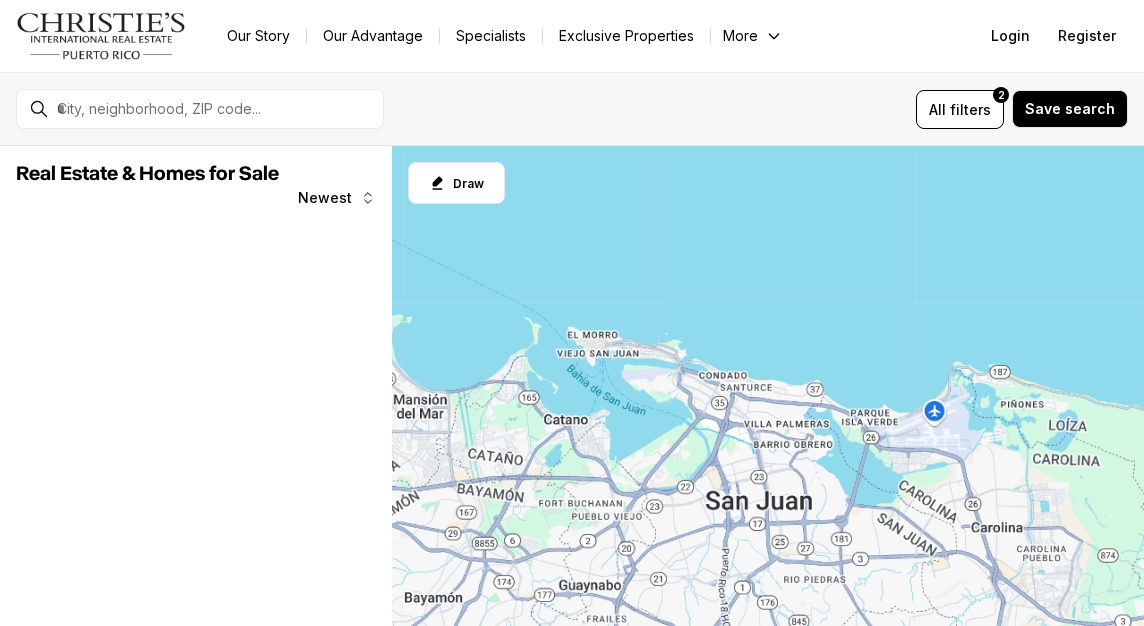 scroll, scrollTop: 0, scrollLeft: 0, axis: both 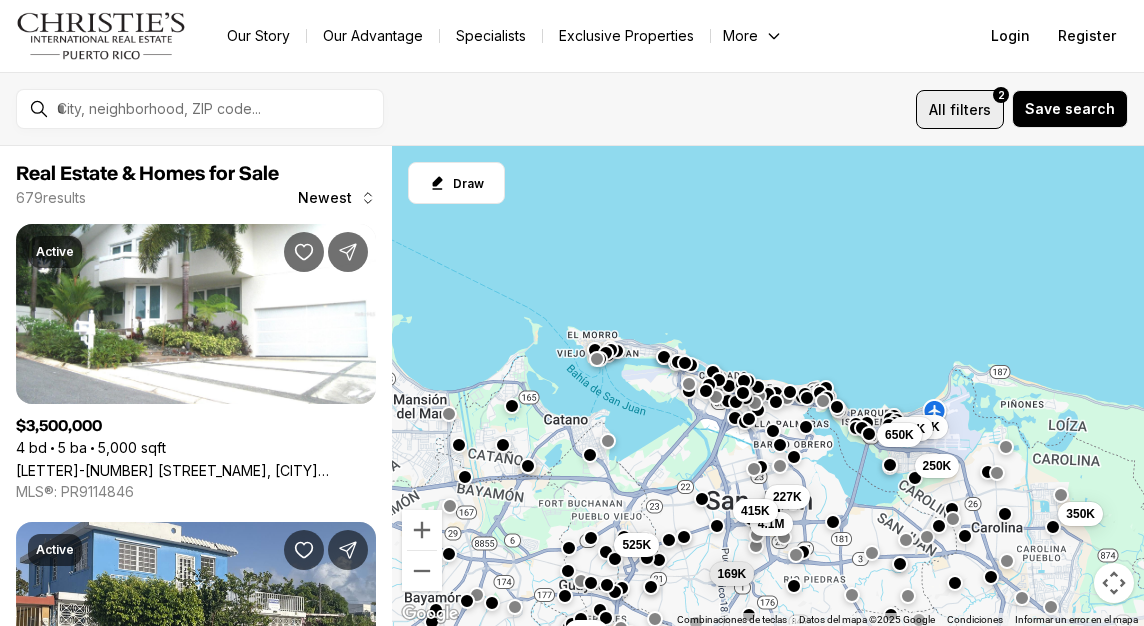 click on "filters" at bounding box center [970, 109] 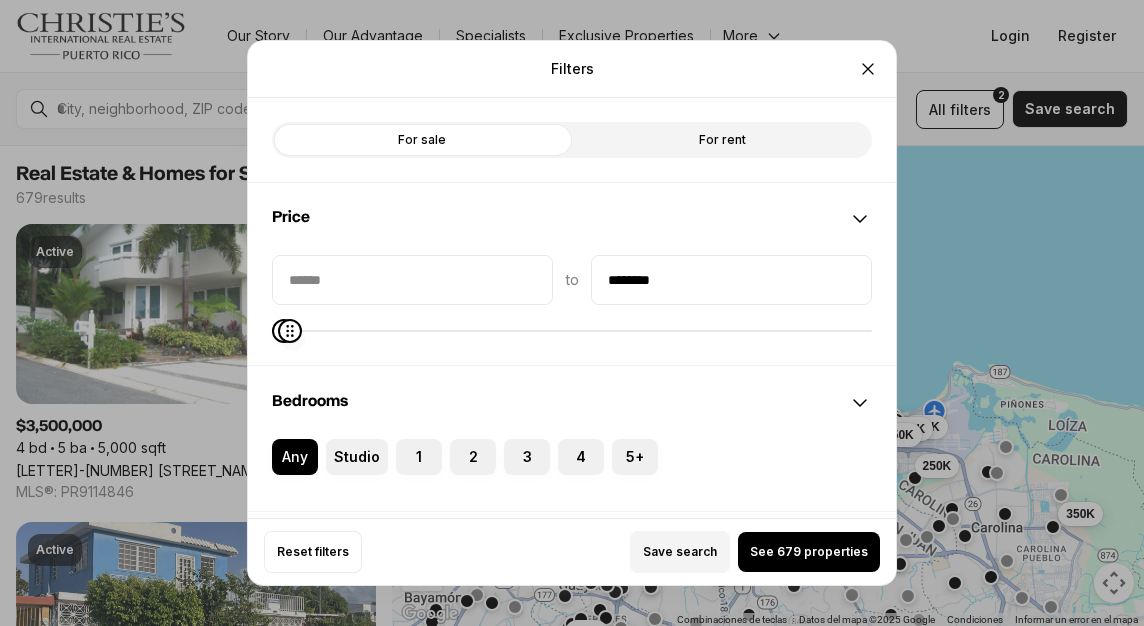 type on "********" 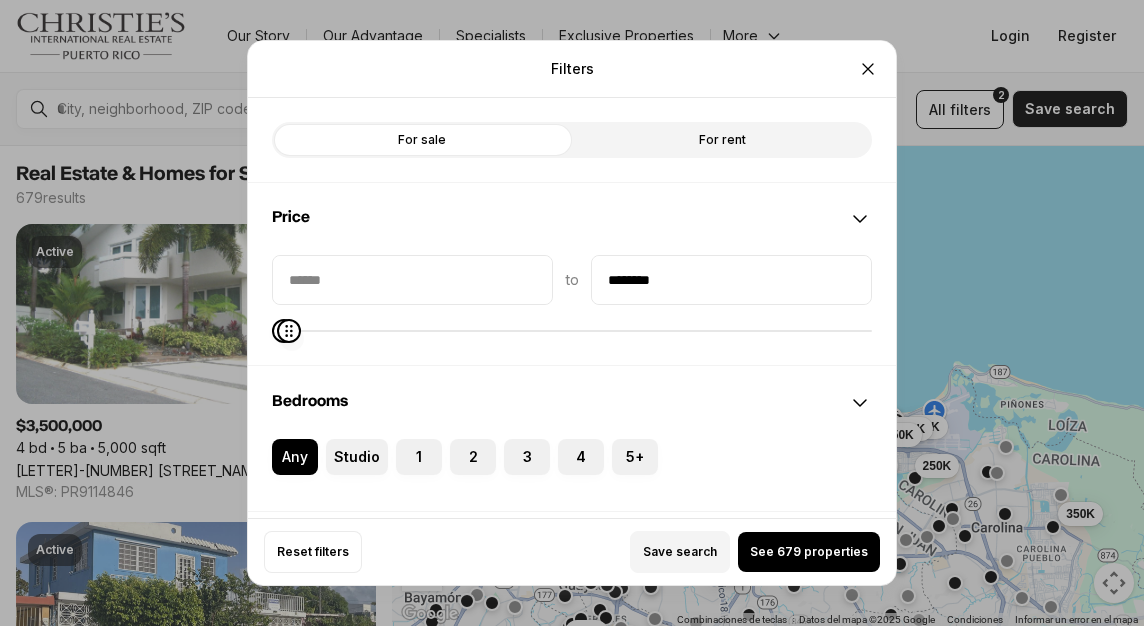 click on "to ********" at bounding box center (572, 310) 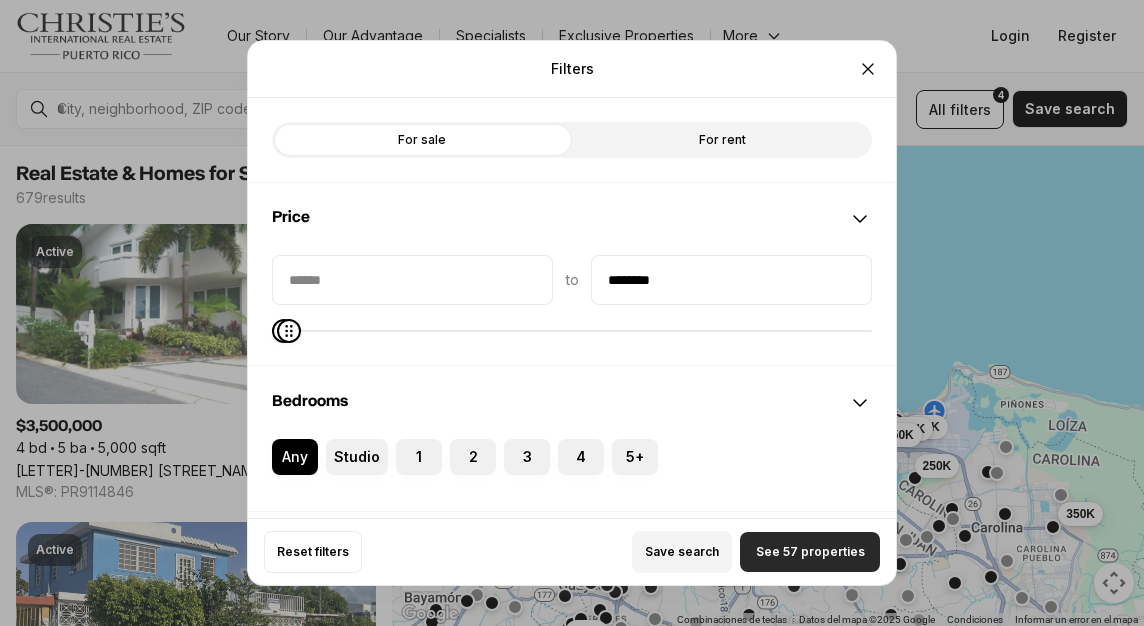 click on "See 57 properties" at bounding box center [810, 552] 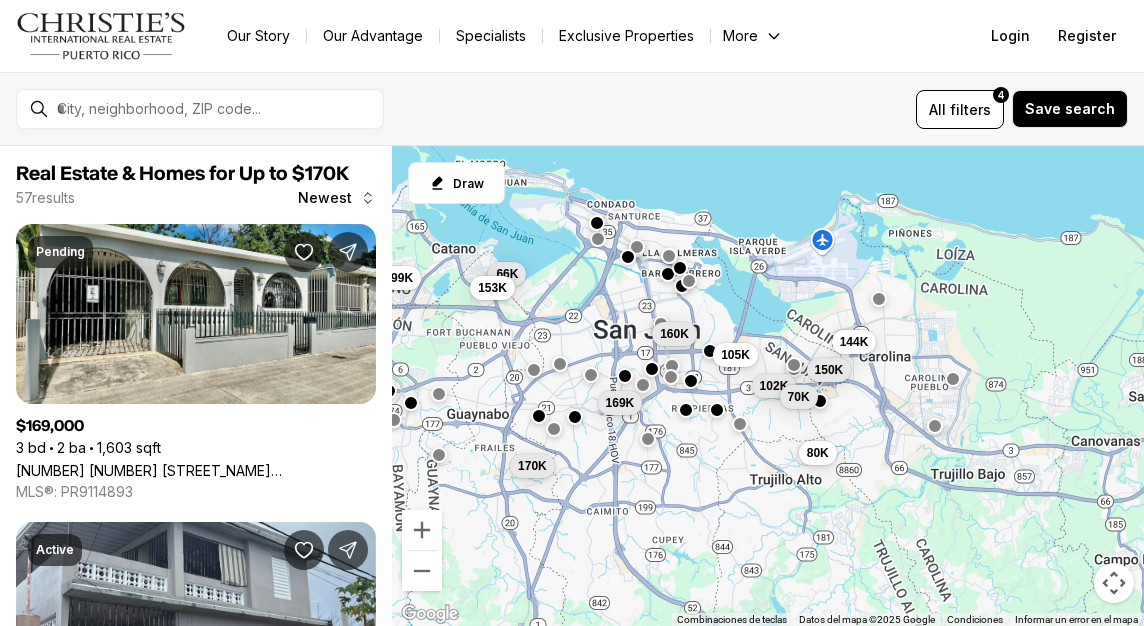 drag, startPoint x: 979, startPoint y: 480, endPoint x: 864, endPoint y: 308, distance: 206.90337 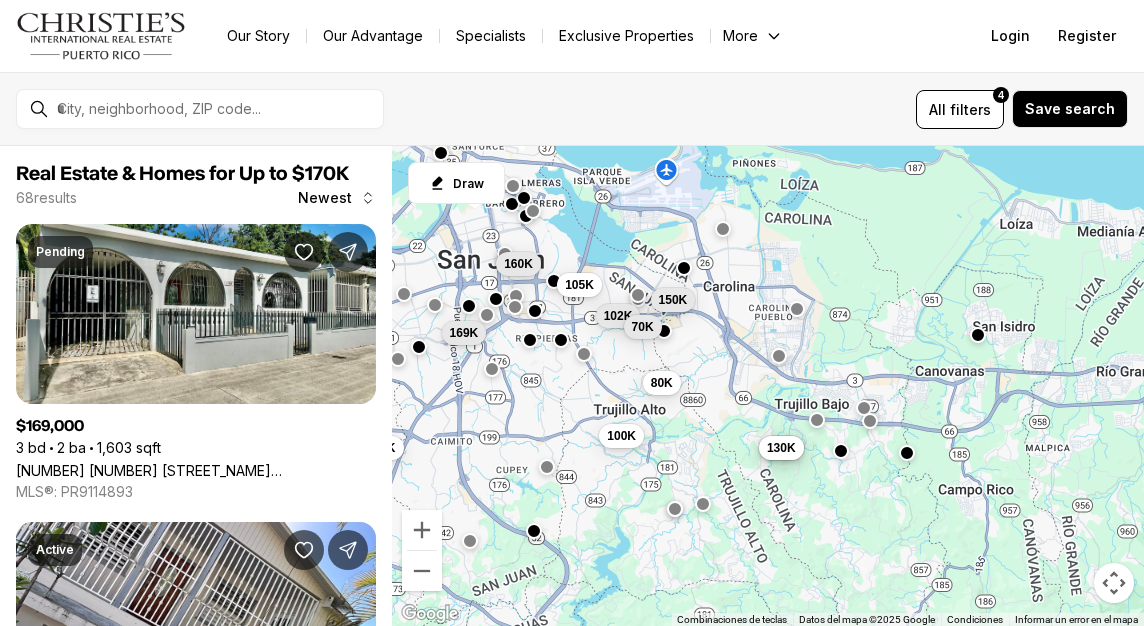 drag, startPoint x: 903, startPoint y: 471, endPoint x: 738, endPoint y: 399, distance: 180.025 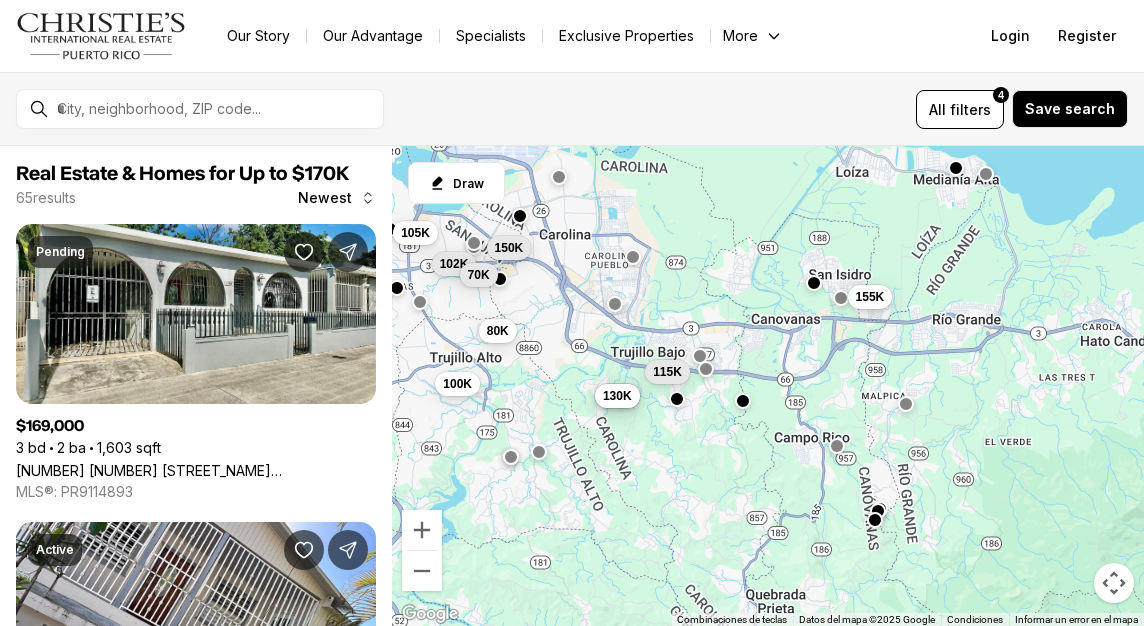 drag, startPoint x: 935, startPoint y: 445, endPoint x: 775, endPoint y: 385, distance: 170.88008 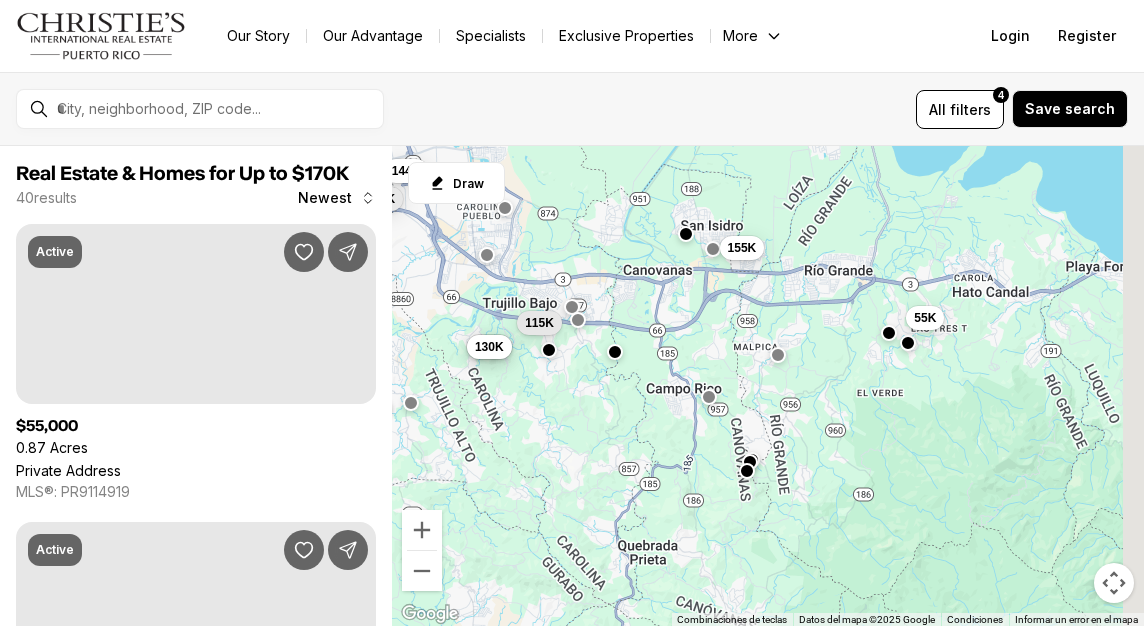 drag, startPoint x: 967, startPoint y: 416, endPoint x: 810, endPoint y: 370, distance: 163.60013 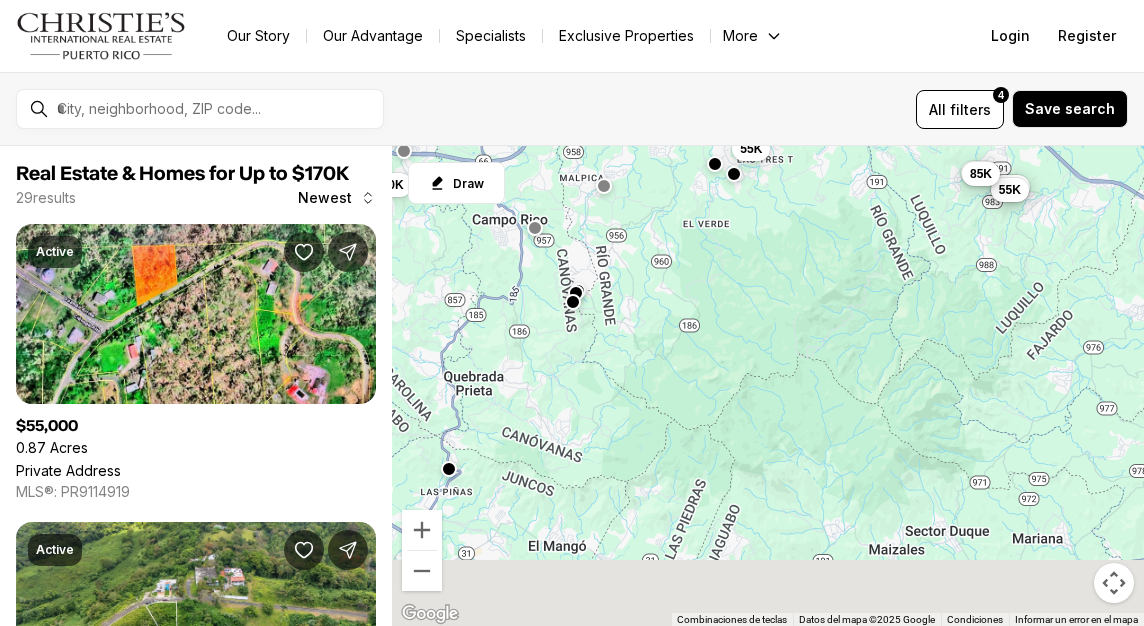 drag, startPoint x: 865, startPoint y: 464, endPoint x: 706, endPoint y: 282, distance: 241.67126 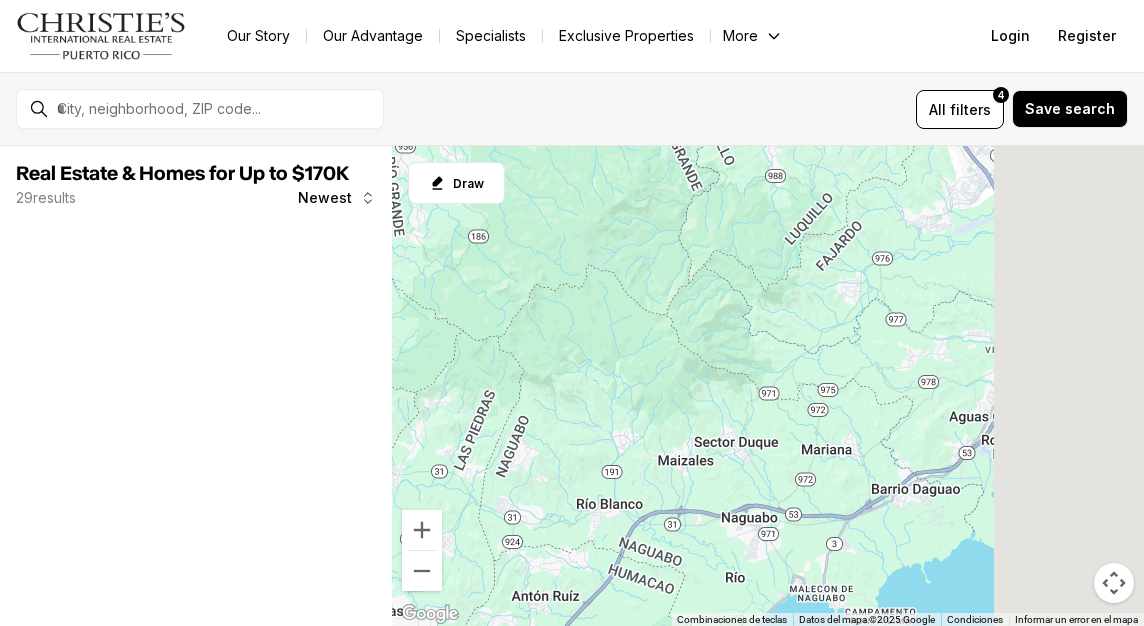 drag, startPoint x: 898, startPoint y: 395, endPoint x: 596, endPoint y: 314, distance: 312.67395 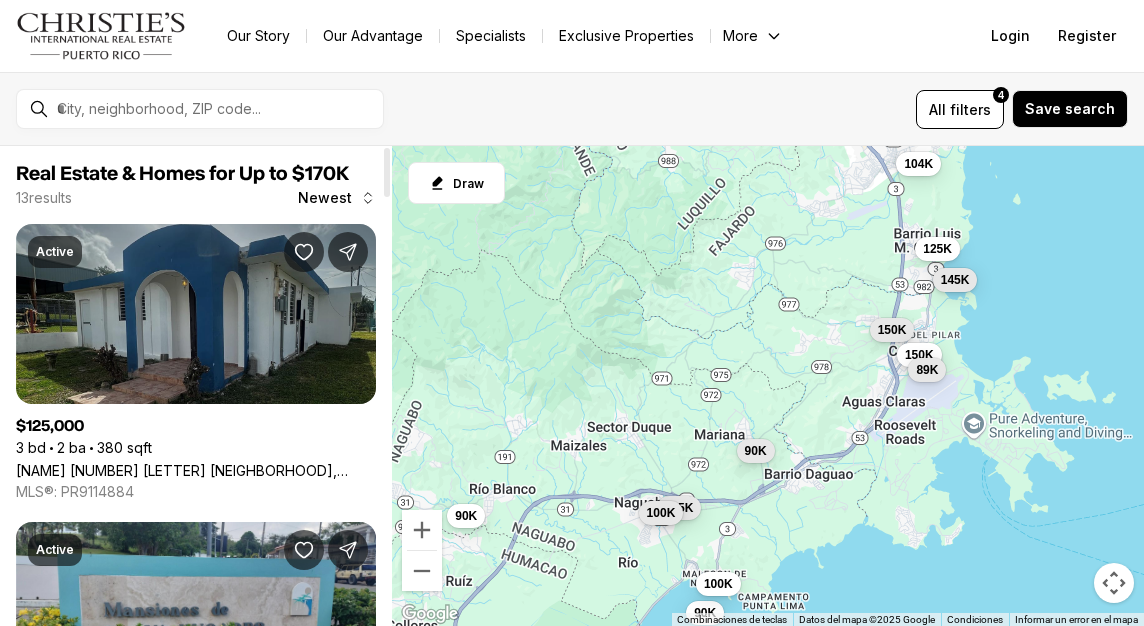 click on "Luis M Cintron 103 B BO. QUEBRADA VUELTAS, FAJARDO PR, 00738" at bounding box center [196, 470] 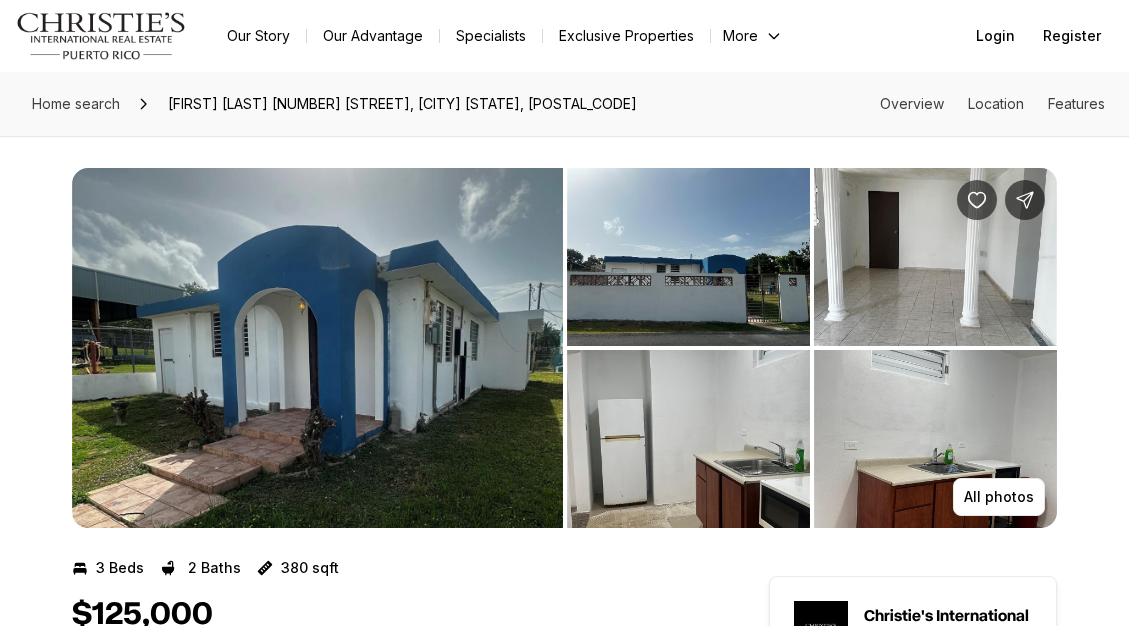 scroll, scrollTop: 0, scrollLeft: 0, axis: both 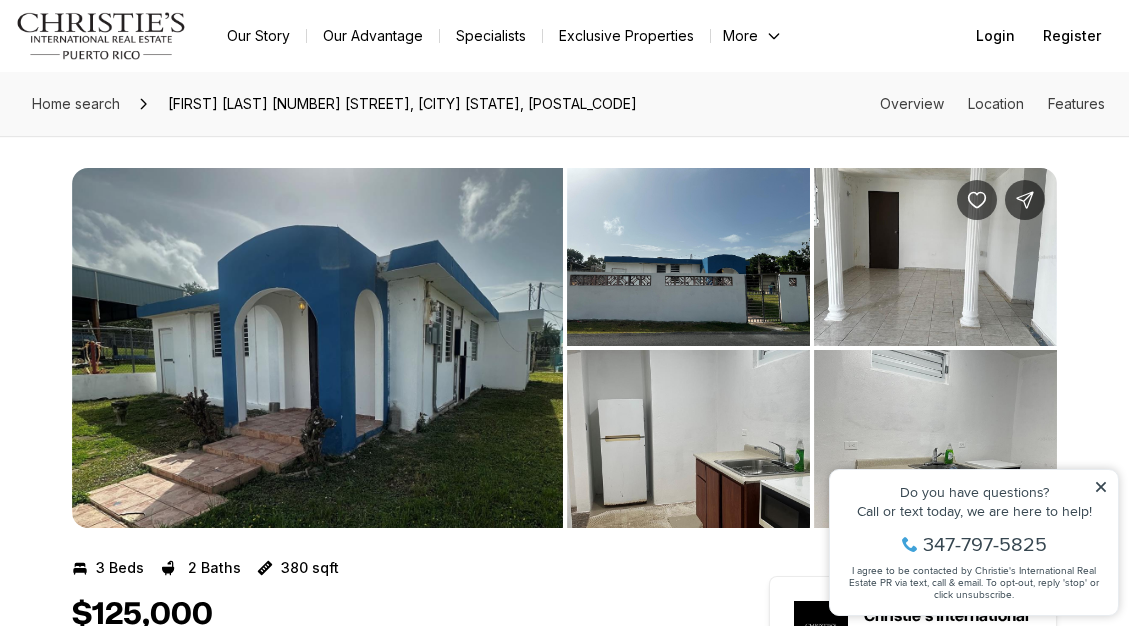click at bounding box center (688, 257) 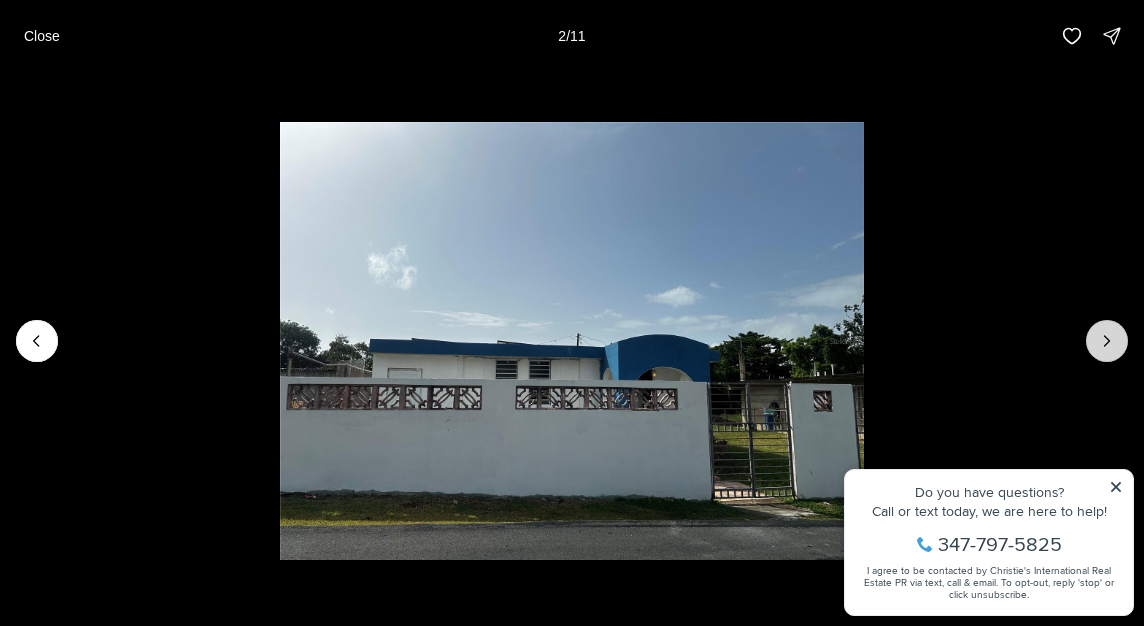 click at bounding box center [1107, 341] 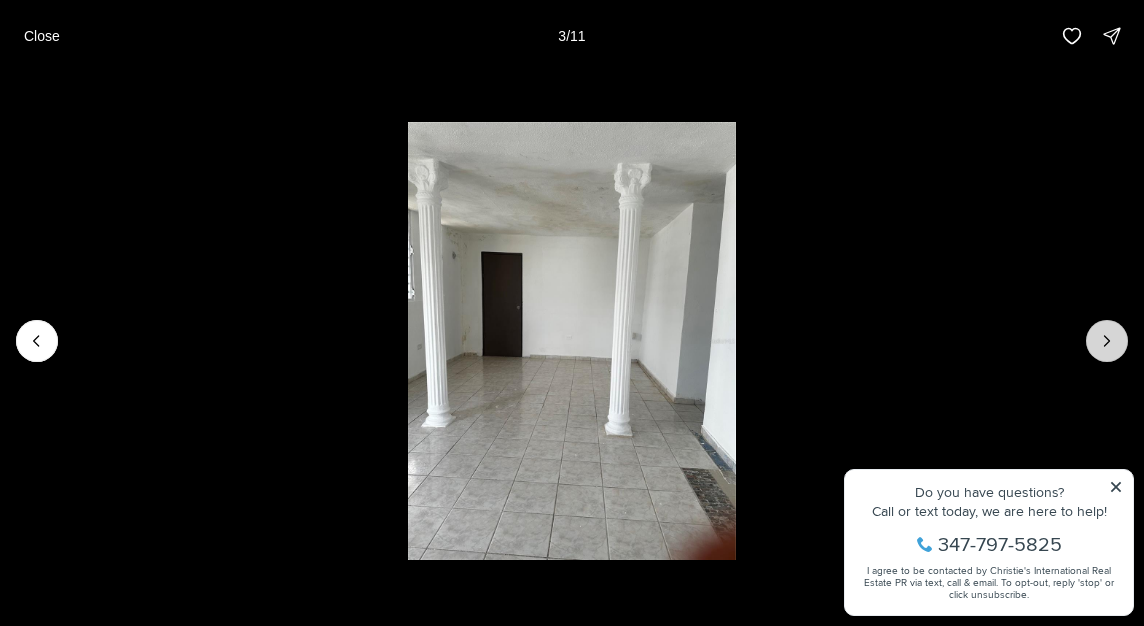 click at bounding box center [1107, 341] 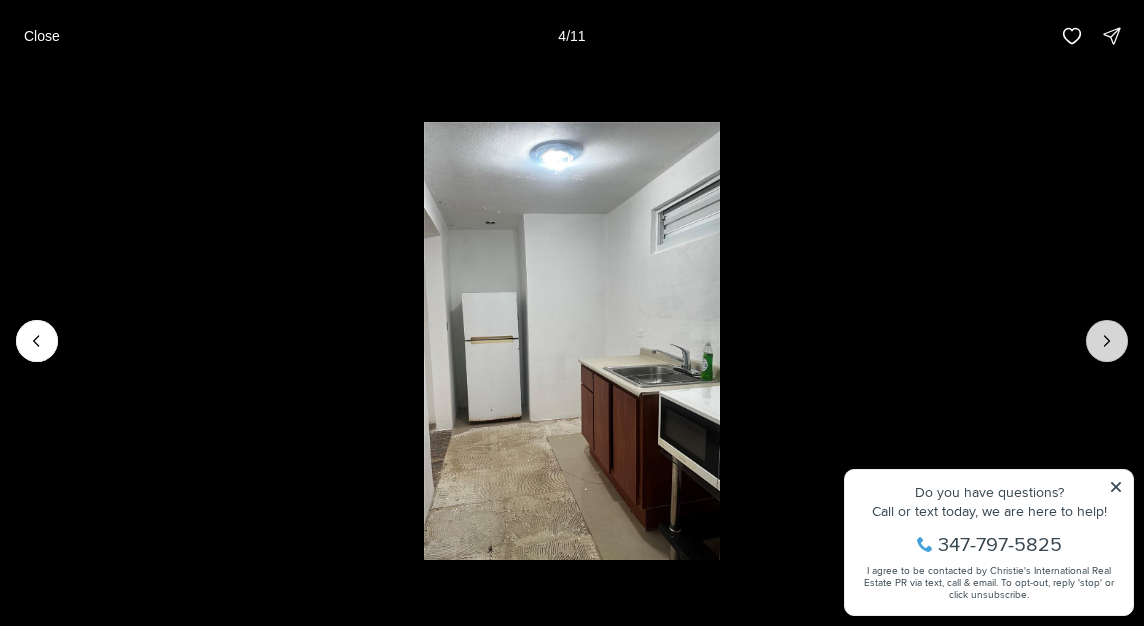 click at bounding box center [1107, 341] 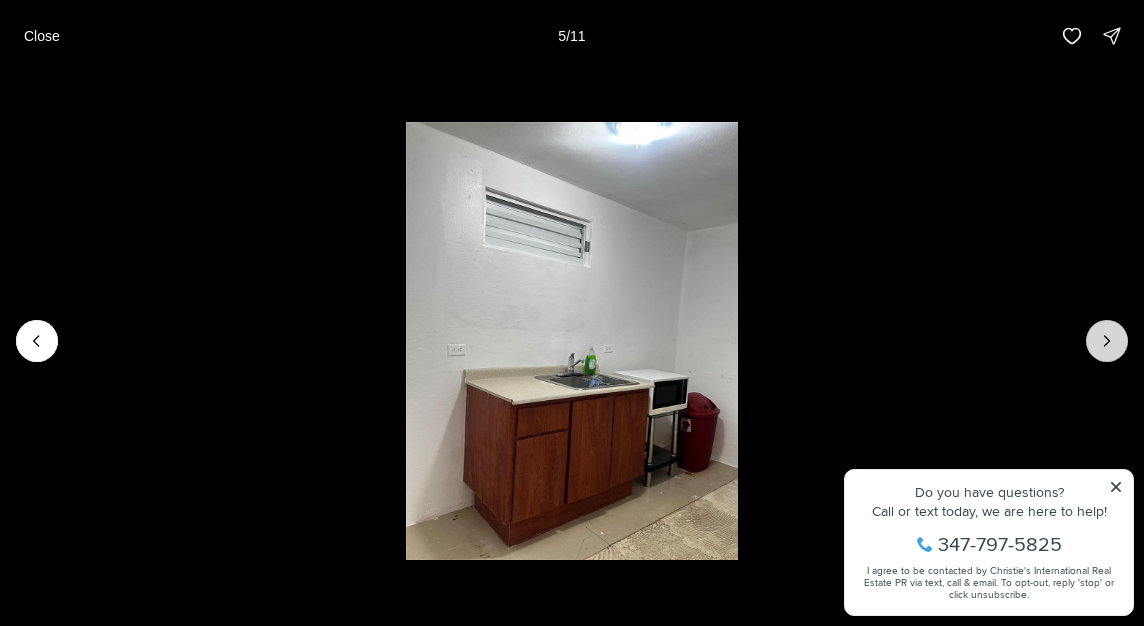 click at bounding box center (1107, 341) 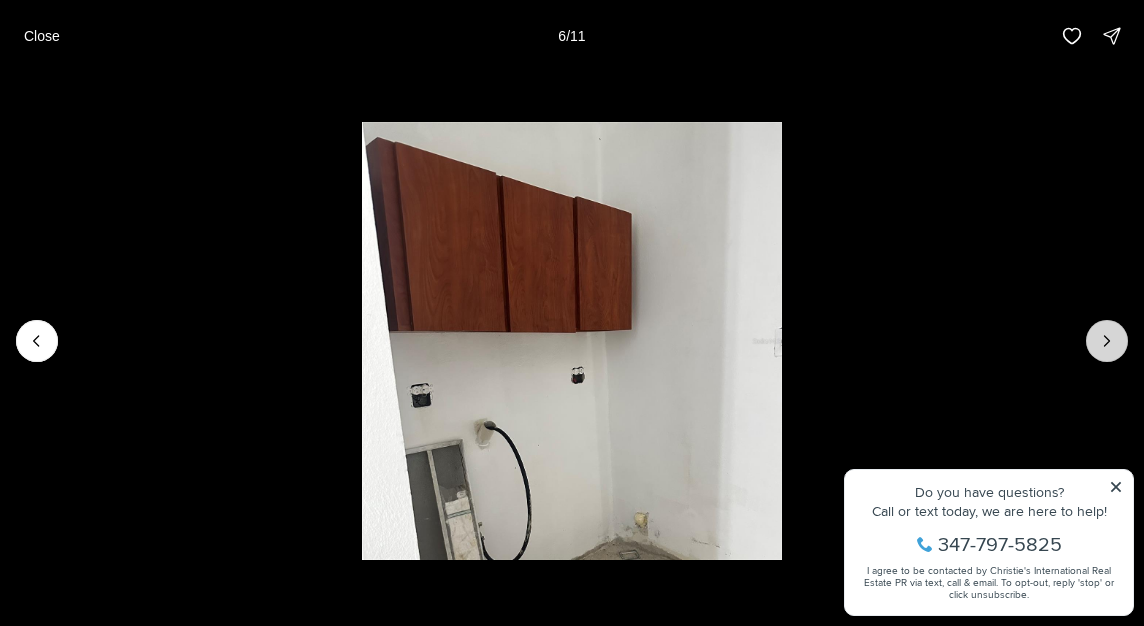 click at bounding box center (1107, 341) 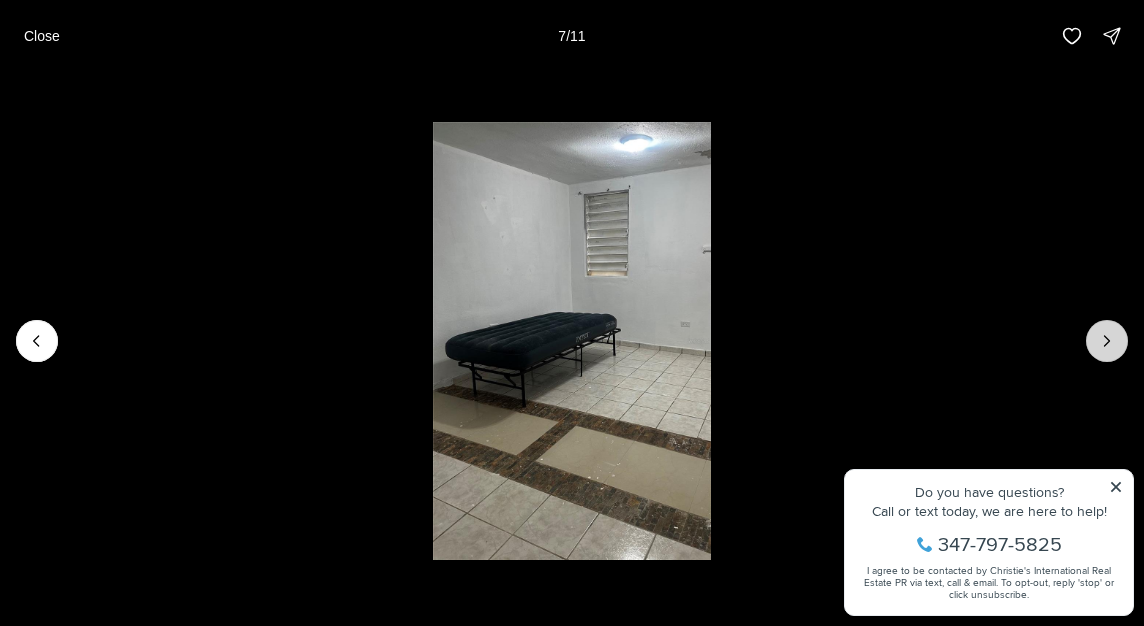 click at bounding box center (1107, 341) 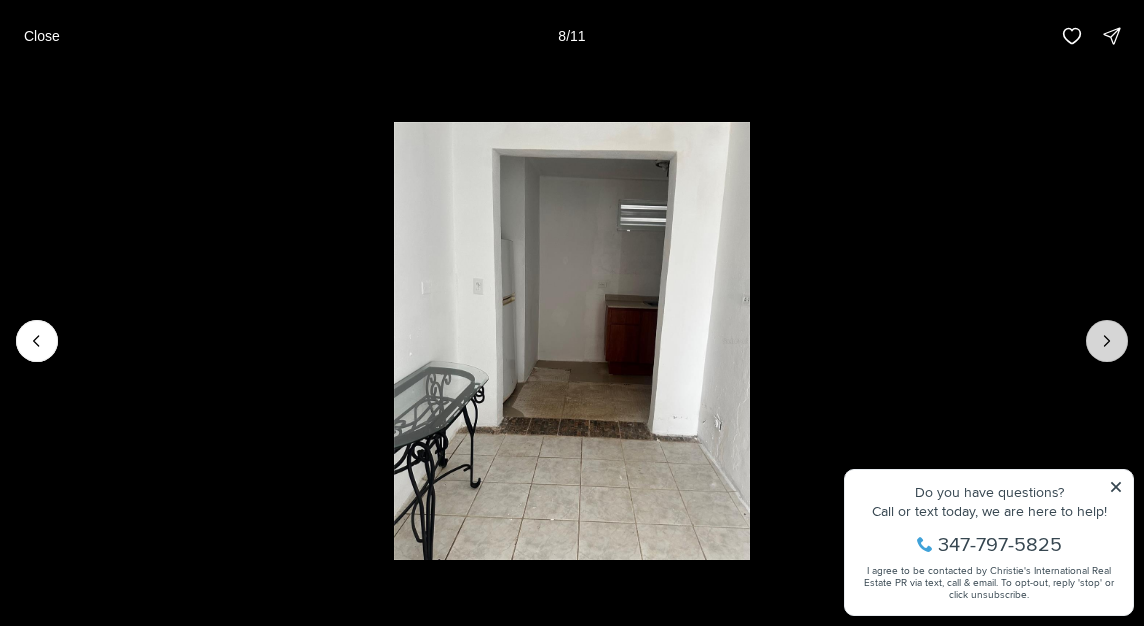 click at bounding box center [1107, 341] 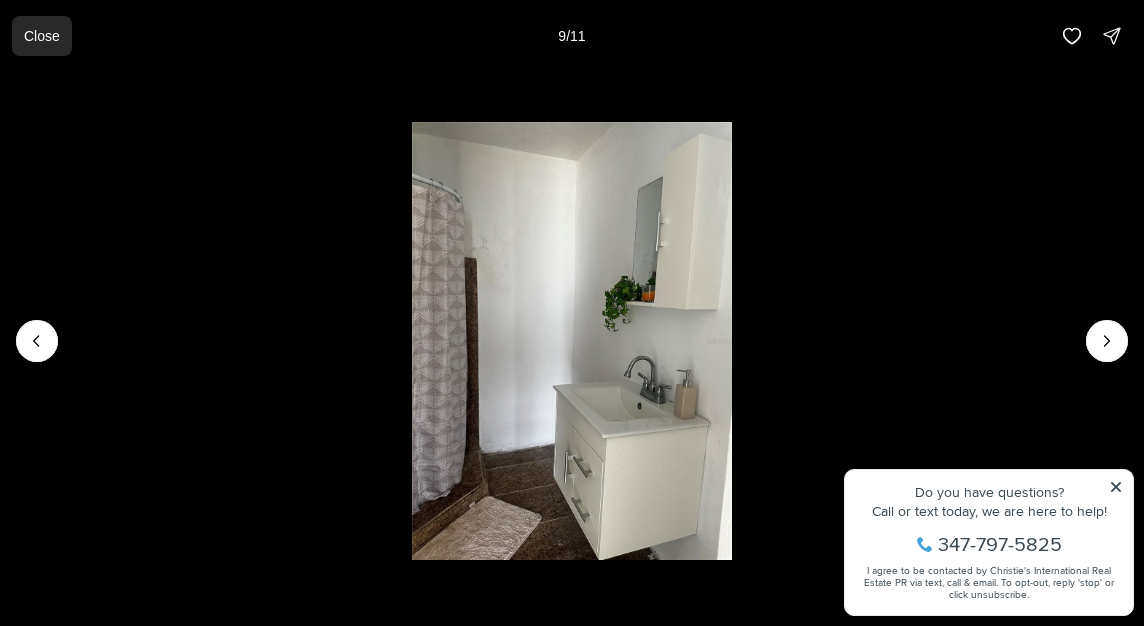 click on "Close" at bounding box center [42, 36] 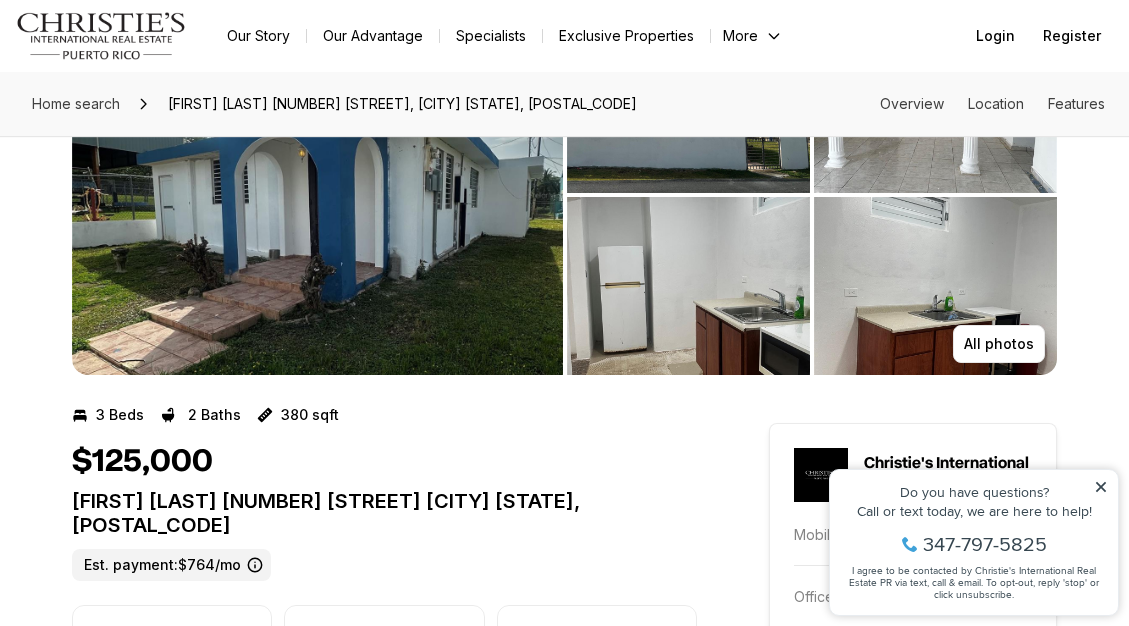 scroll, scrollTop: 0, scrollLeft: 0, axis: both 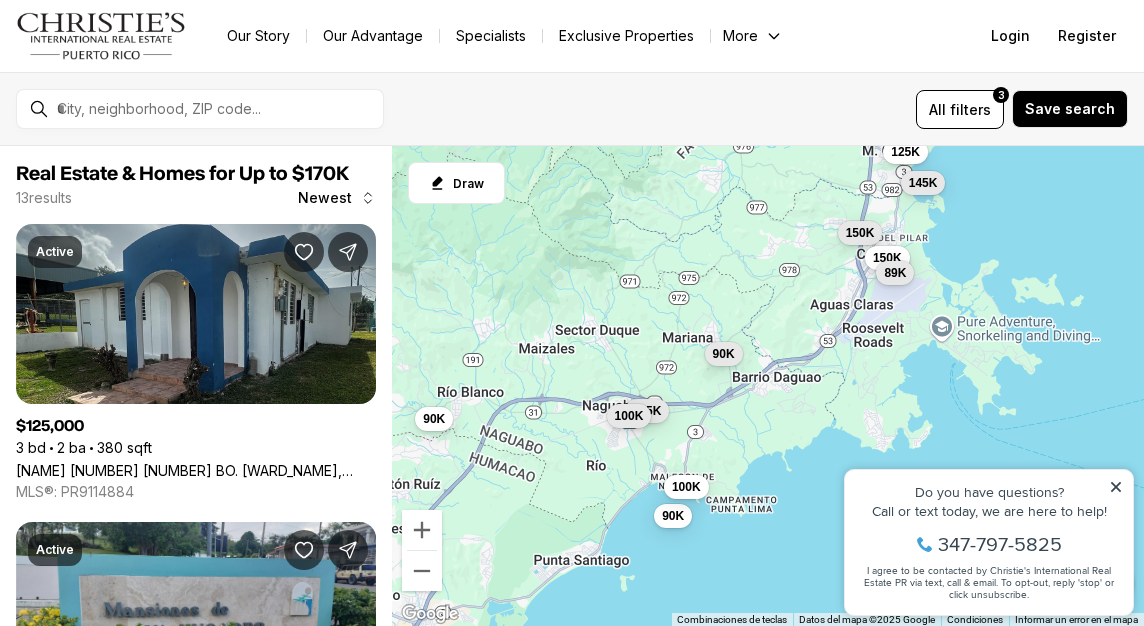 drag, startPoint x: 560, startPoint y: 338, endPoint x: 528, endPoint y: 239, distance: 104.04326 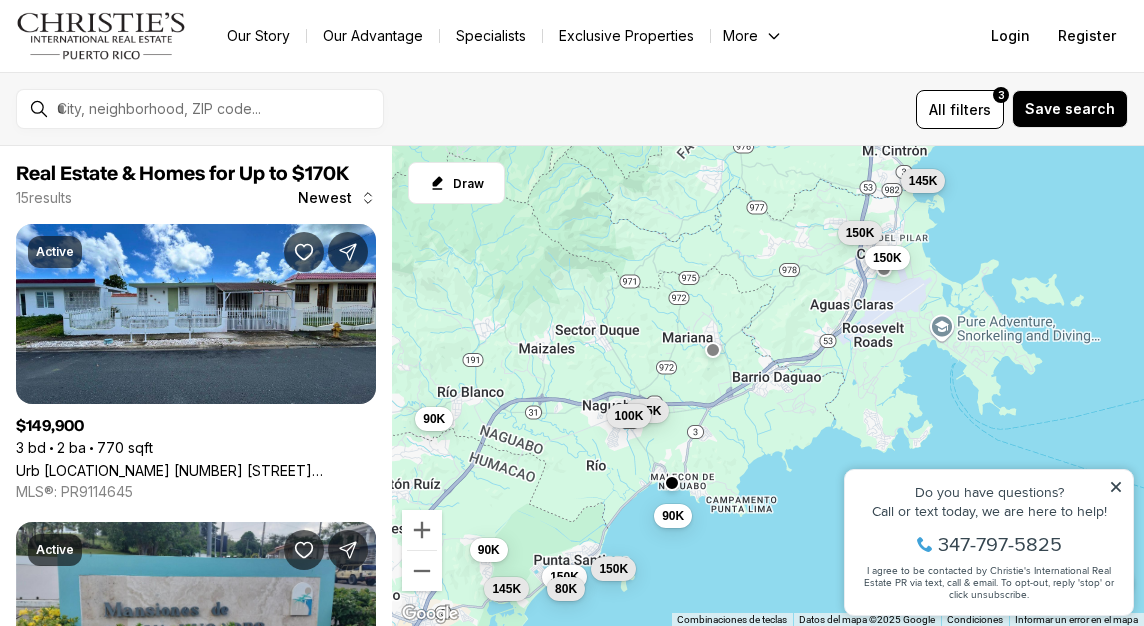 click on "145K" at bounding box center (923, 180) 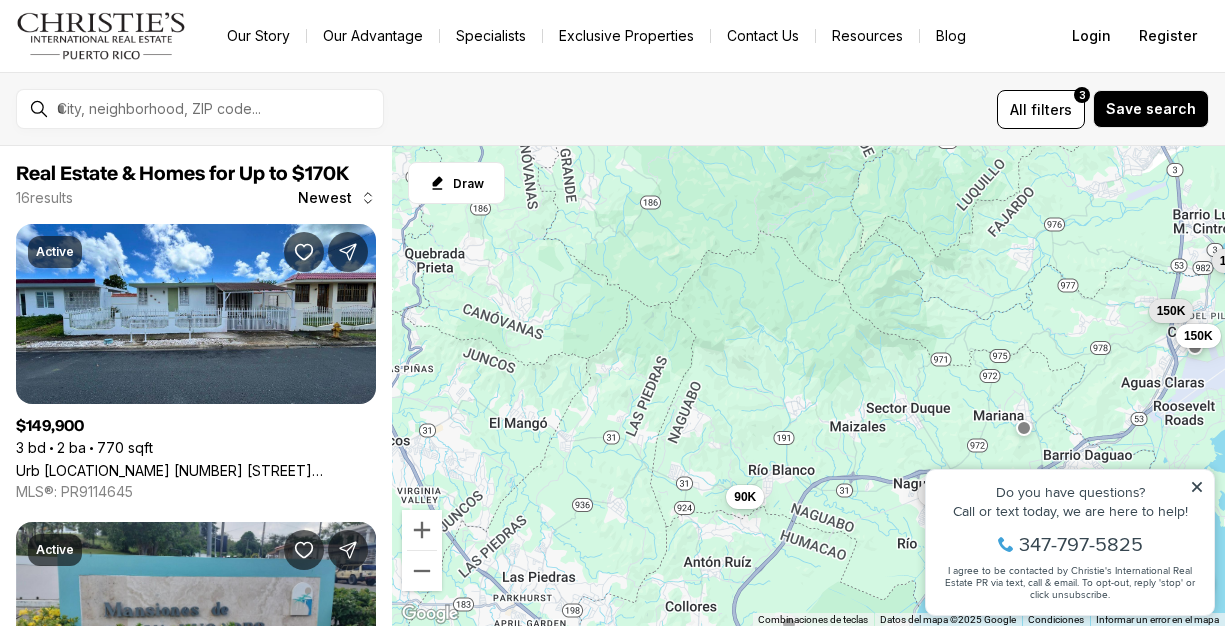 drag, startPoint x: 518, startPoint y: 333, endPoint x: 790, endPoint y: 411, distance: 282.9629 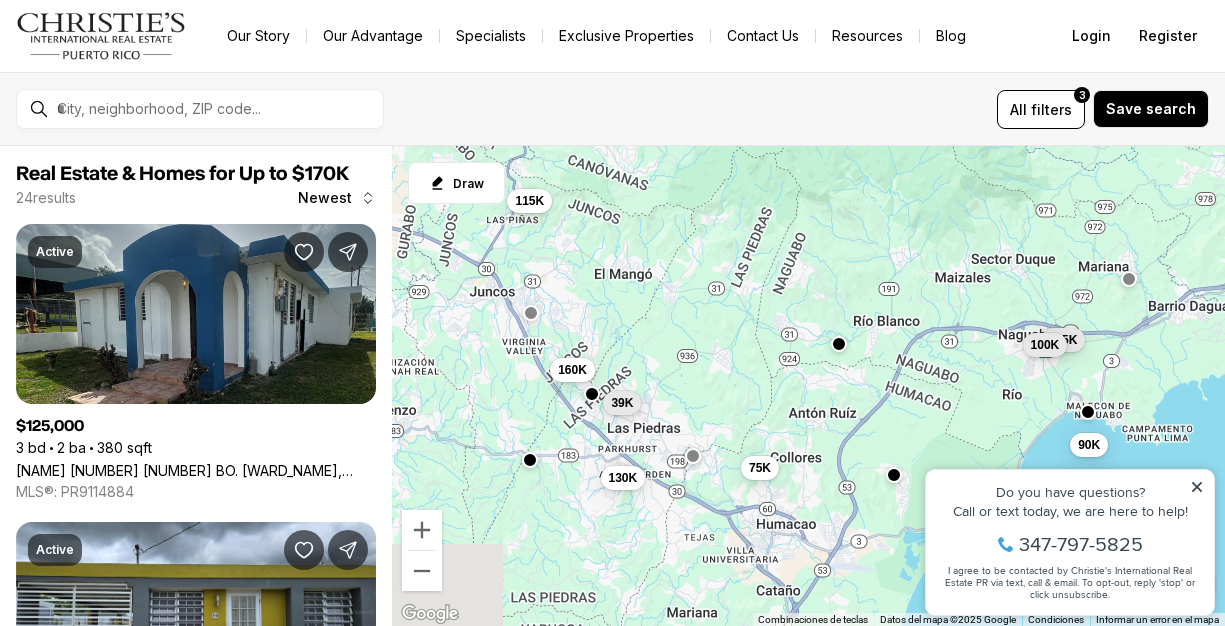 drag, startPoint x: 771, startPoint y: 424, endPoint x: 877, endPoint y: 272, distance: 185.31055 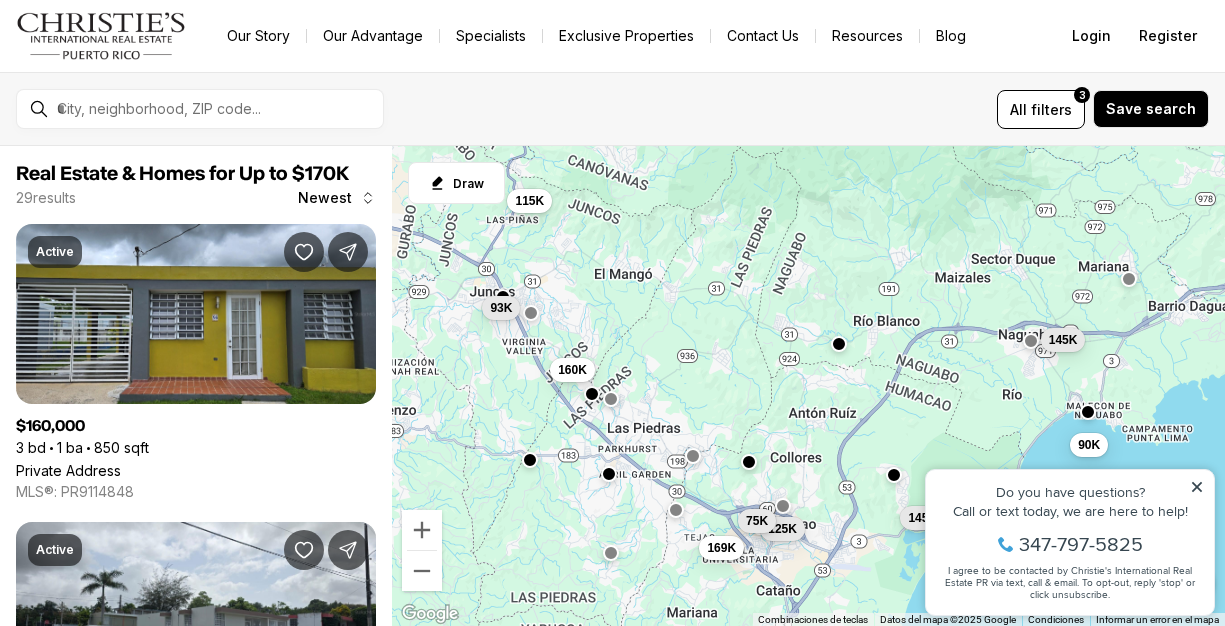 click at bounding box center (749, 462) 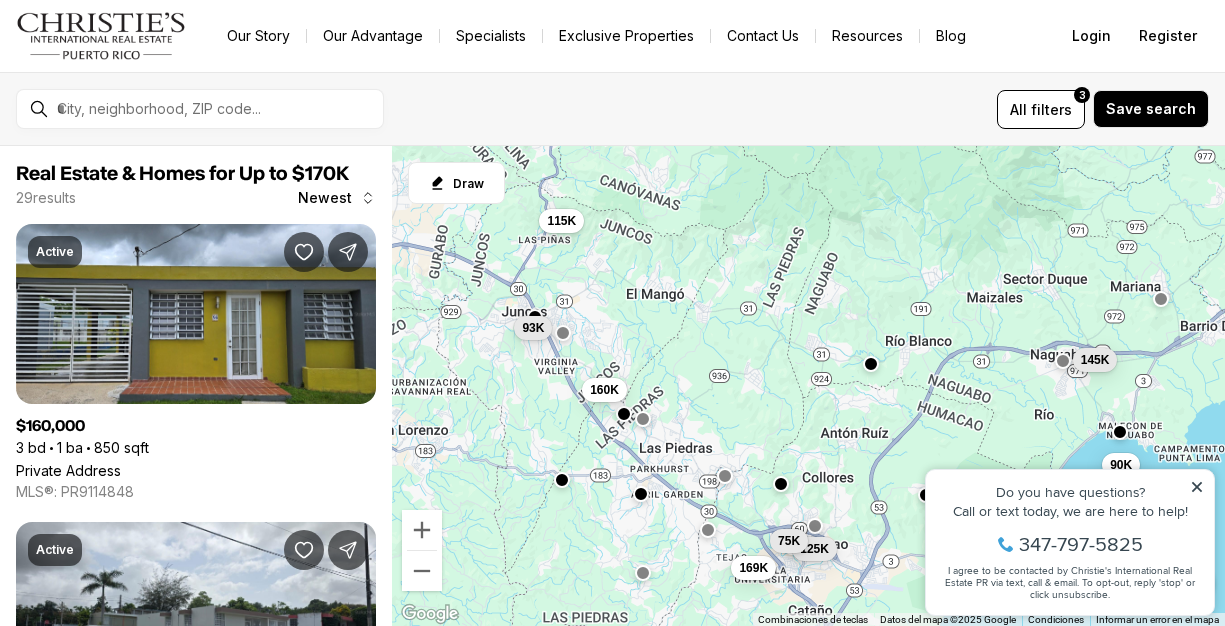 drag, startPoint x: 828, startPoint y: 493, endPoint x: 861, endPoint y: 511, distance: 37.589893 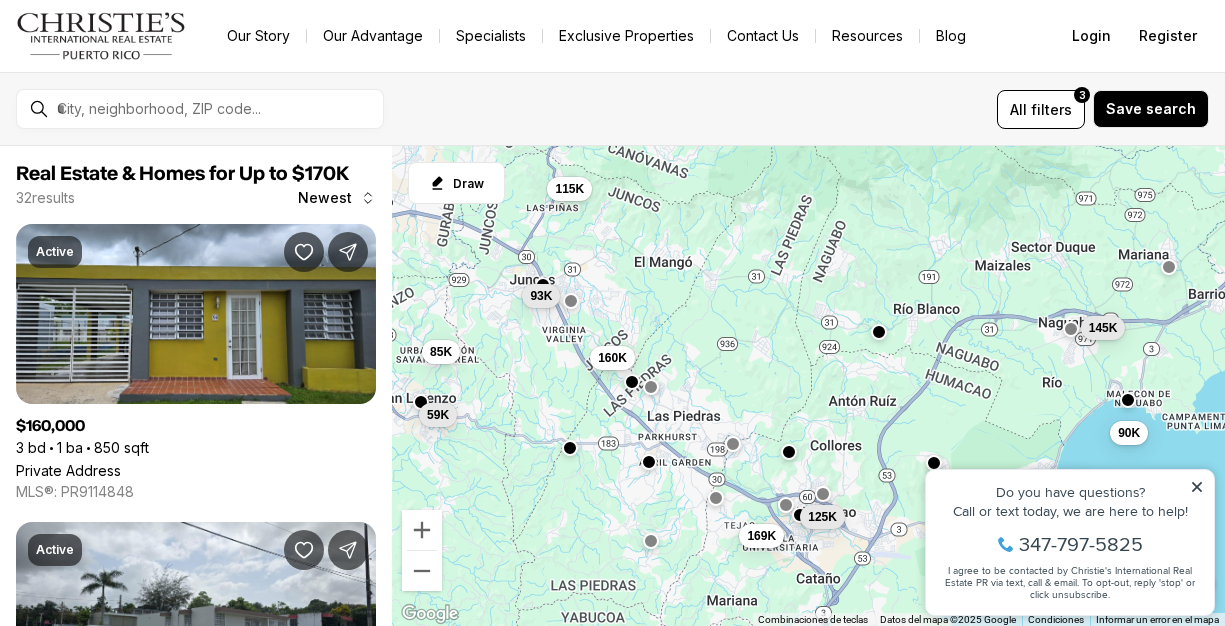 drag, startPoint x: 762, startPoint y: 409, endPoint x: 780, endPoint y: 350, distance: 61.68468 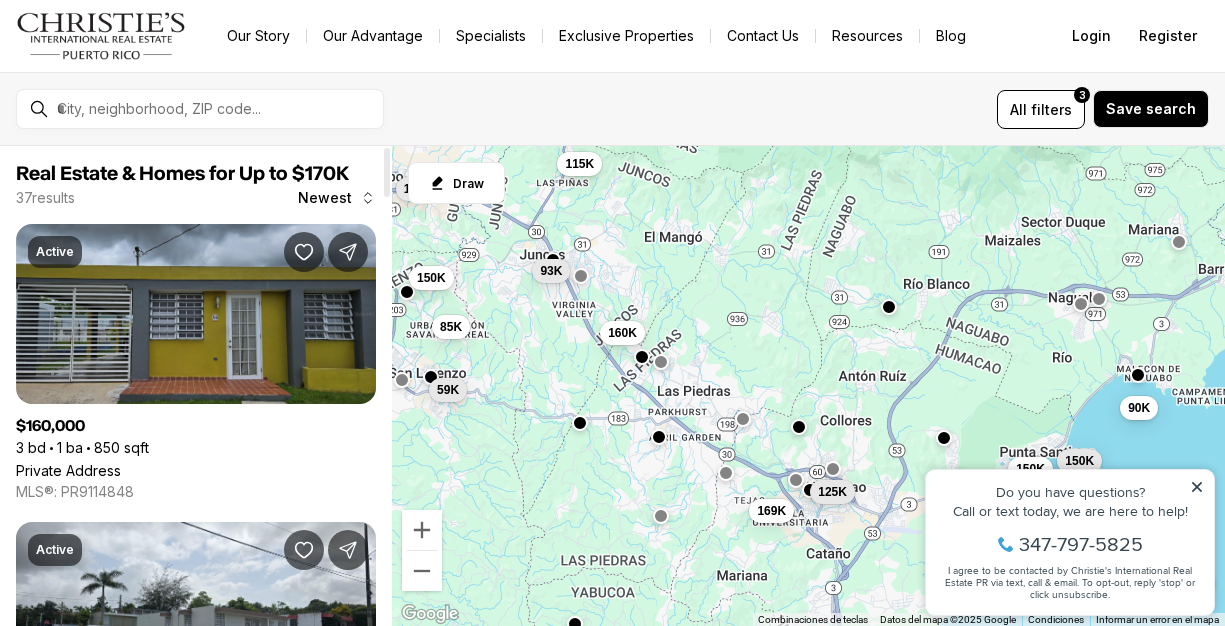click on "Private Address" at bounding box center [68, 470] 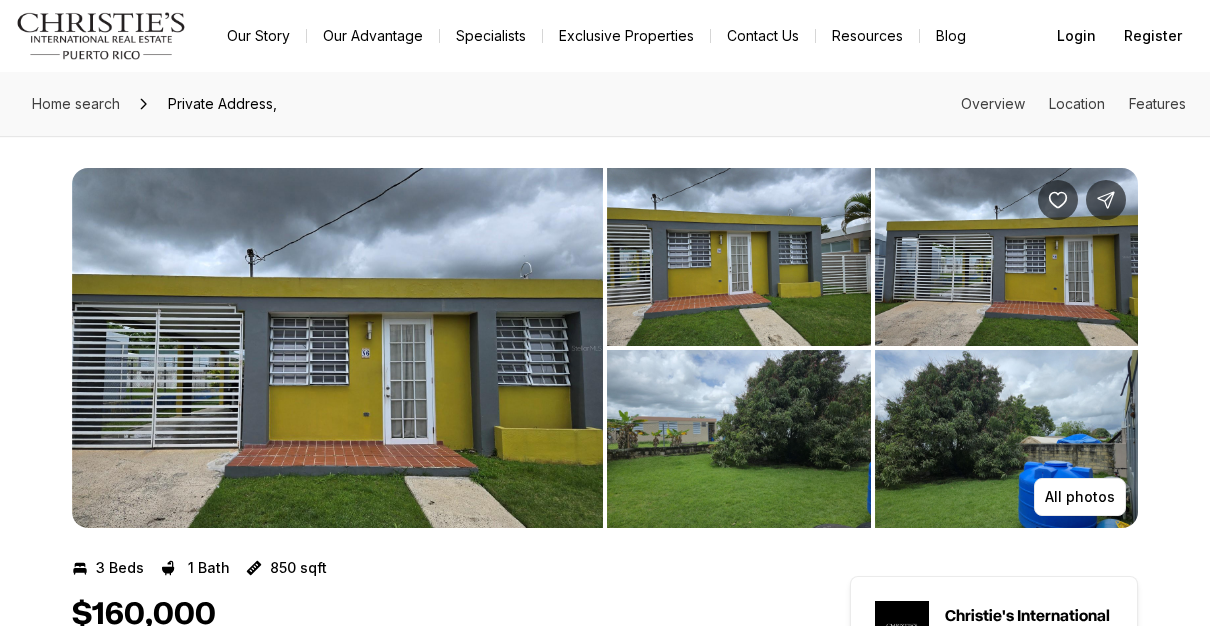 scroll, scrollTop: 423, scrollLeft: 0, axis: vertical 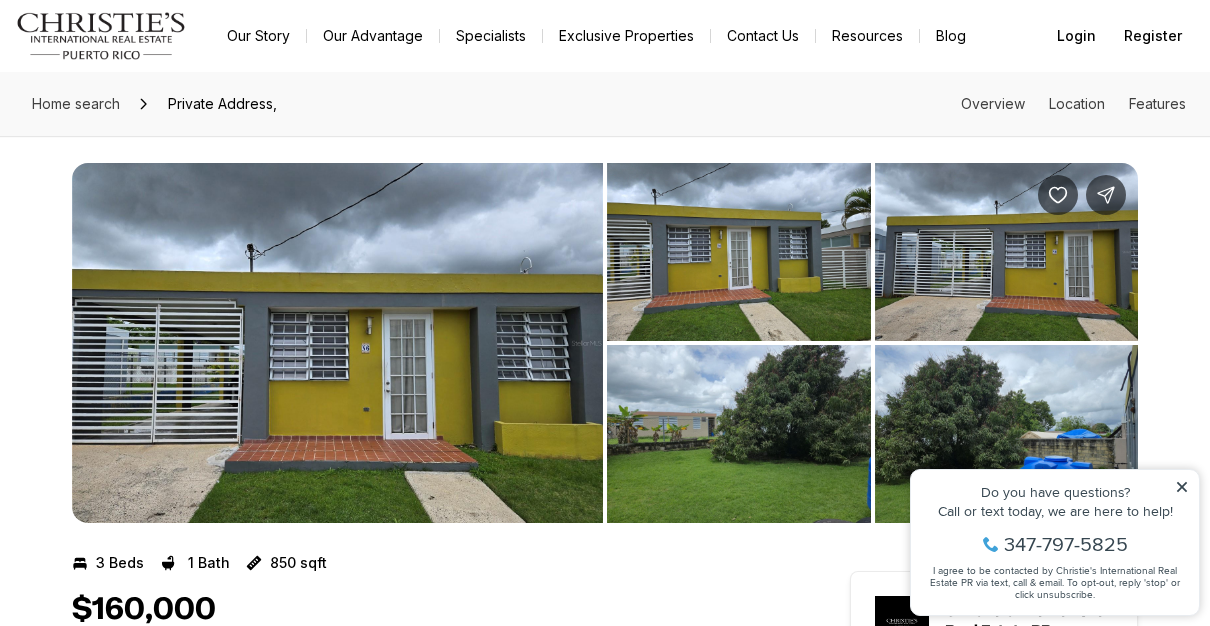 click at bounding box center (739, 252) 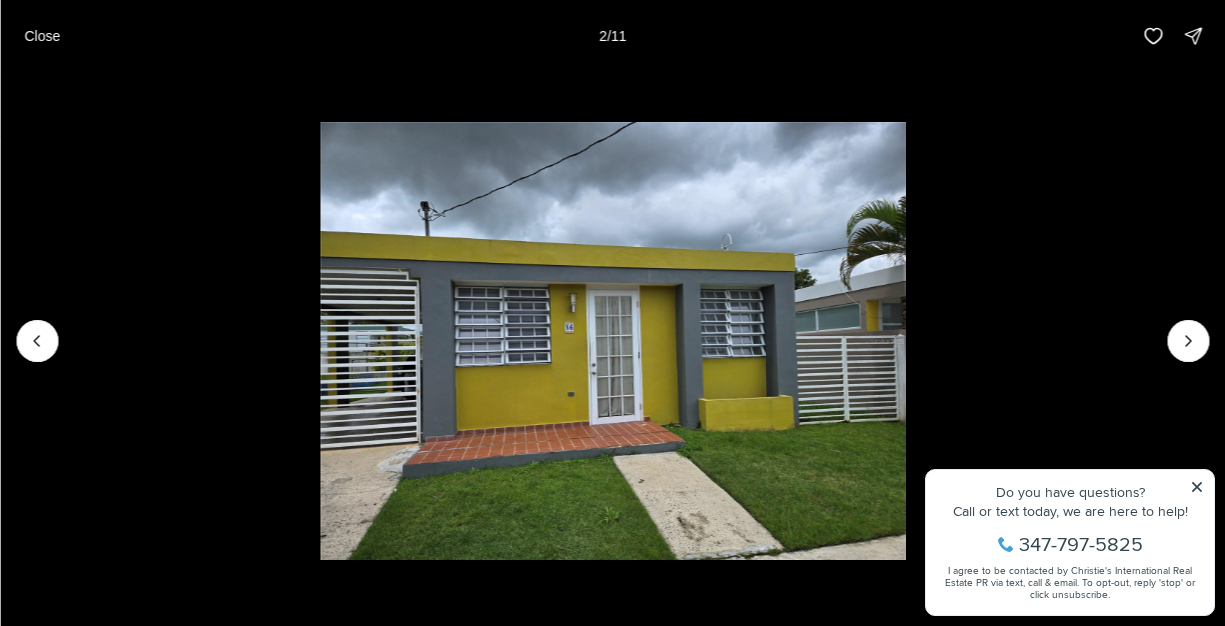 click at bounding box center [612, 341] 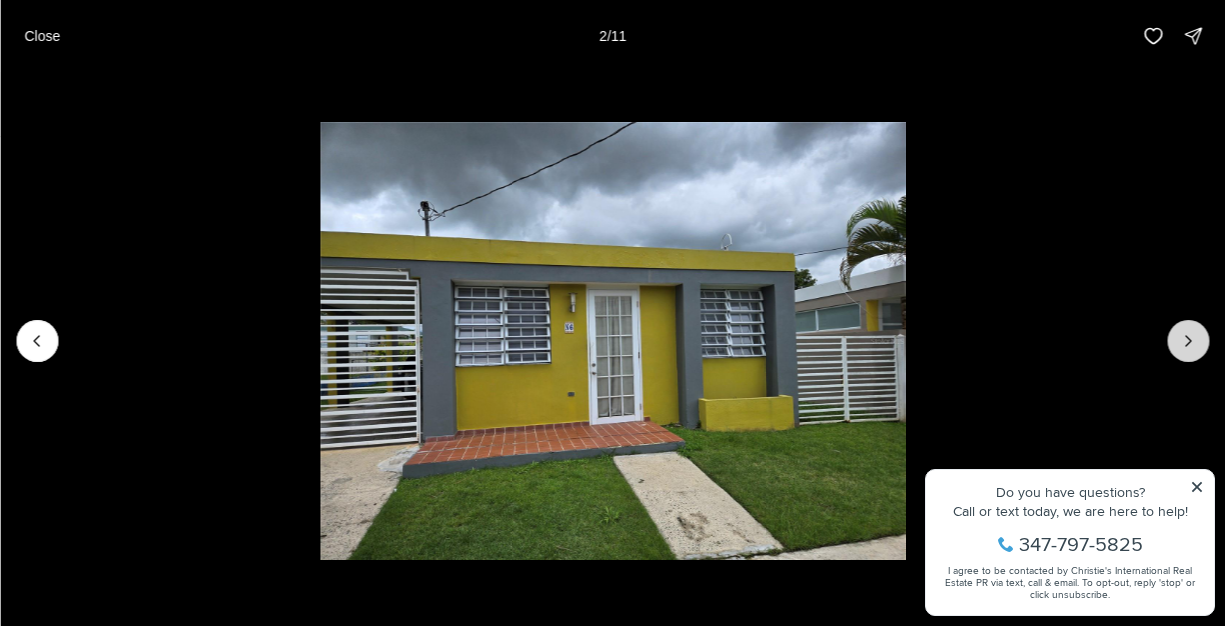 click at bounding box center (1188, 341) 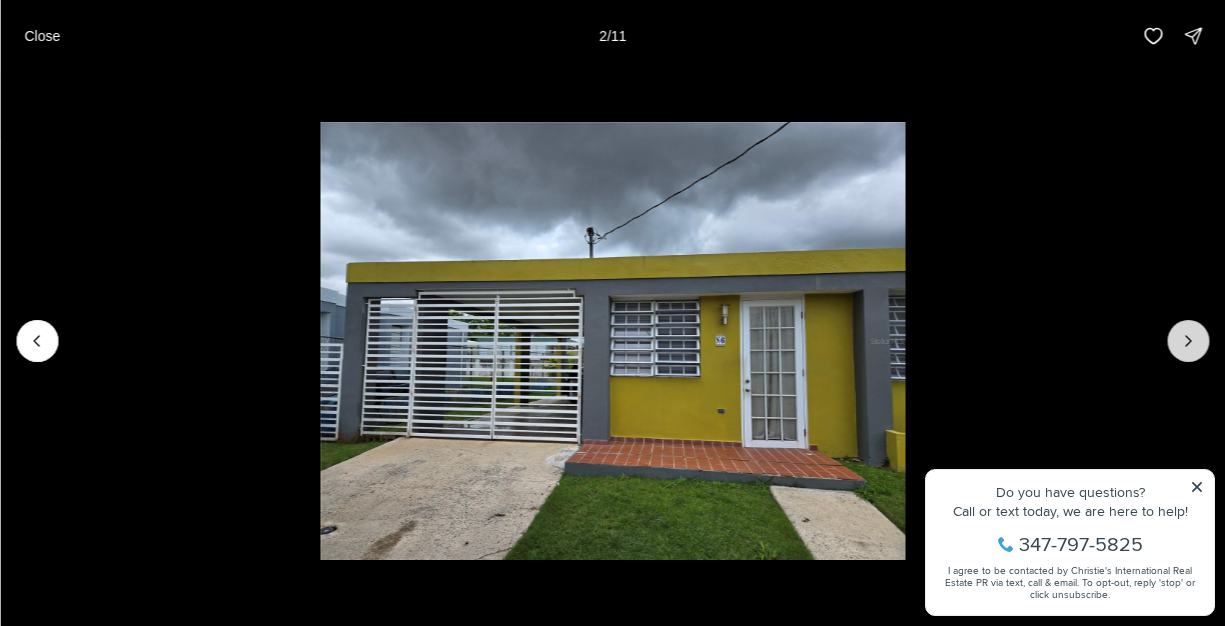 click at bounding box center (1188, 341) 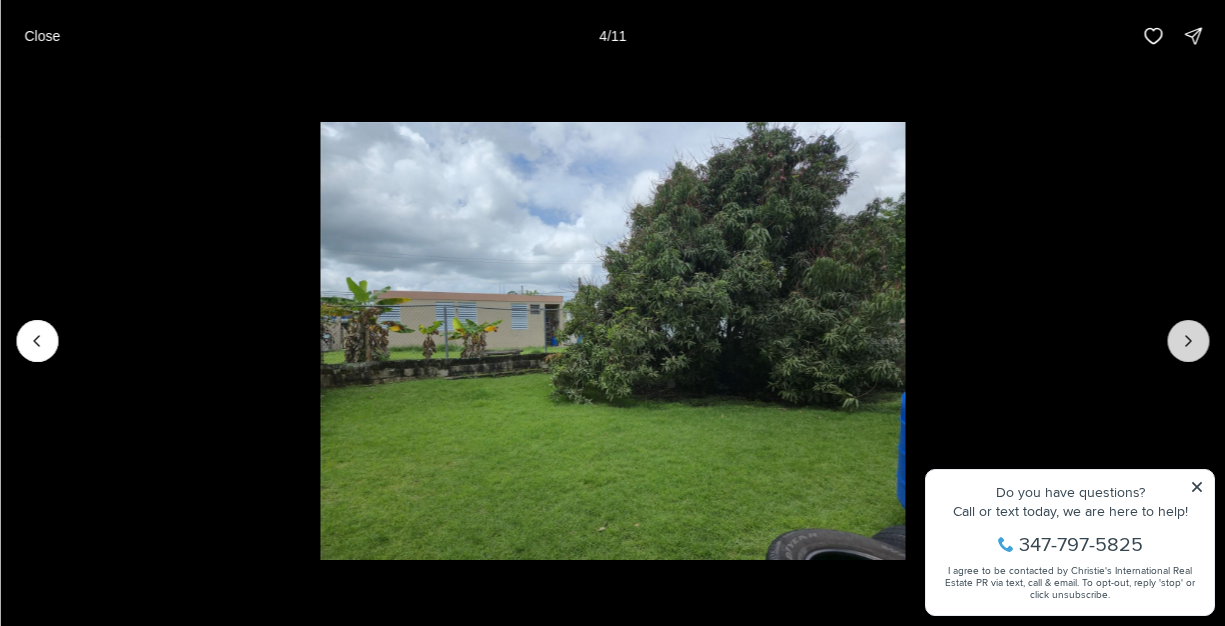 click at bounding box center [1188, 341] 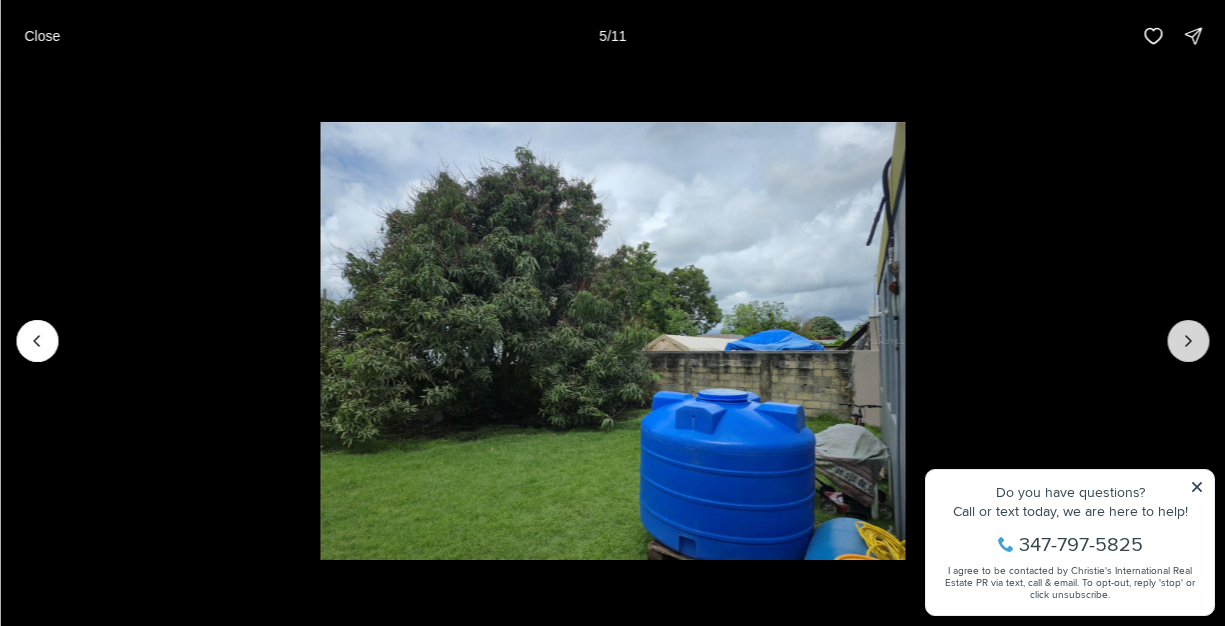 click 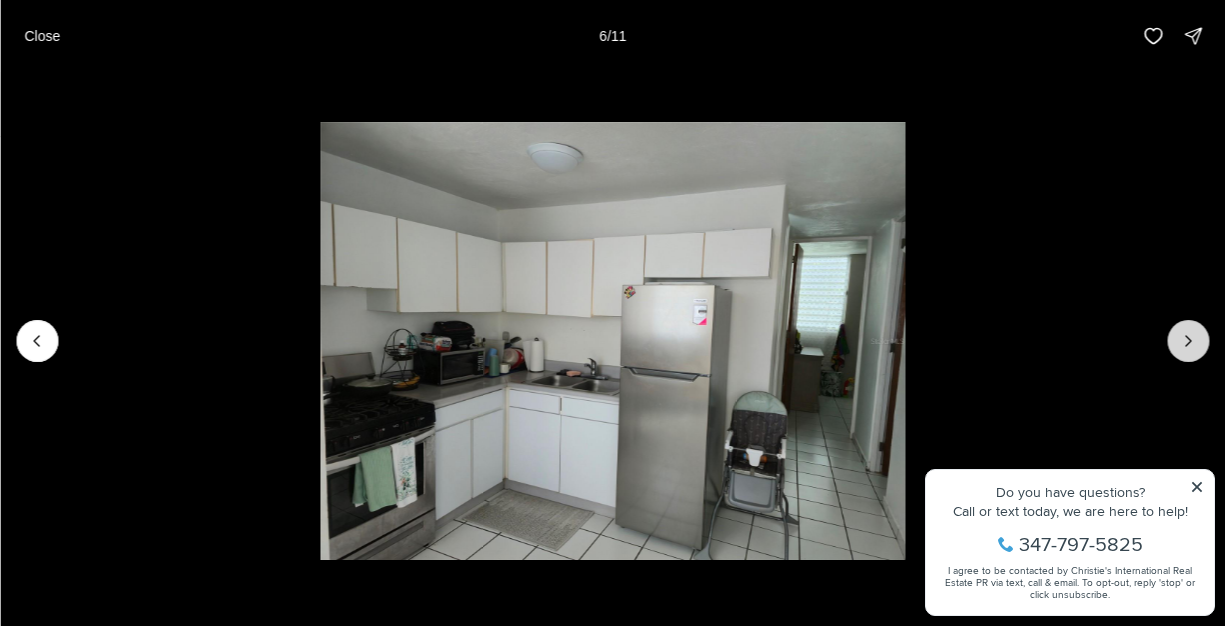 click 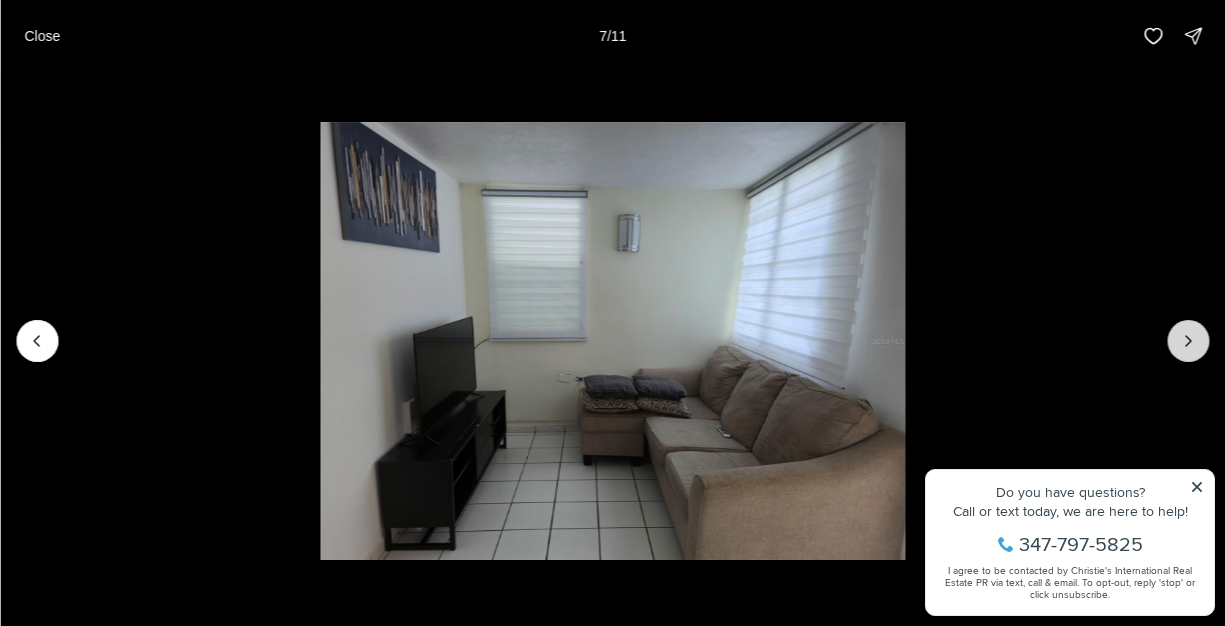 click 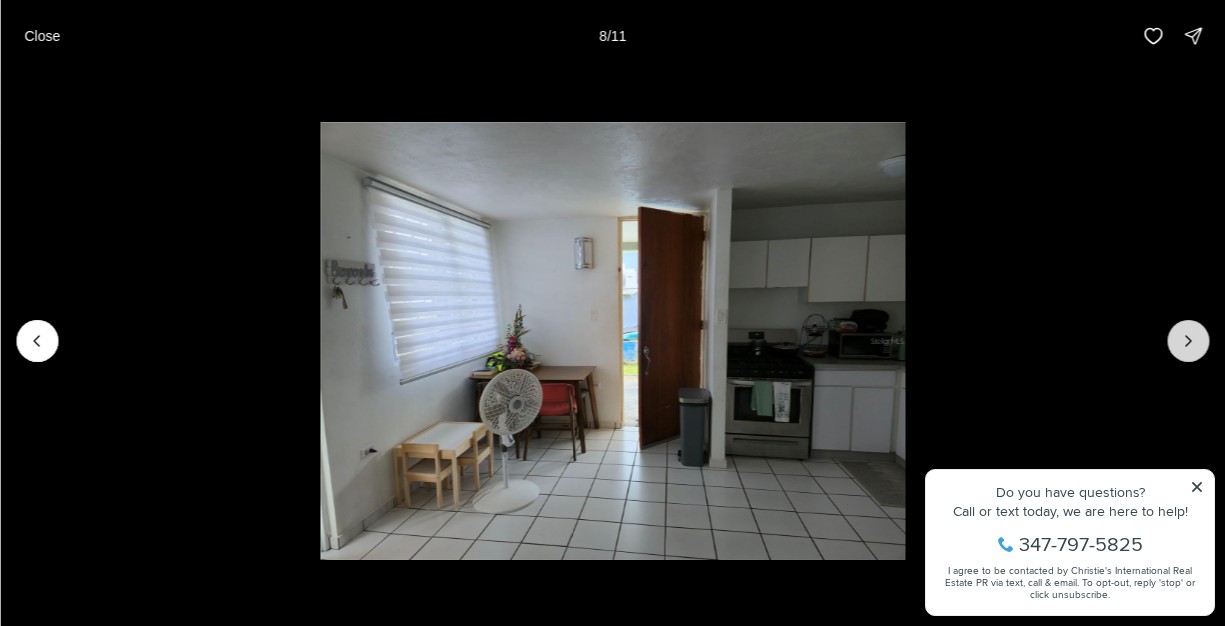 click 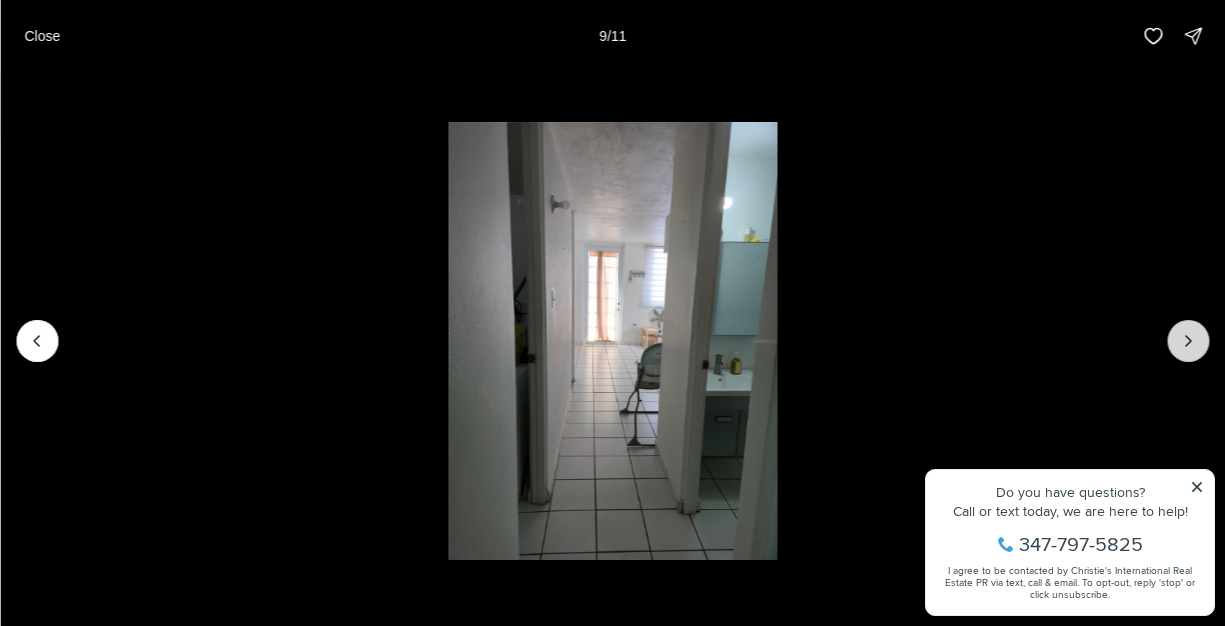click 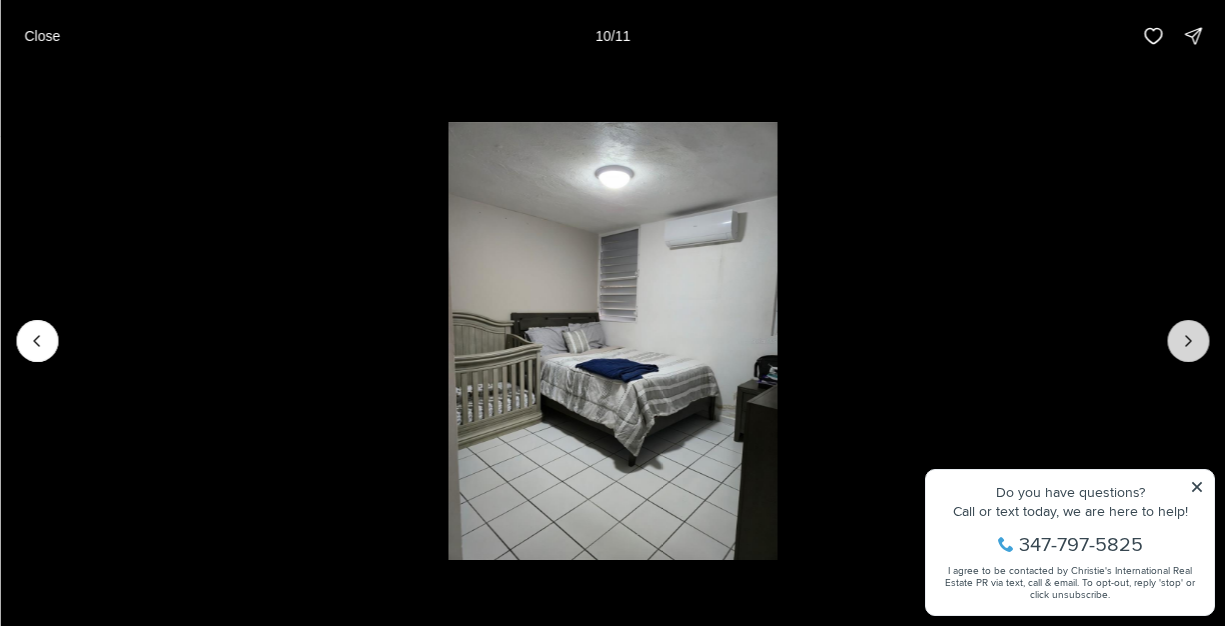 click 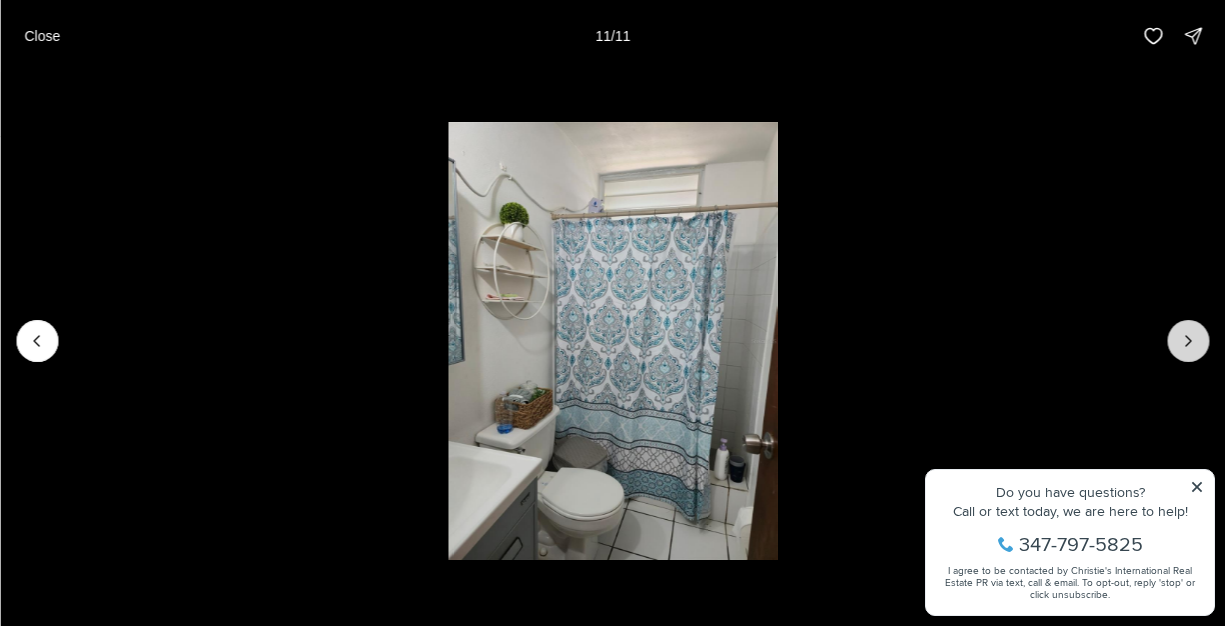 click at bounding box center [1188, 341] 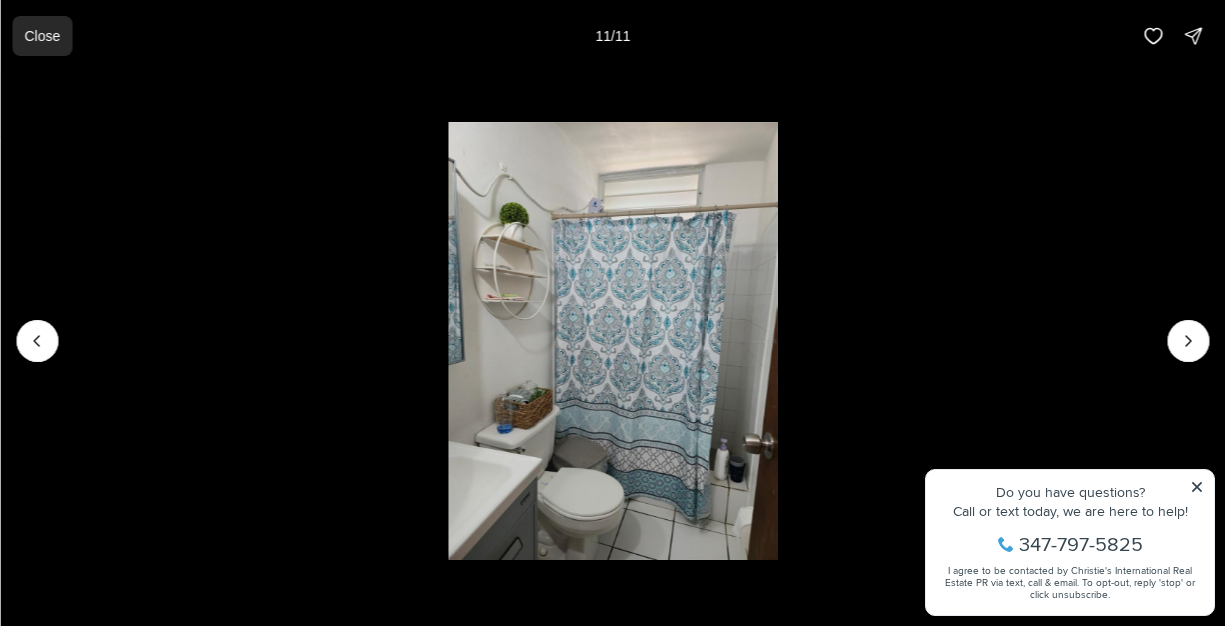 click on "Close" at bounding box center (42, 36) 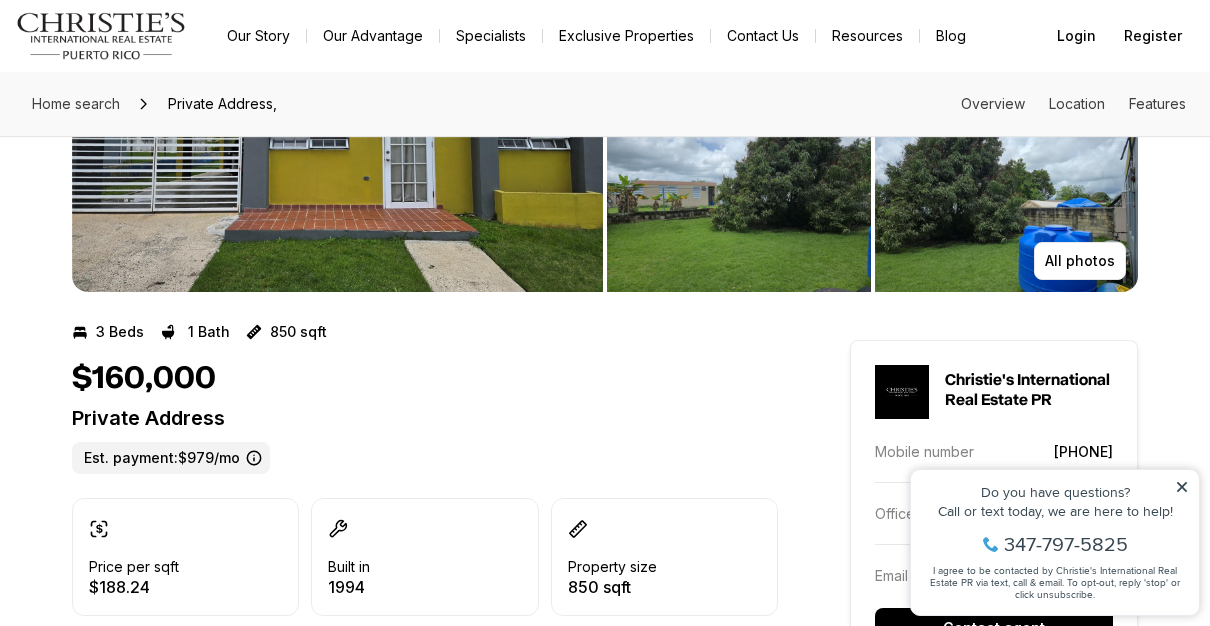 scroll, scrollTop: 0, scrollLeft: 0, axis: both 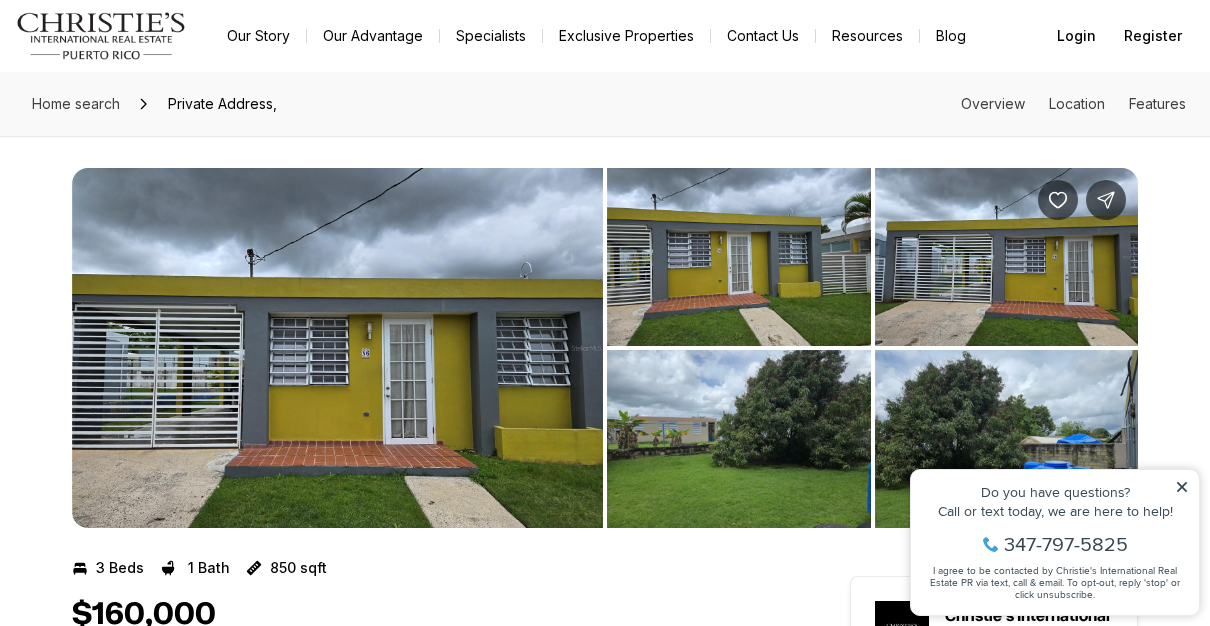 click 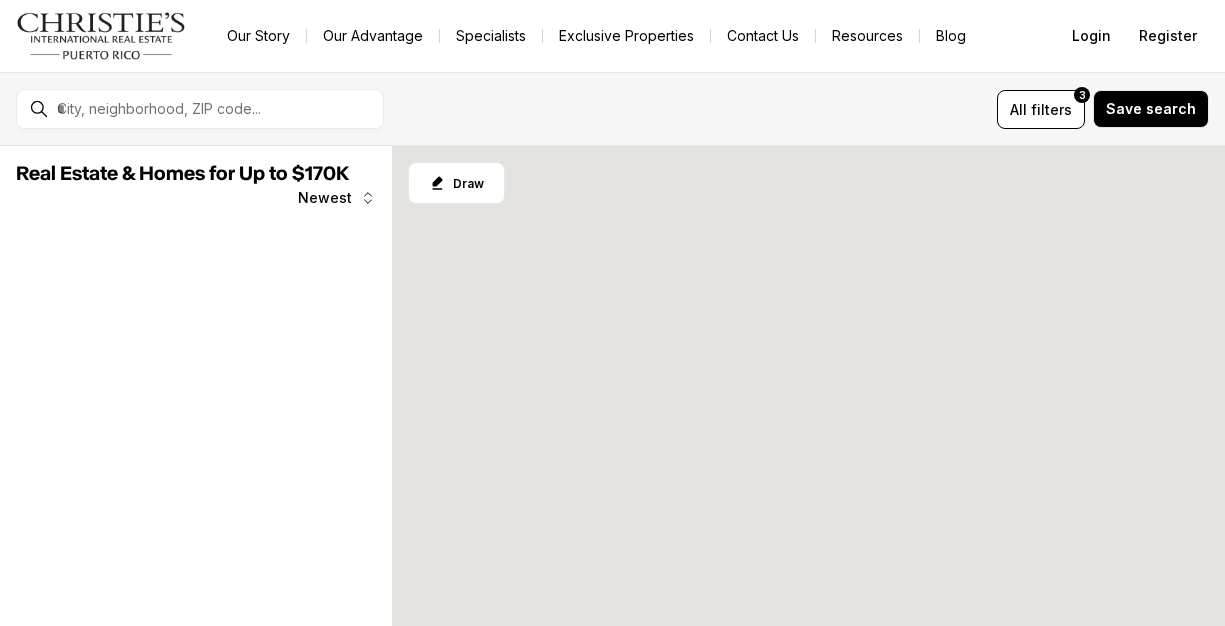 scroll, scrollTop: 0, scrollLeft: 0, axis: both 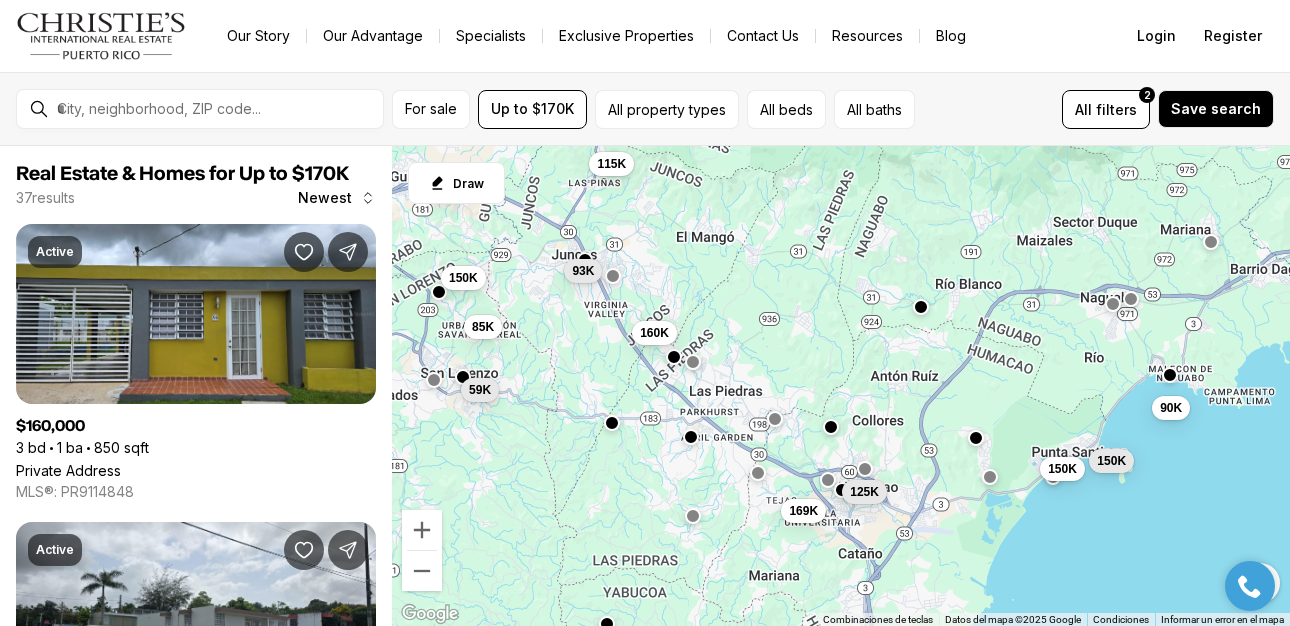 drag, startPoint x: 1267, startPoint y: 567, endPoint x: 1256, endPoint y: 414, distance: 153.39491 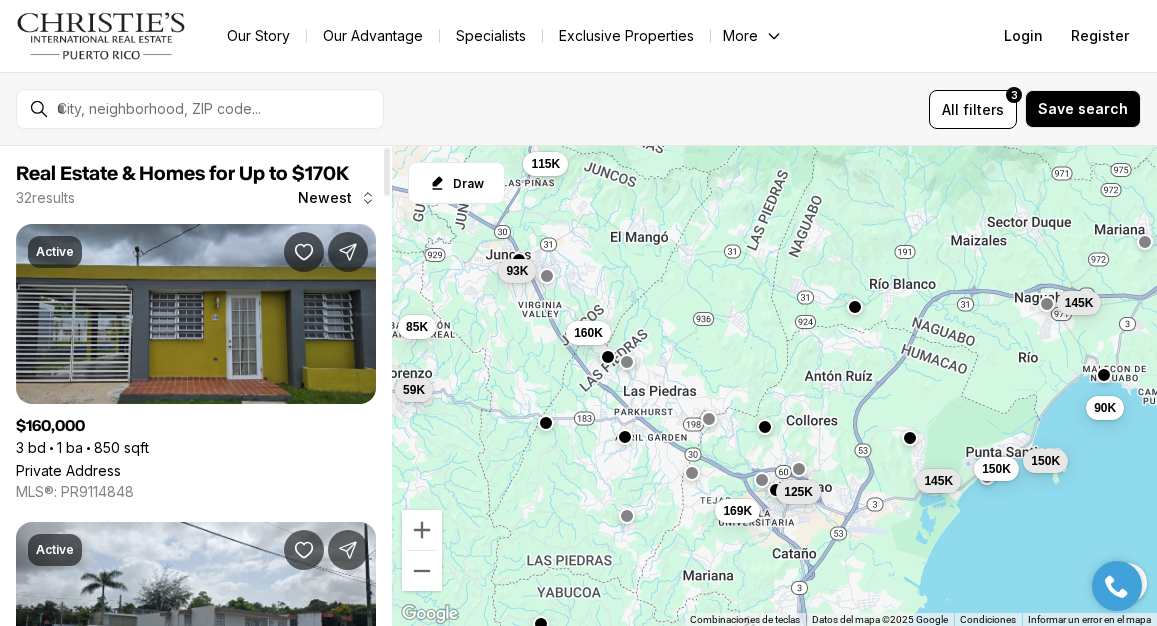click on "Private Address" at bounding box center [68, 470] 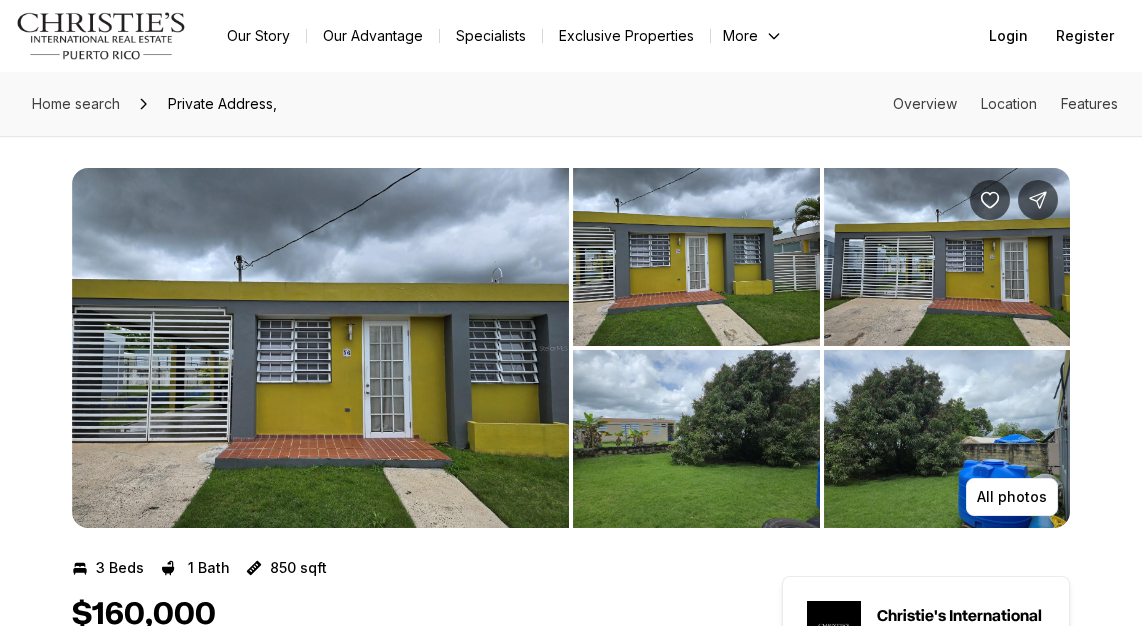 scroll, scrollTop: 148, scrollLeft: 0, axis: vertical 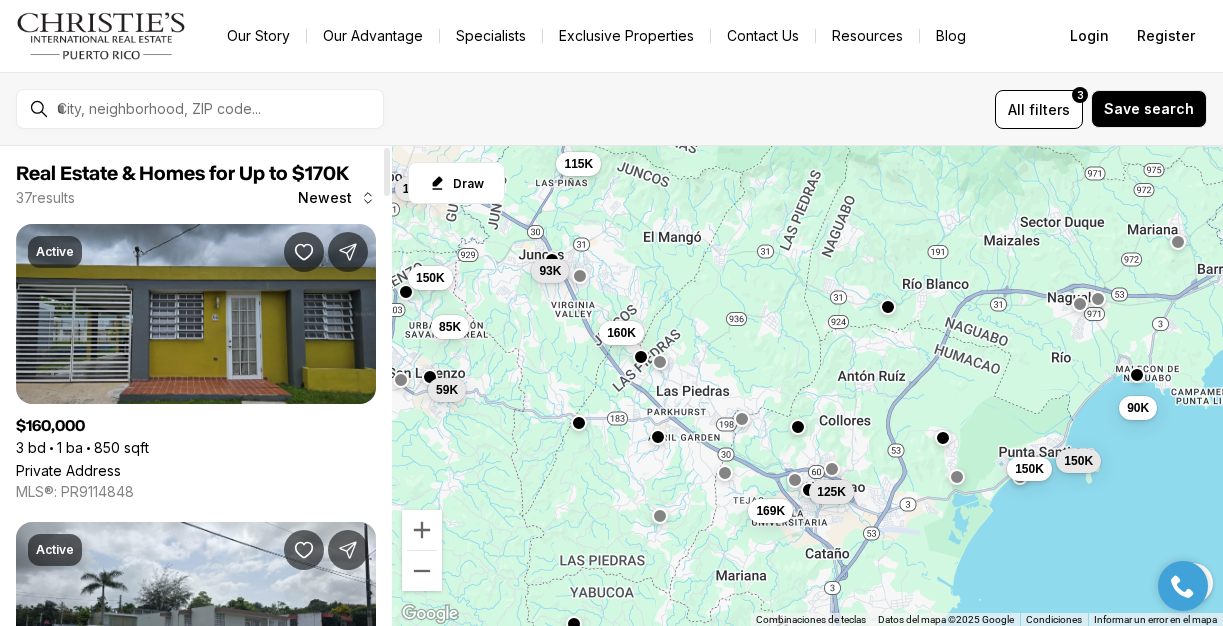click on "Private Address" at bounding box center (68, 470) 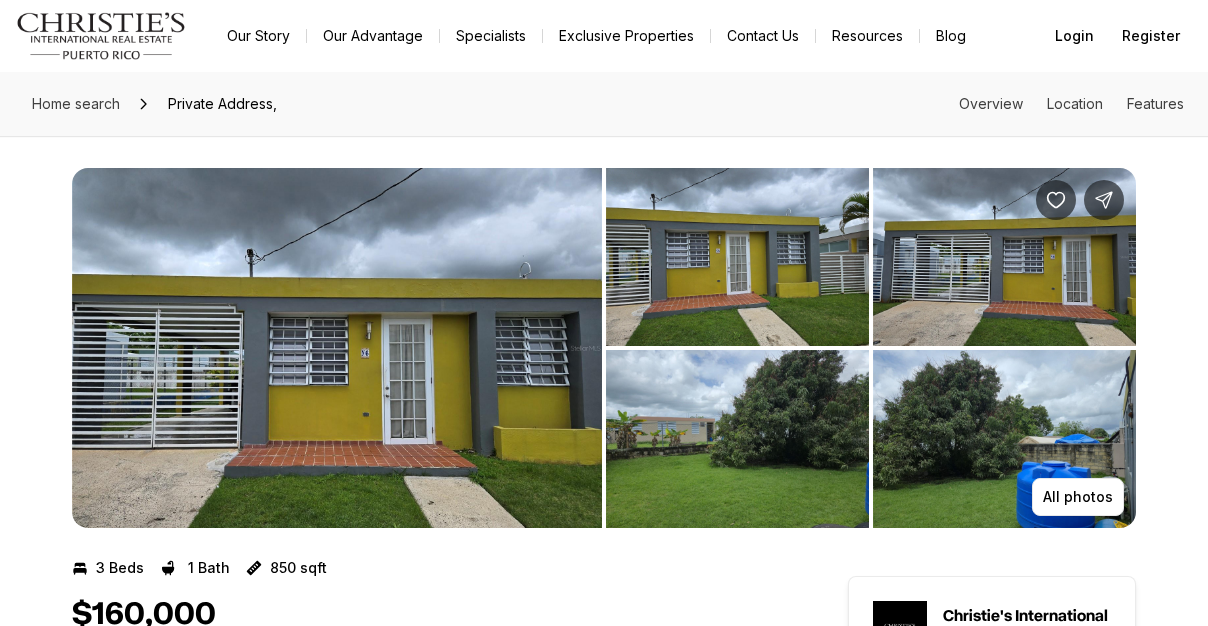 scroll, scrollTop: 207, scrollLeft: 0, axis: vertical 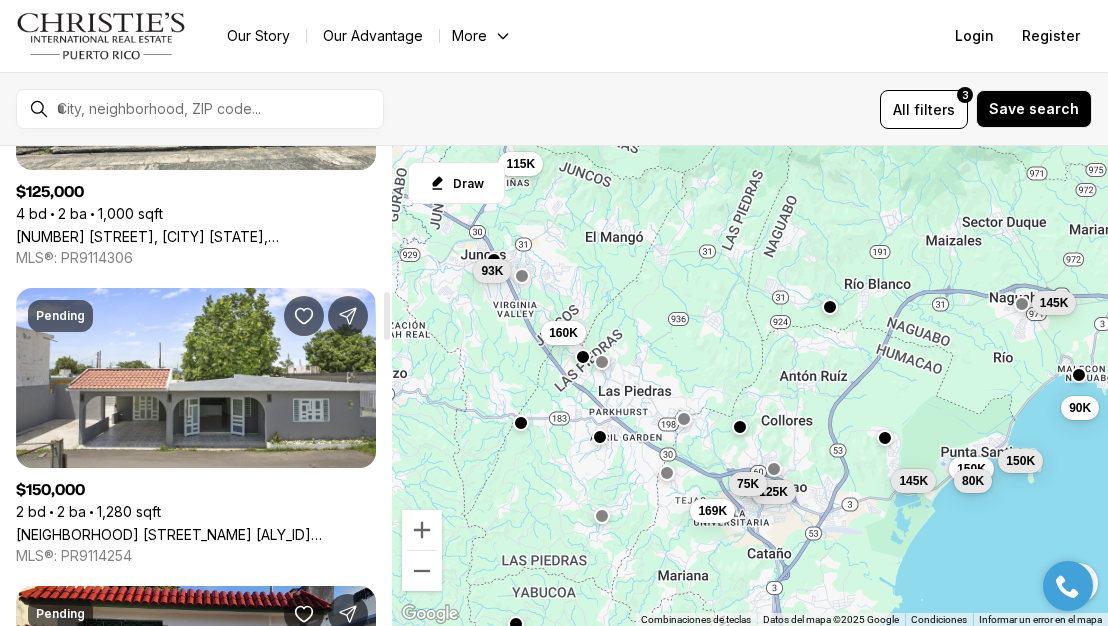 drag, startPoint x: 388, startPoint y: 172, endPoint x: 401, endPoint y: 317, distance: 145.58159 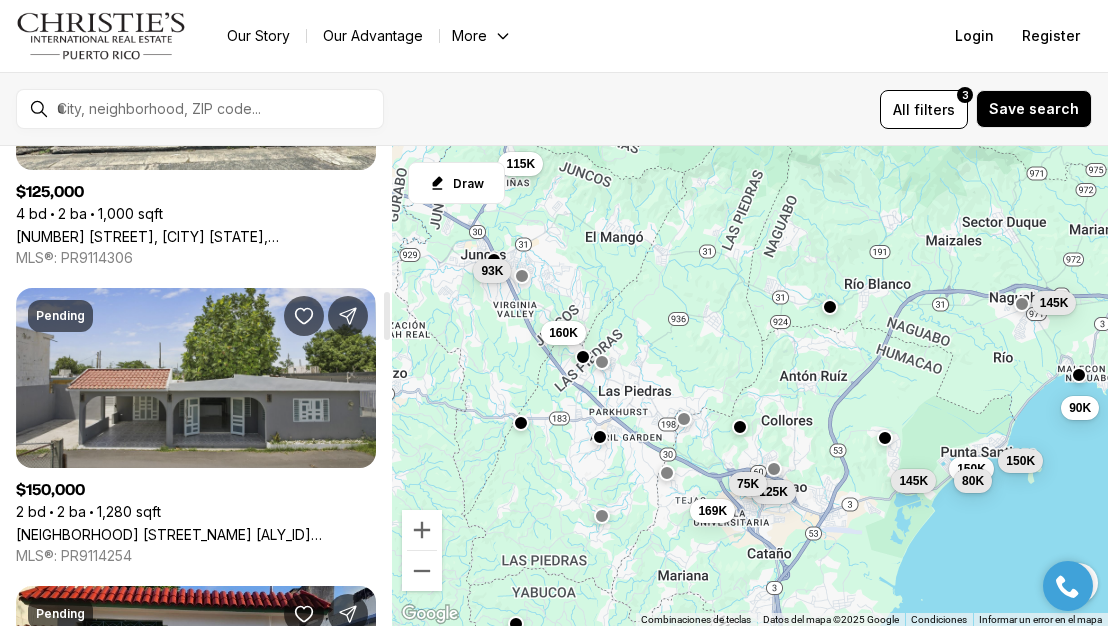 click on "[AREA] [AREA] [ALY] [LETTER], [CITY] [STATE], [POSTAL_CODE]" at bounding box center (196, 534) 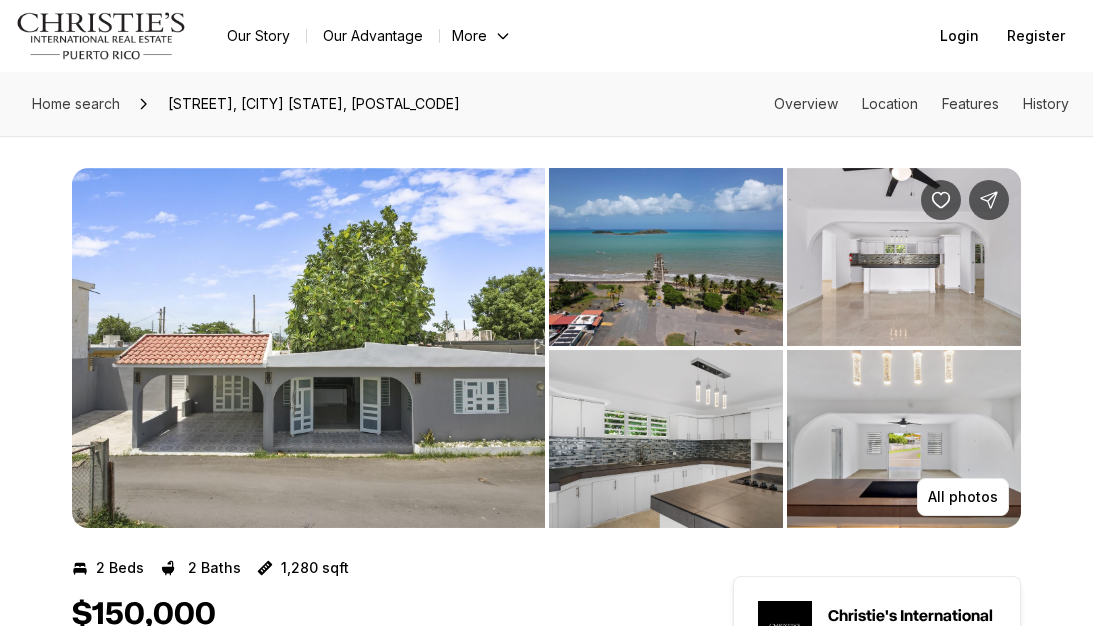 scroll, scrollTop: 0, scrollLeft: 0, axis: both 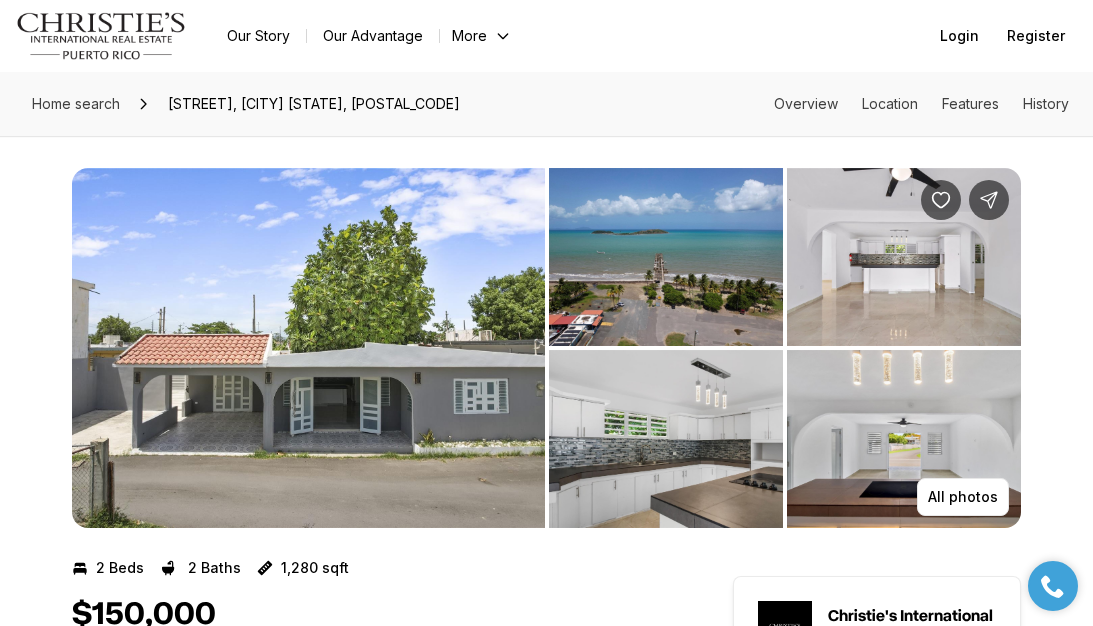 click at bounding box center (904, 257) 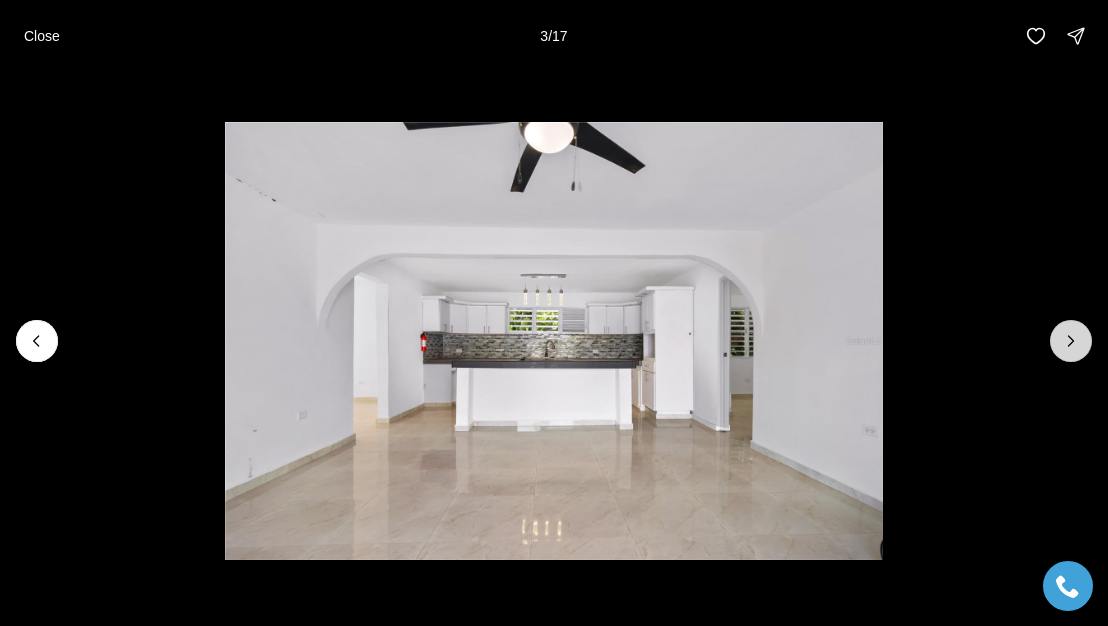 click 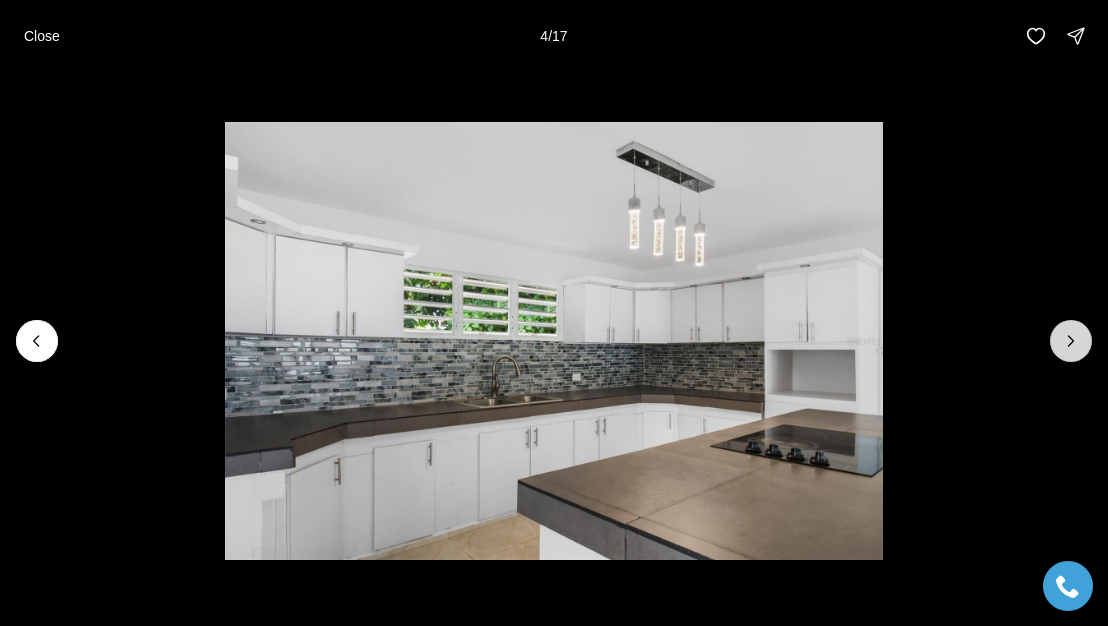 click 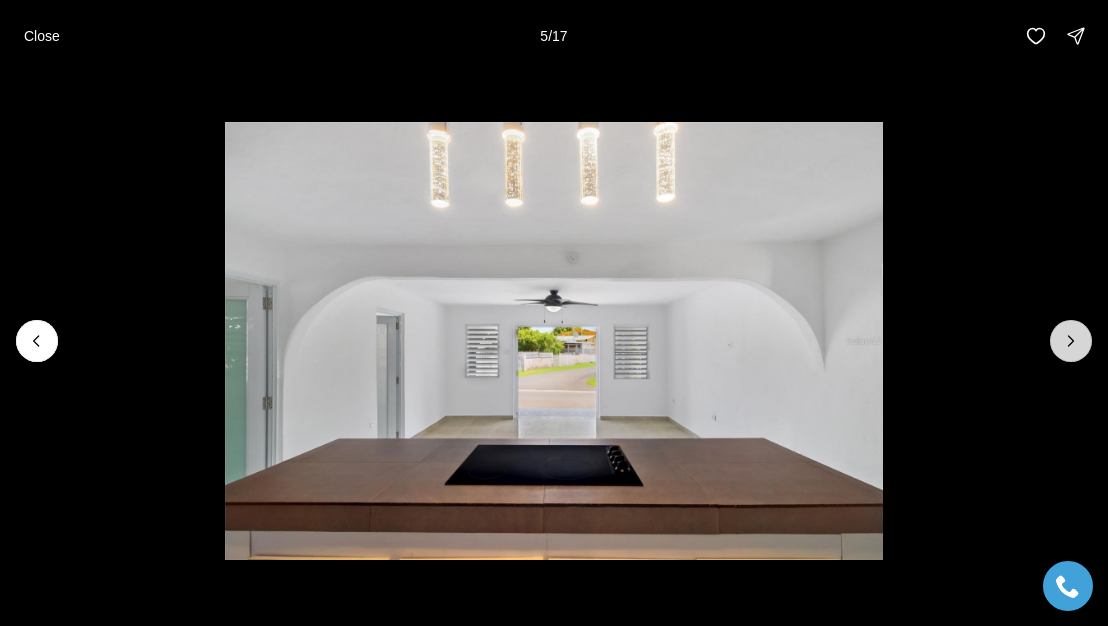 click 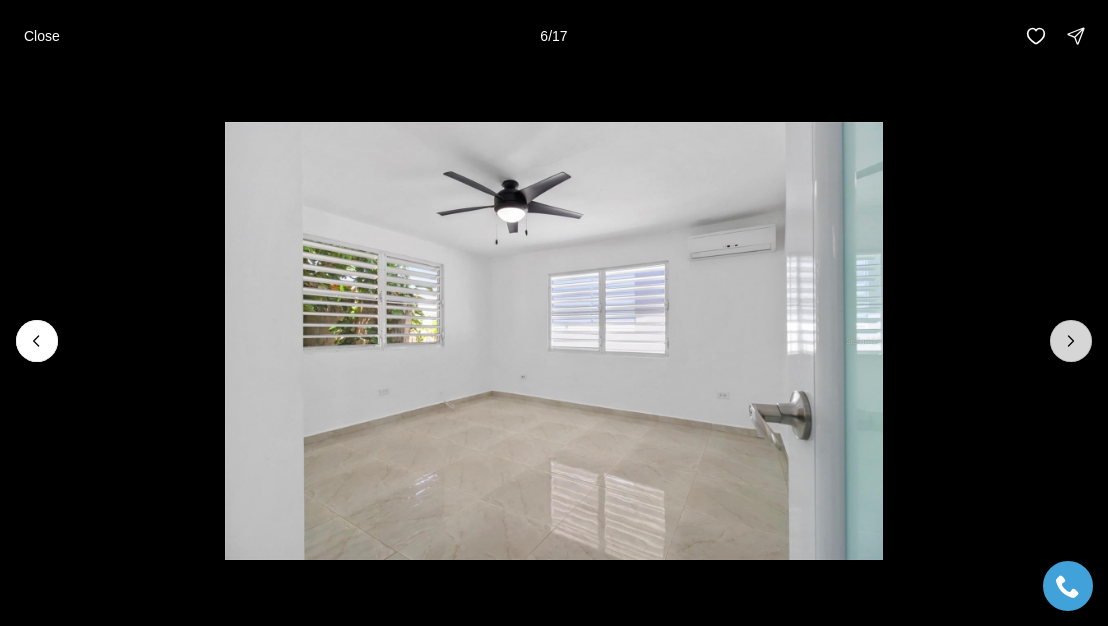 click 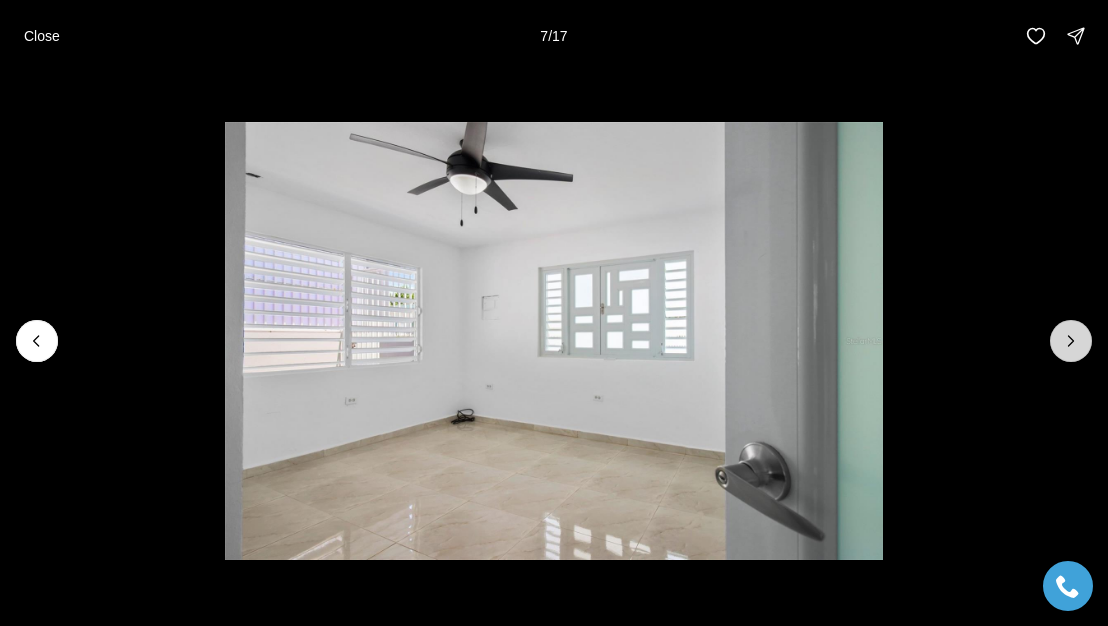 click 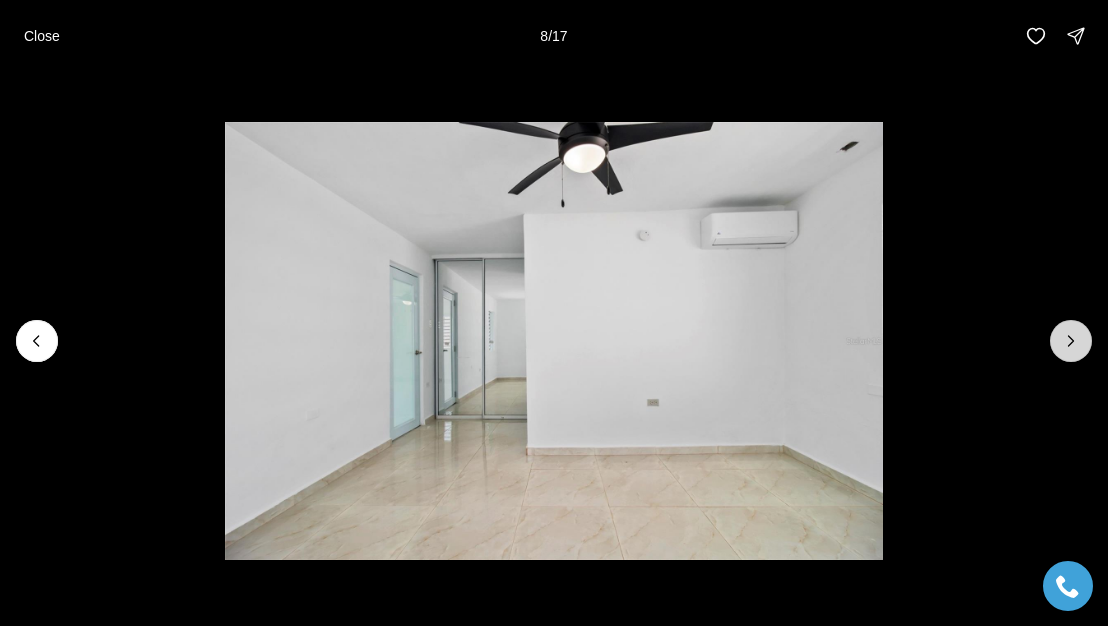 click 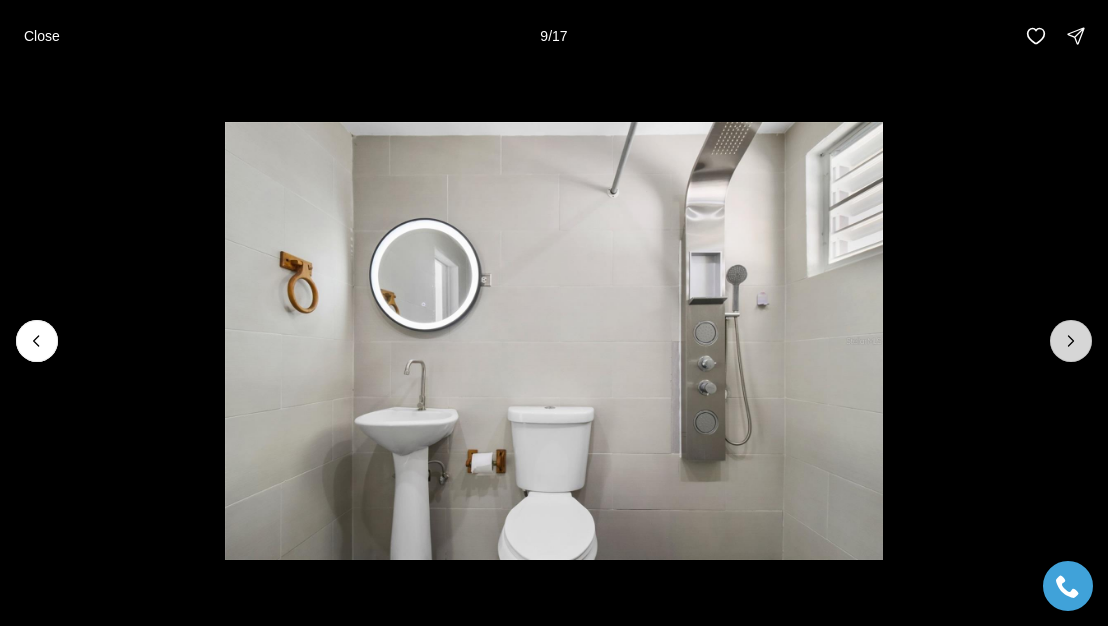 click 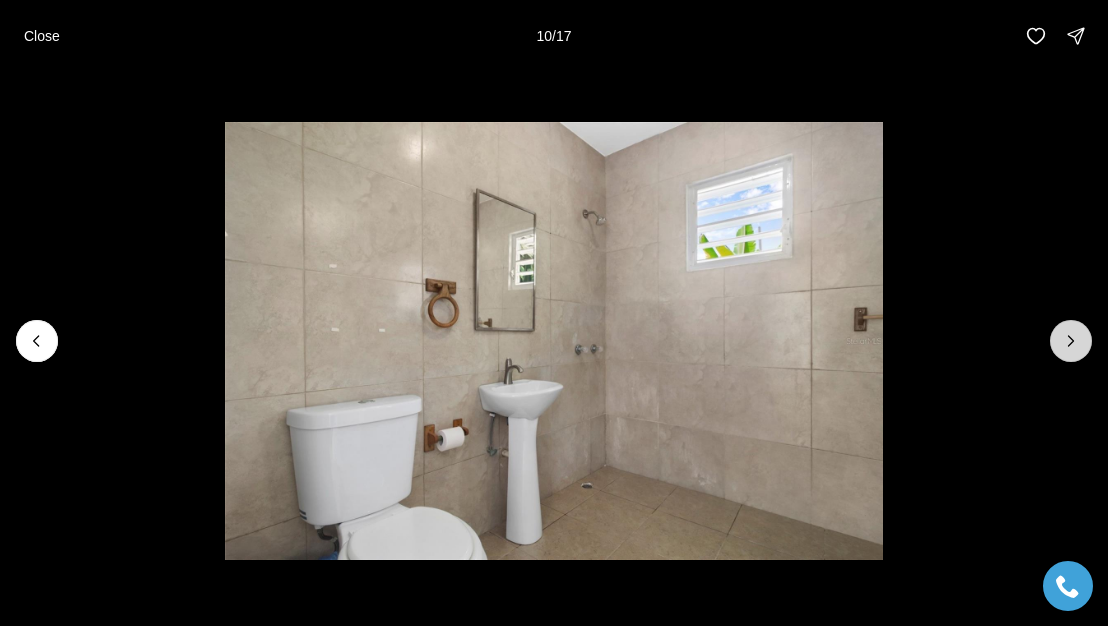 click 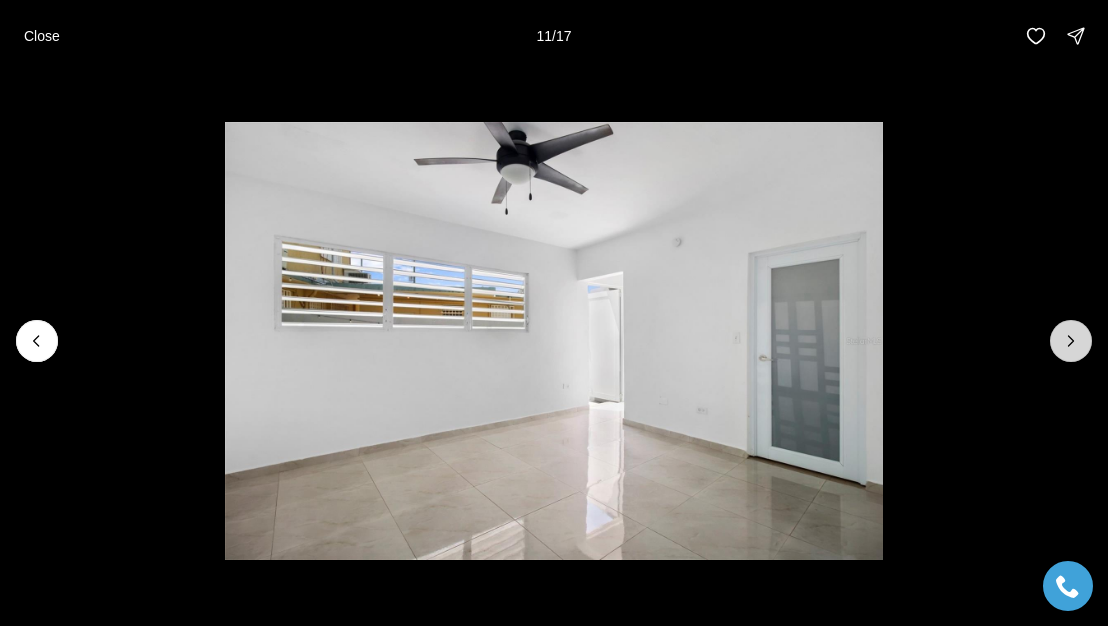 click 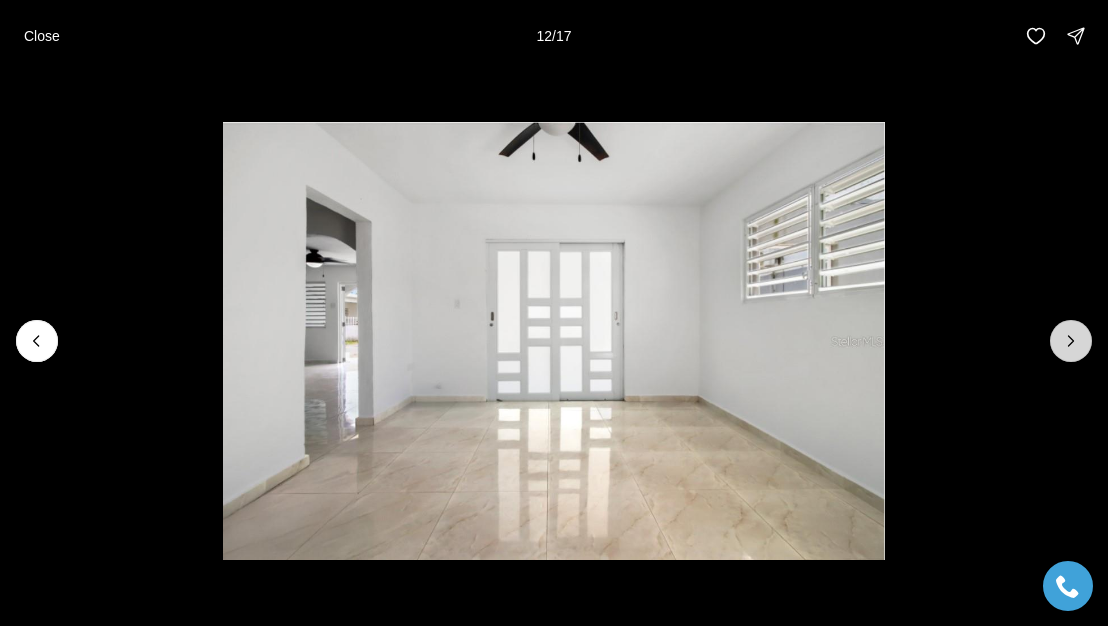 click 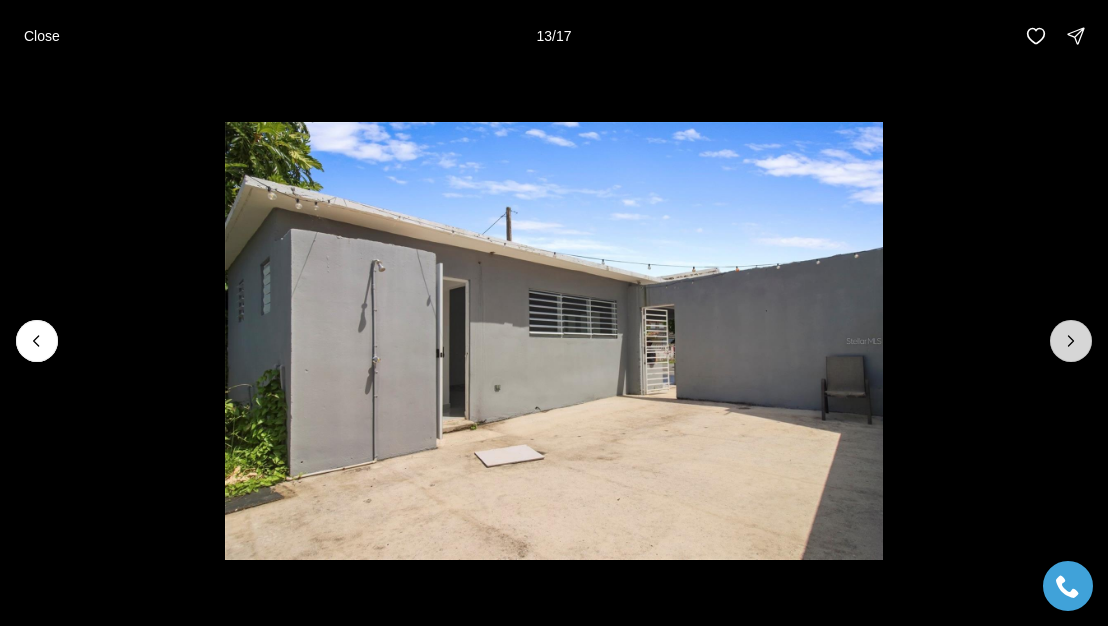 click 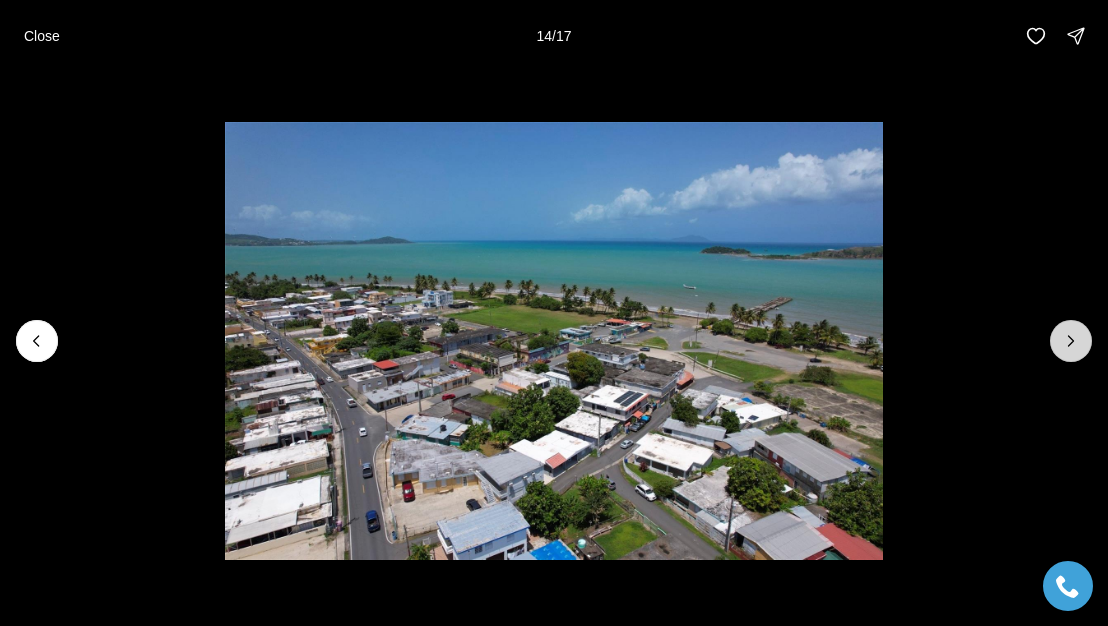 click 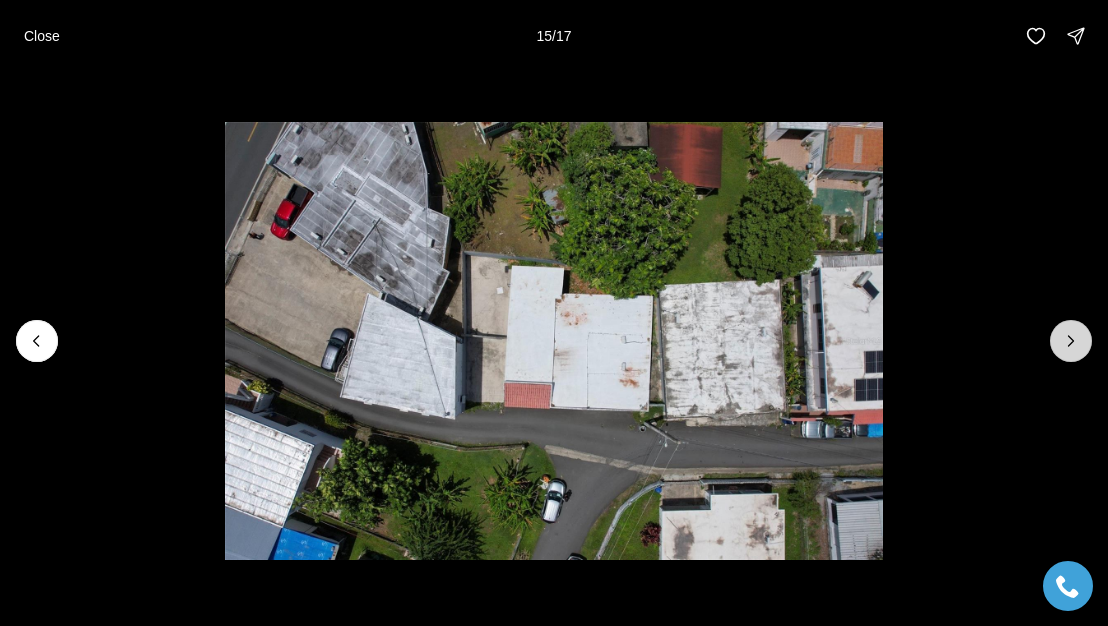 click 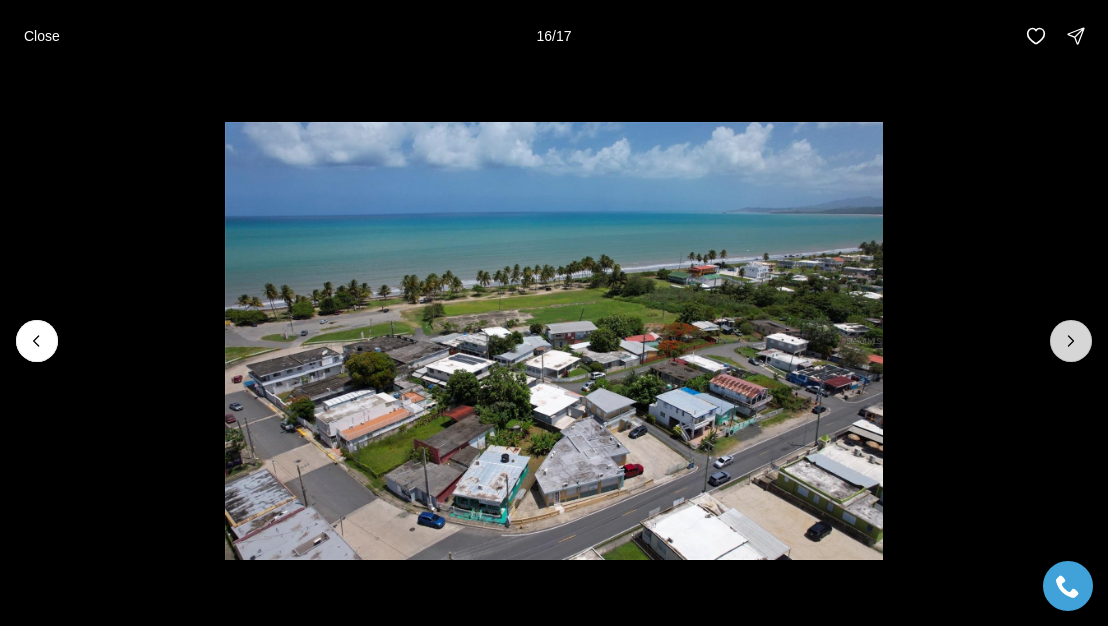 click 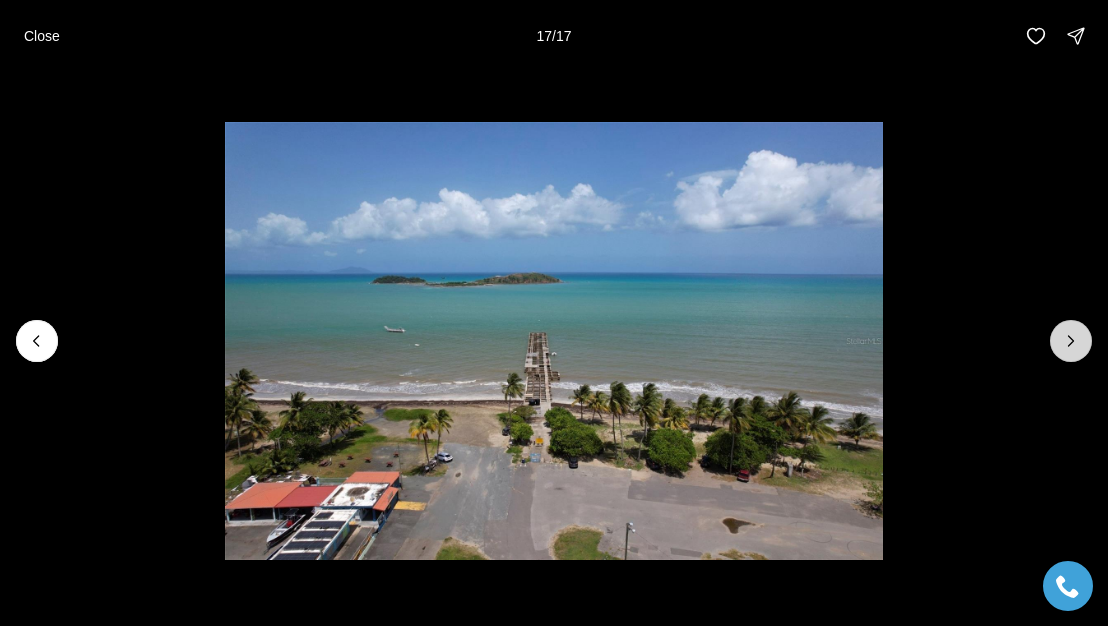click at bounding box center [1071, 341] 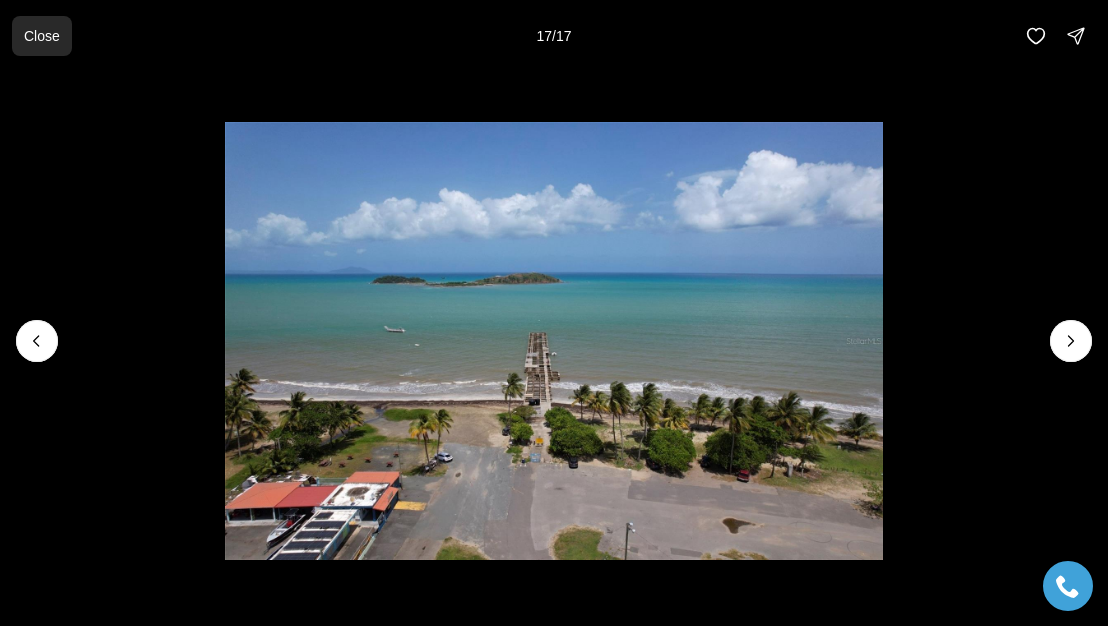 click on "Close" at bounding box center (42, 36) 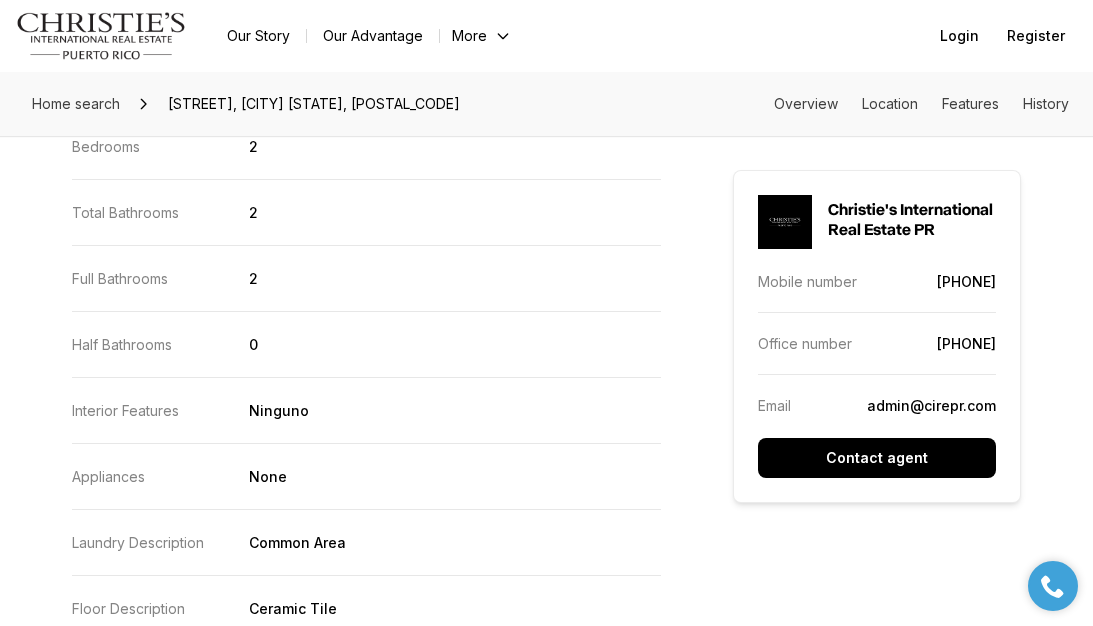 scroll, scrollTop: 0, scrollLeft: 0, axis: both 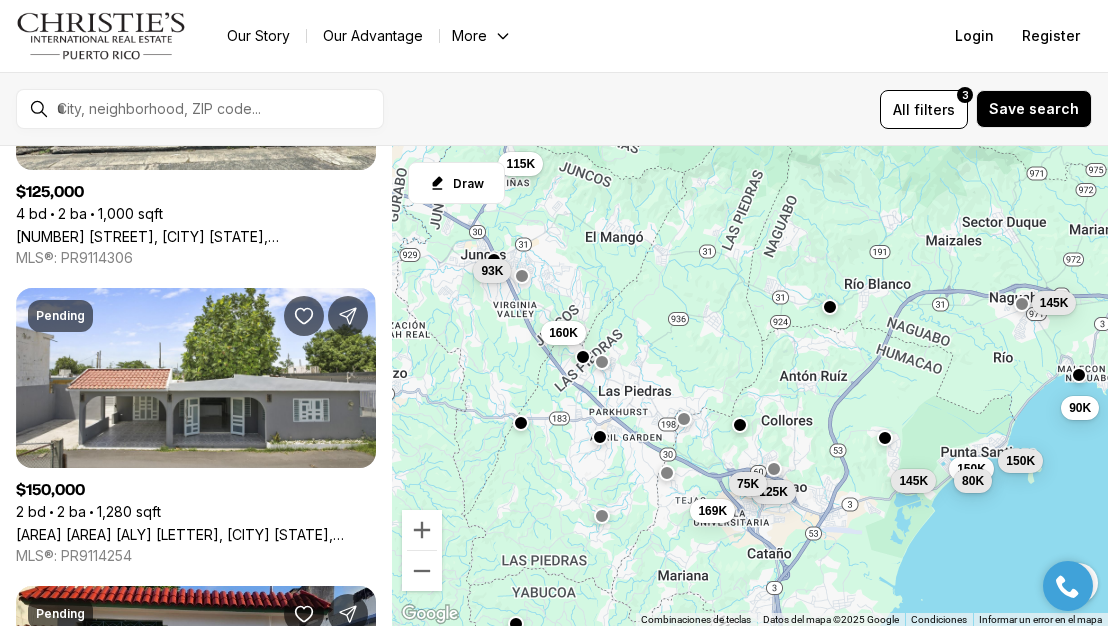 click at bounding box center (740, 425) 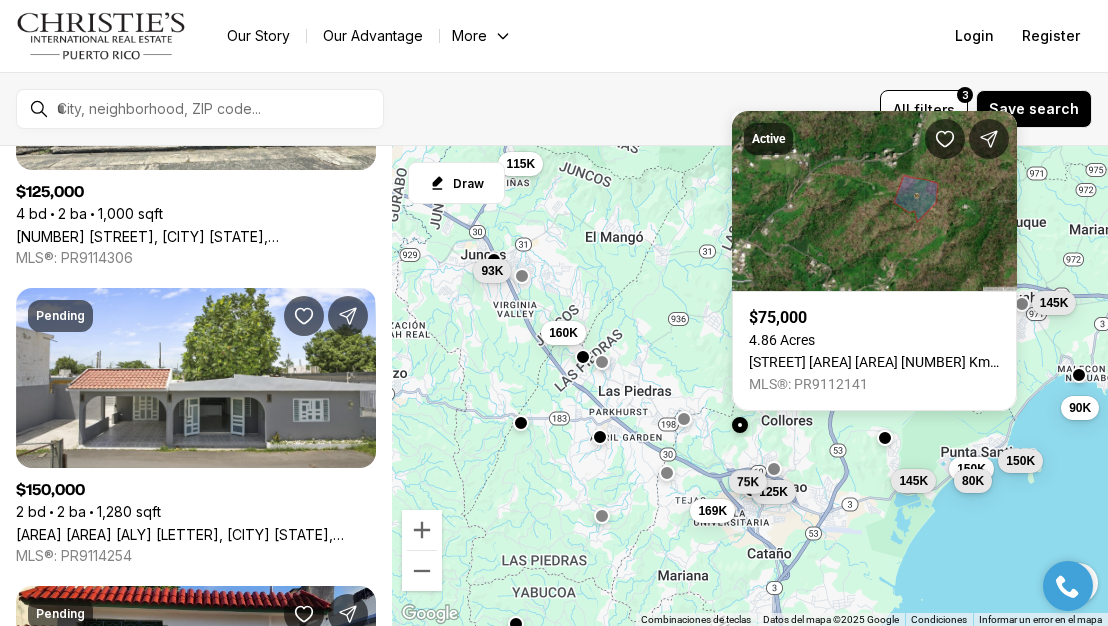 click on "75K" at bounding box center (748, 481) 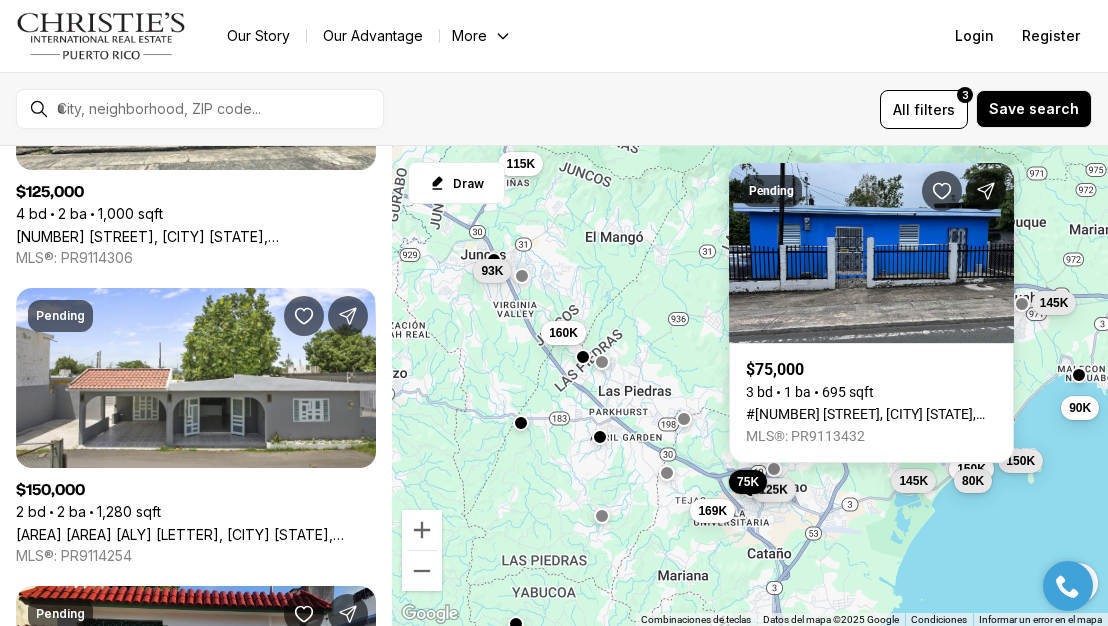 click on "125K" at bounding box center (773, 490) 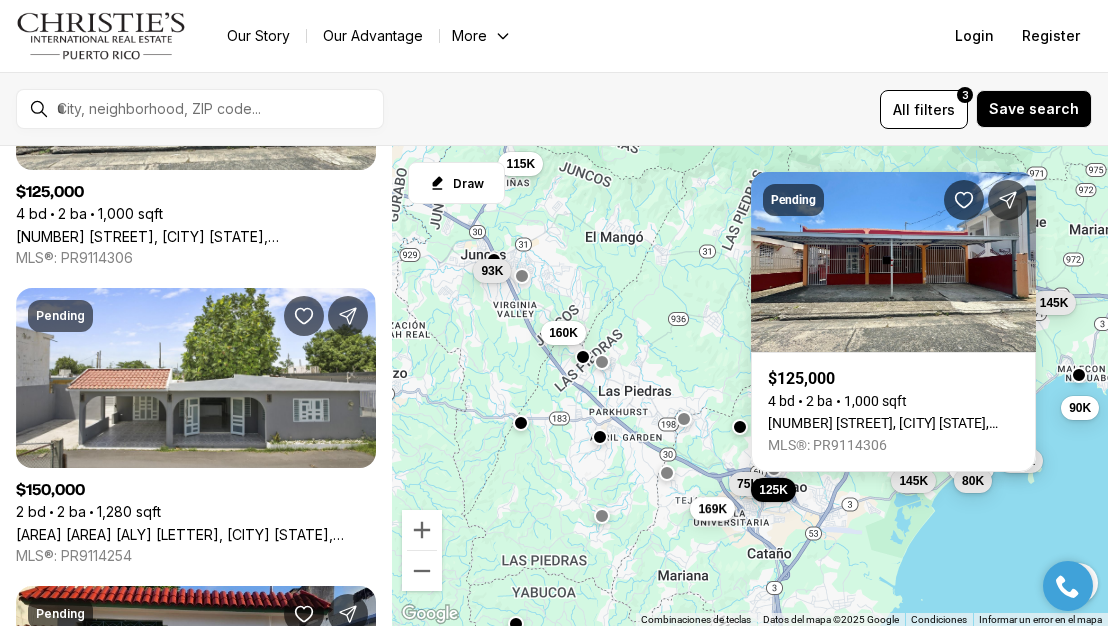 click on "169K" at bounding box center [712, 508] 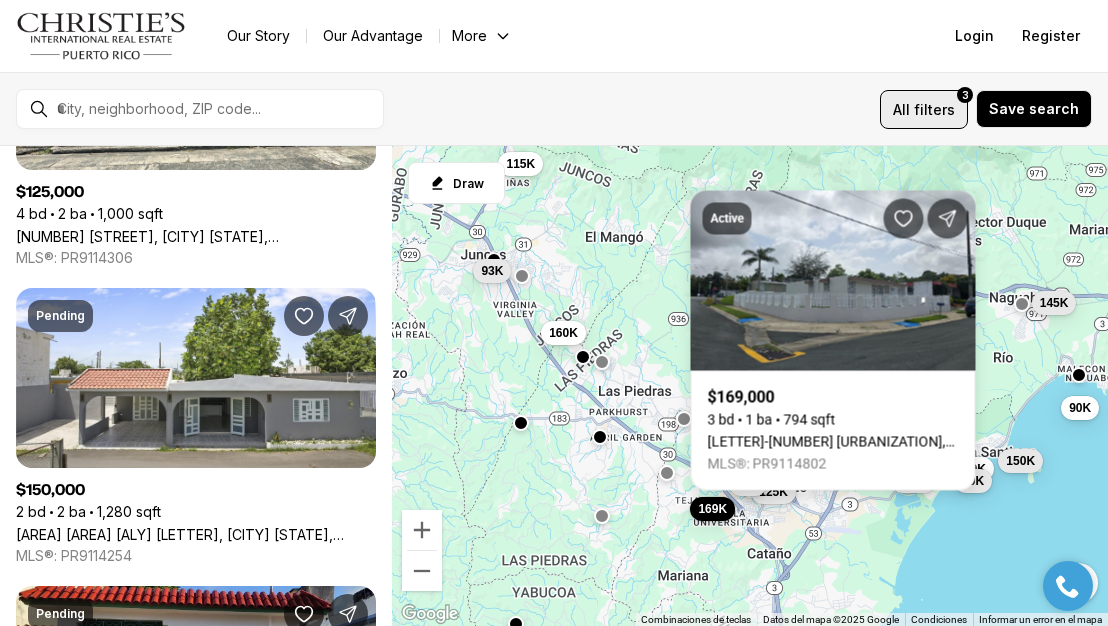 click on "filters" at bounding box center [934, 109] 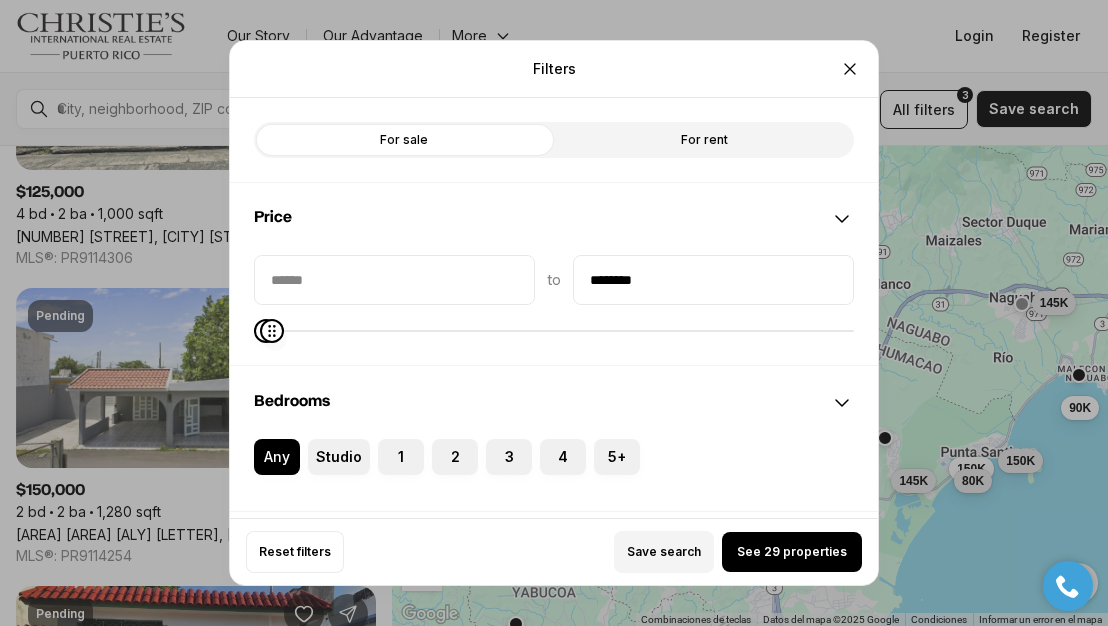 click at bounding box center (272, 331) 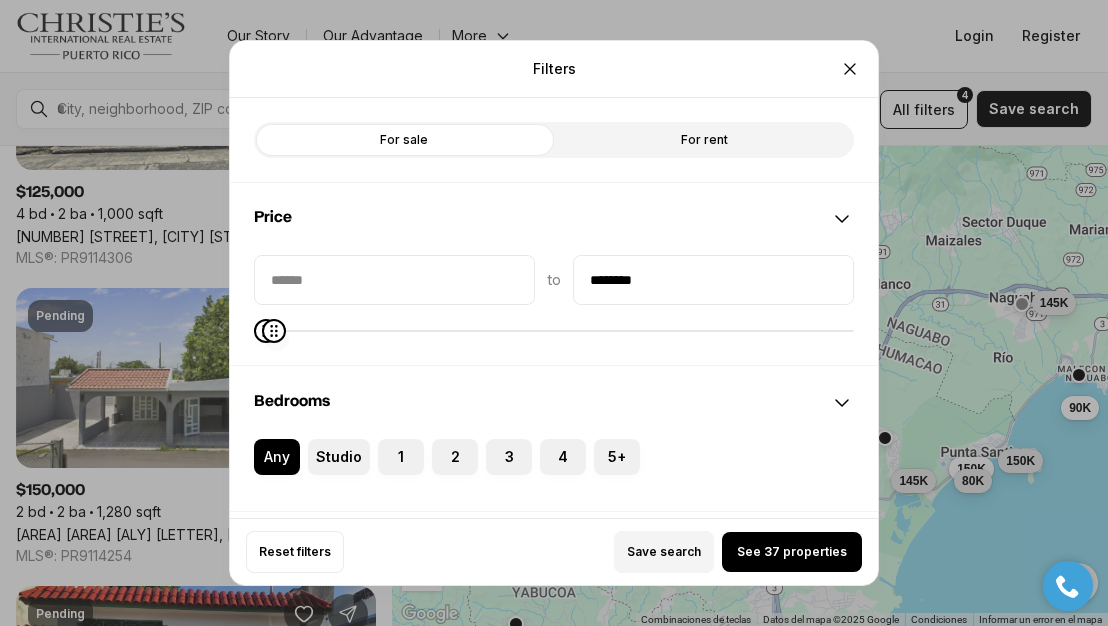 type on "********" 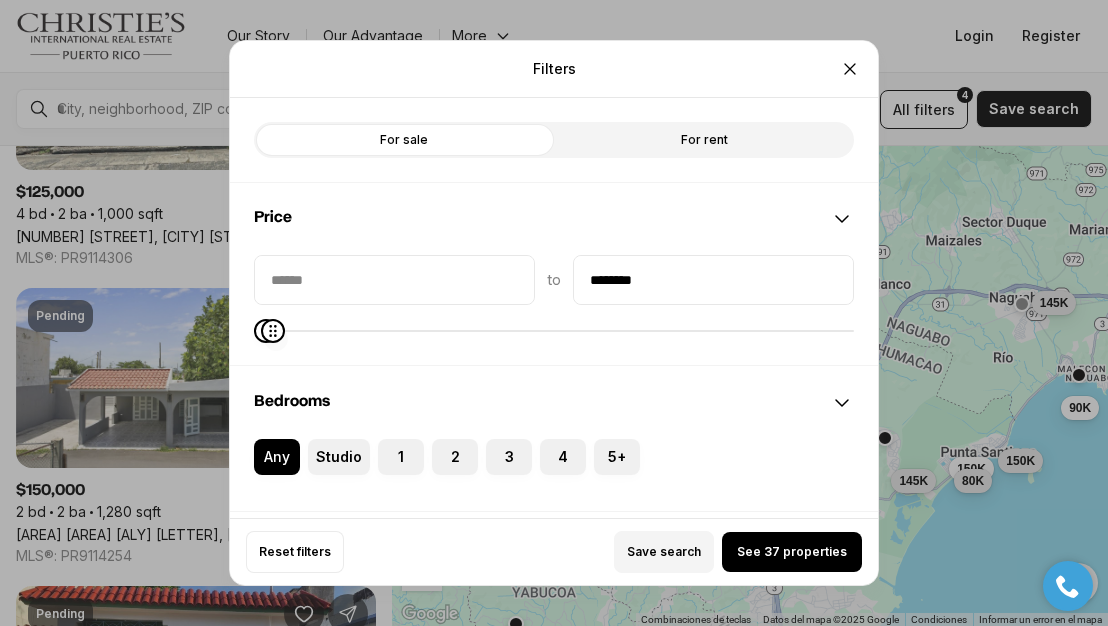 click at bounding box center (273, 331) 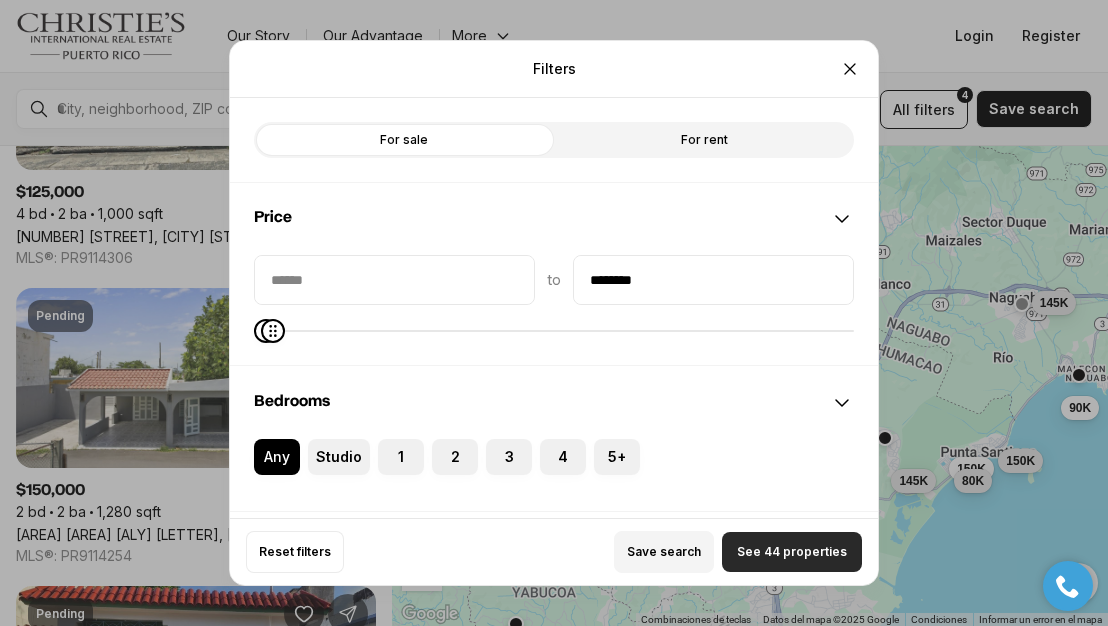 click on "See 44 properties" at bounding box center [792, 552] 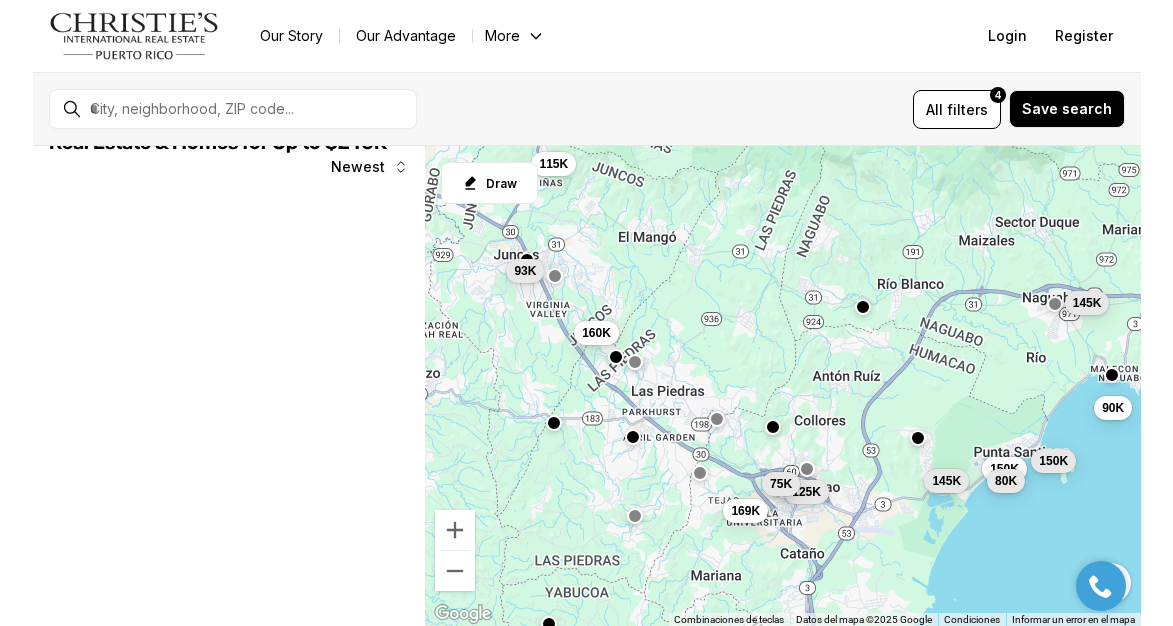 scroll, scrollTop: 0, scrollLeft: 0, axis: both 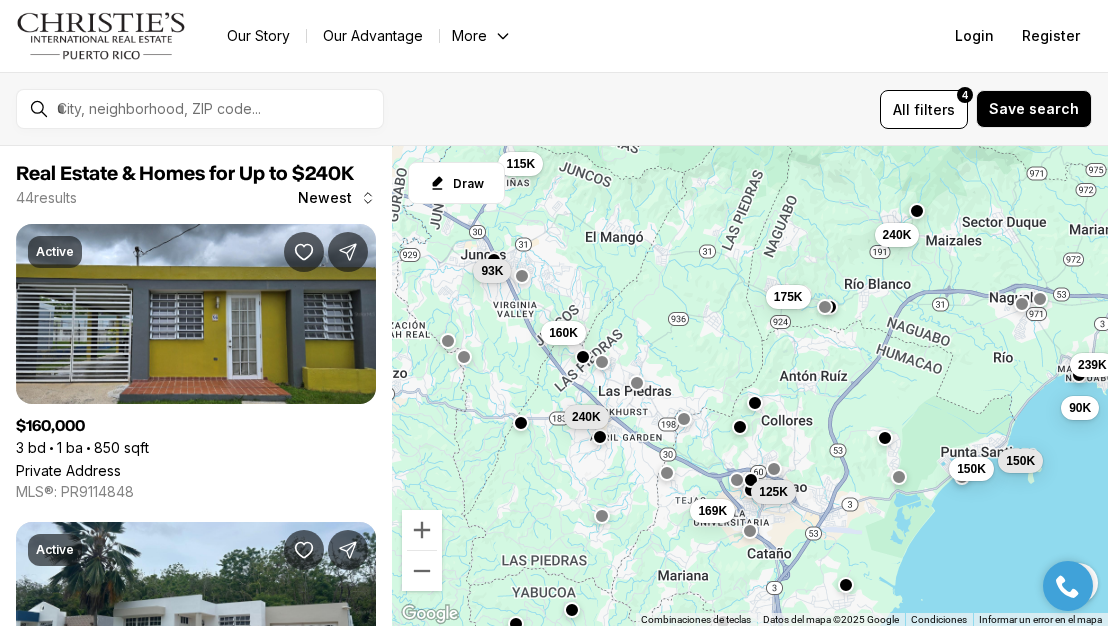 click at bounding box center [637, 383] 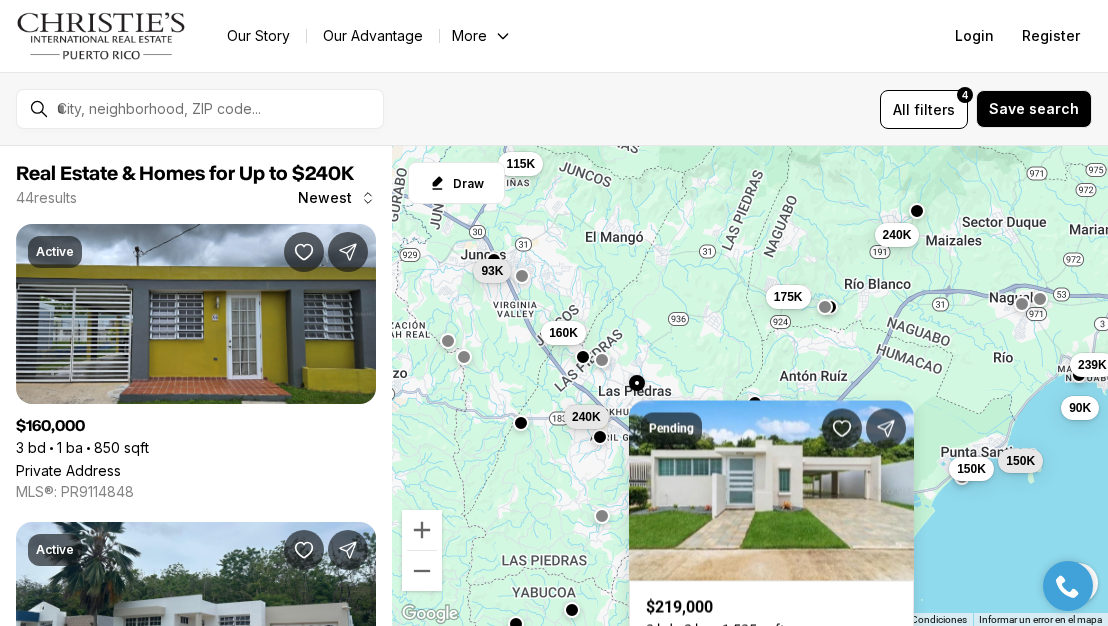 click at bounding box center (602, 359) 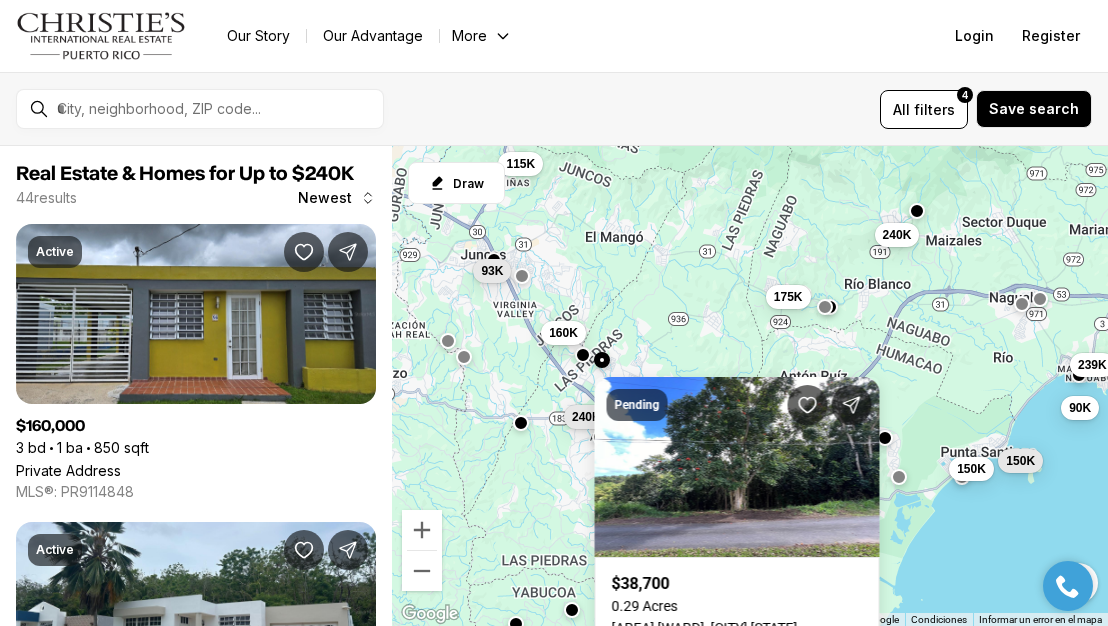 click at bounding box center [583, 355] 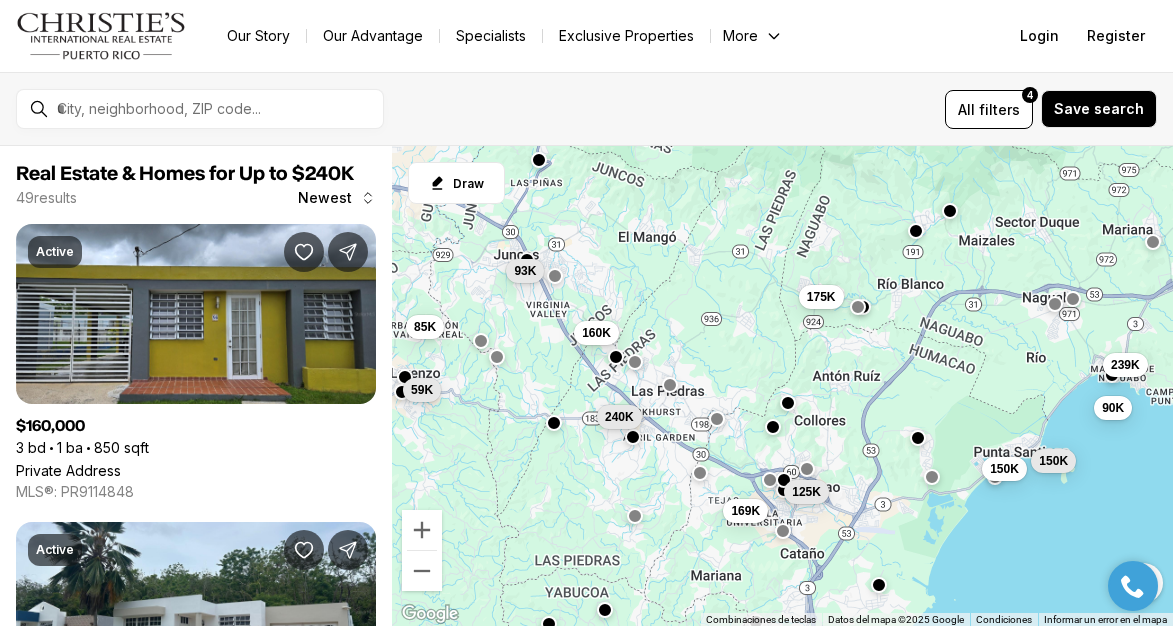 click on "160K 169K 150K 90K 125K 150K 93K 239K 175K 240K 59K 85K" at bounding box center [782, 386] 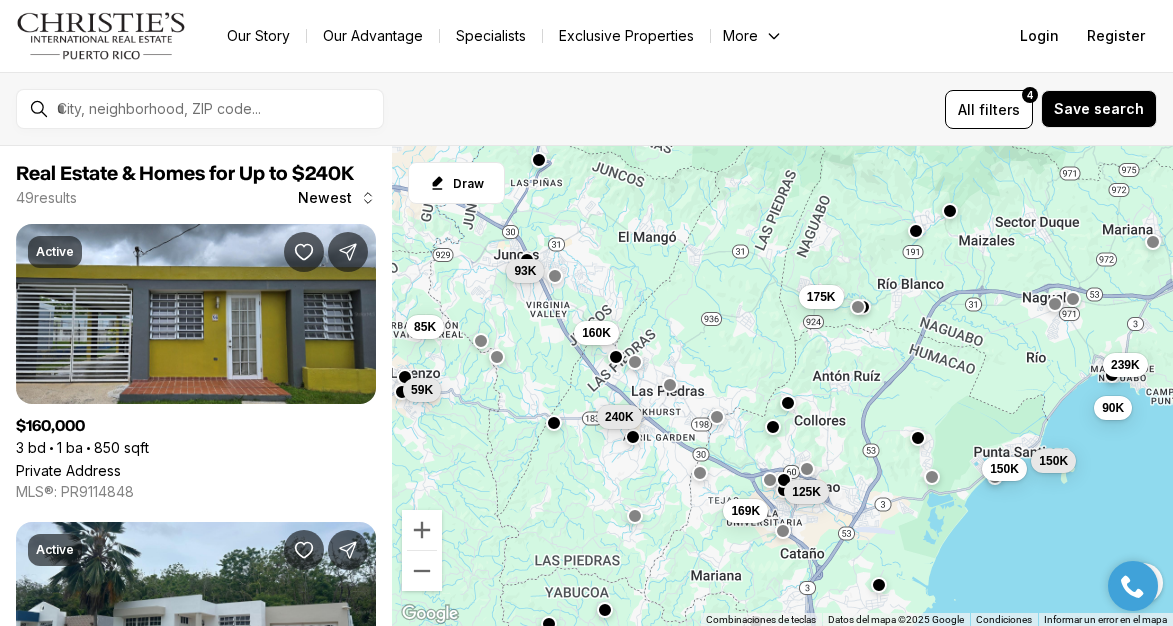 click at bounding box center (717, 416) 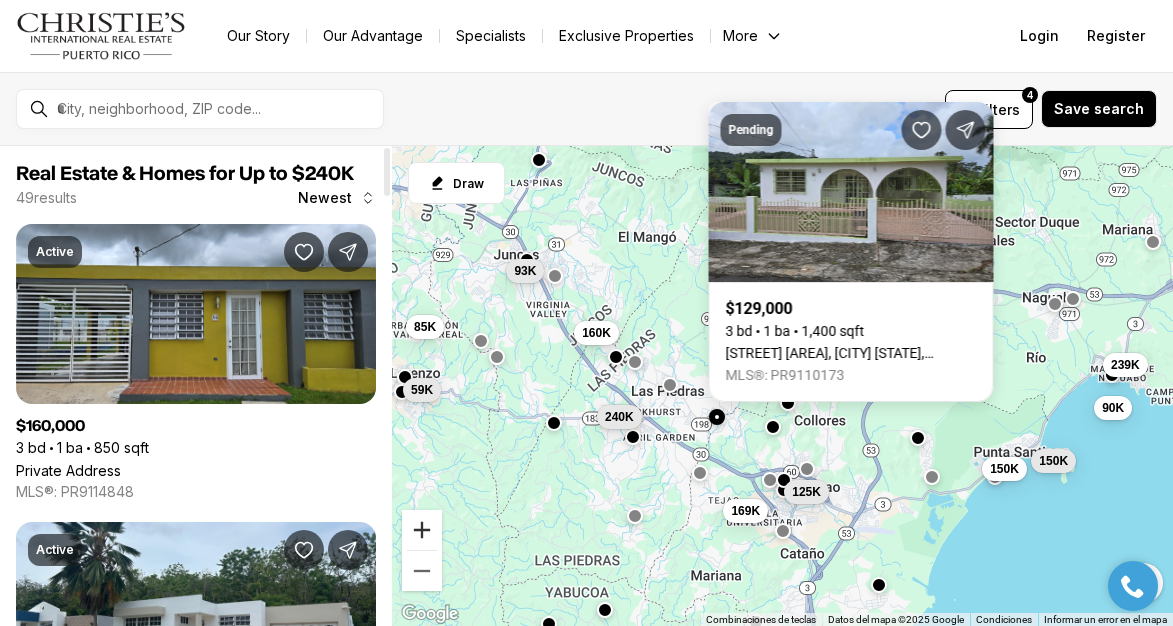 click at bounding box center (422, 530) 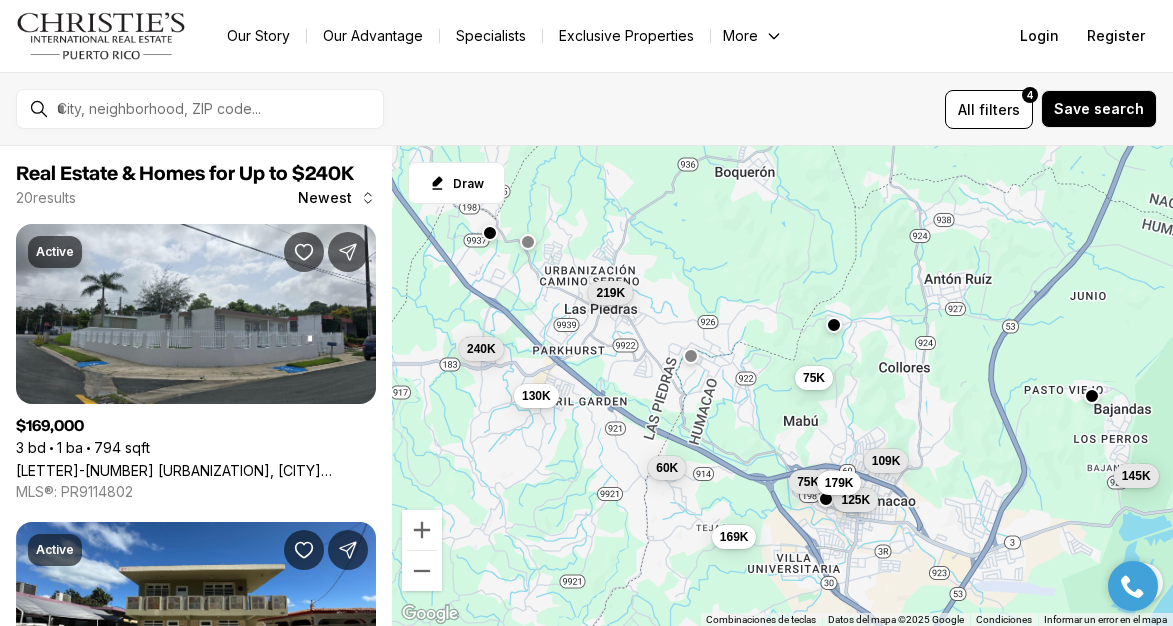 drag, startPoint x: 757, startPoint y: 375, endPoint x: 804, endPoint y: 283, distance: 103.31021 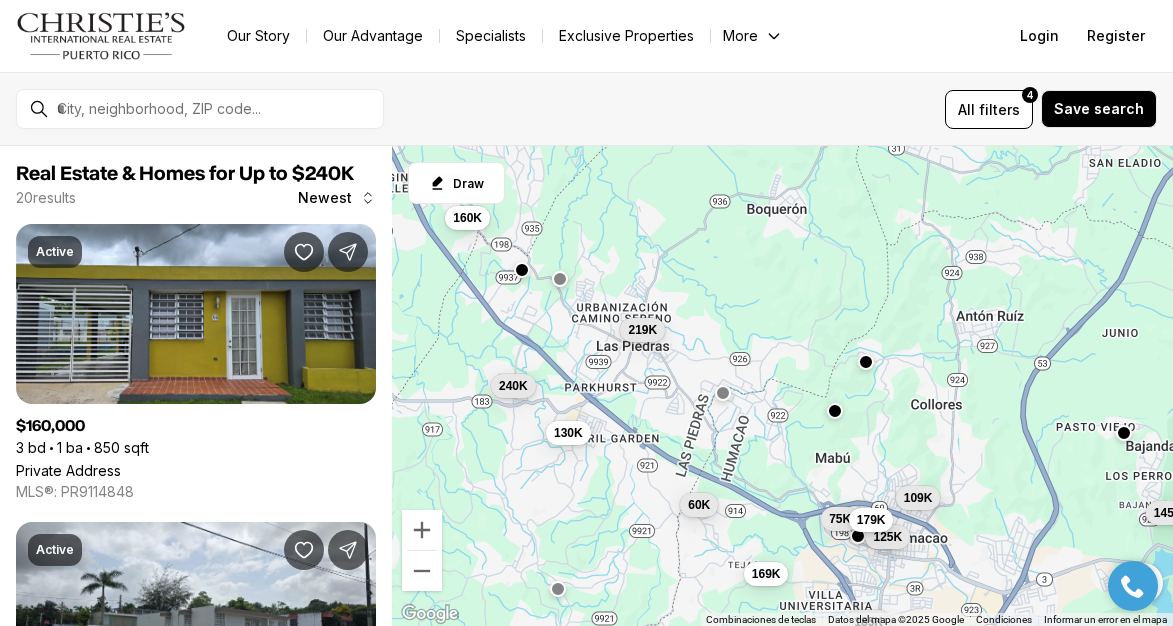 drag, startPoint x: 667, startPoint y: 275, endPoint x: 733, endPoint y: 293, distance: 68.41052 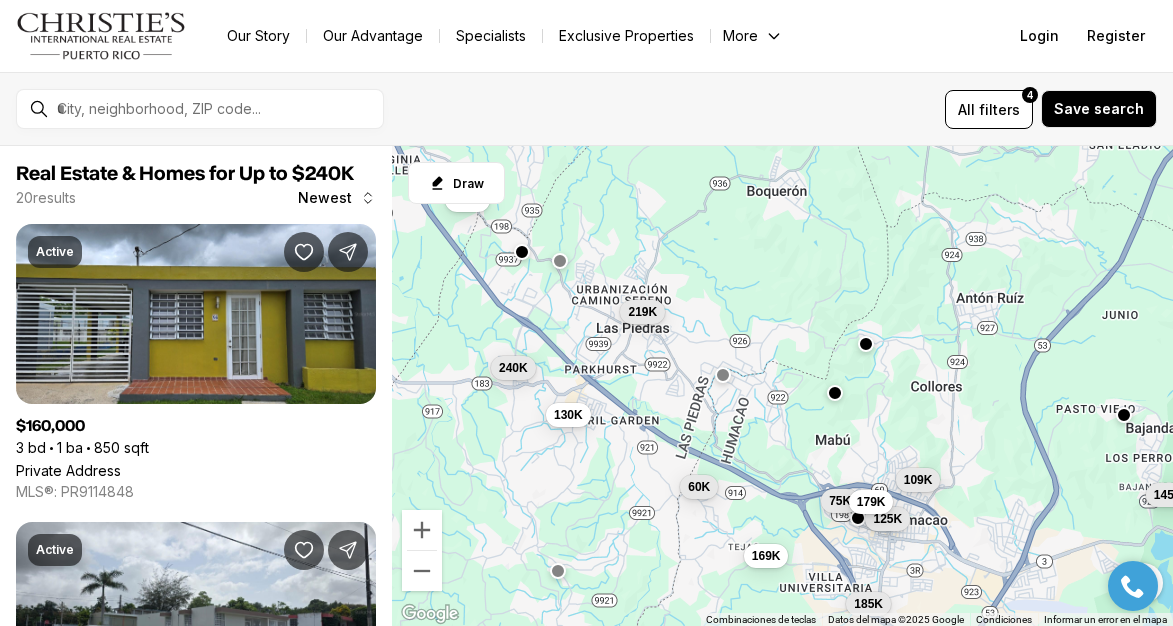 click at bounding box center (559, 261) 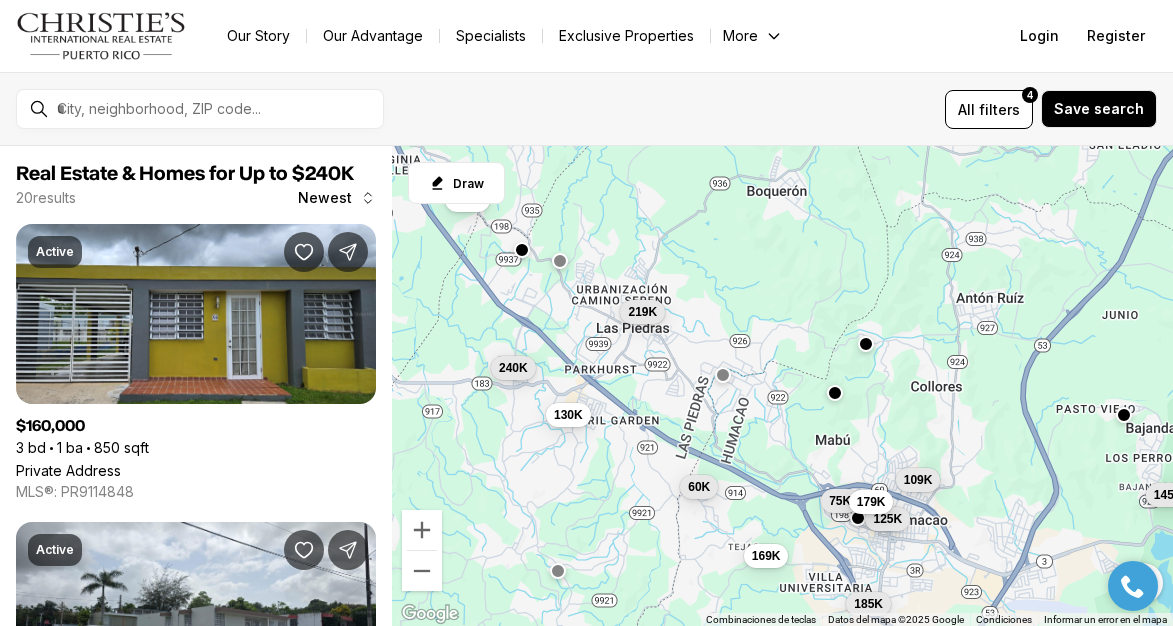 click at bounding box center [521, 250] 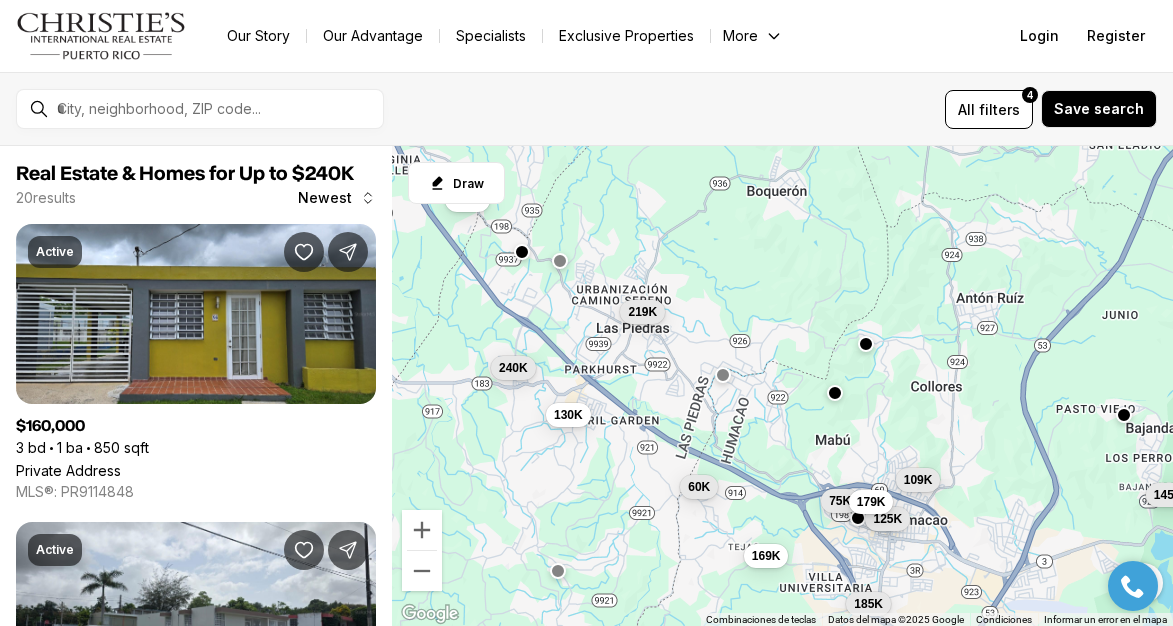 click on "169K 125K 145K 75K 60K 109K 130K 240K 179K 219K 160K 185K" at bounding box center (782, 386) 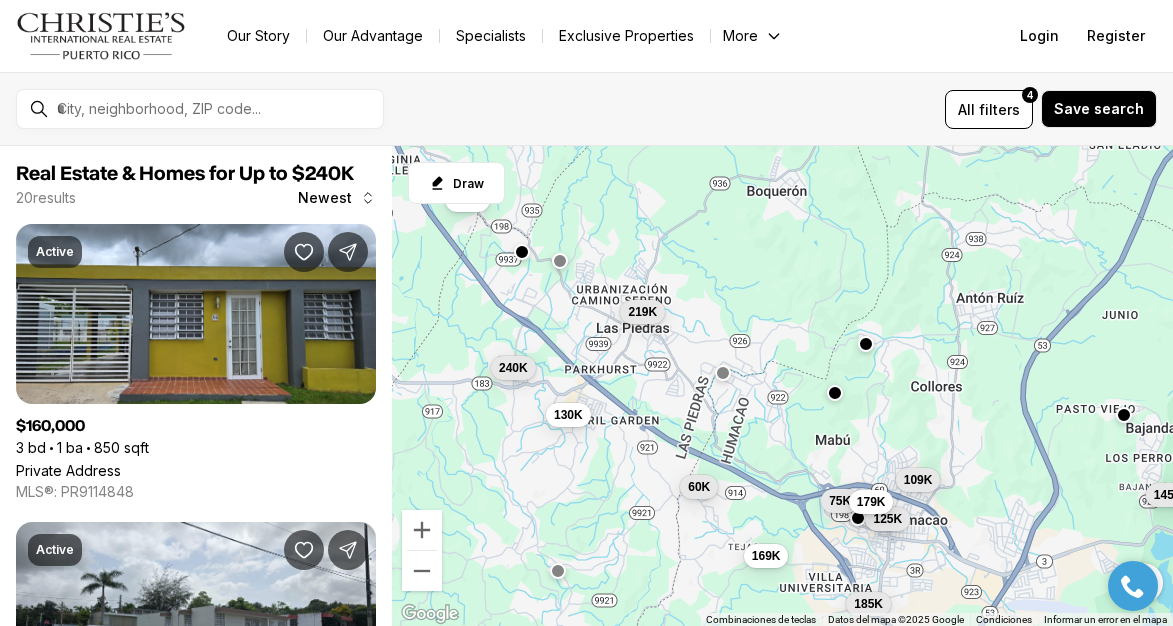 click at bounding box center [723, 375] 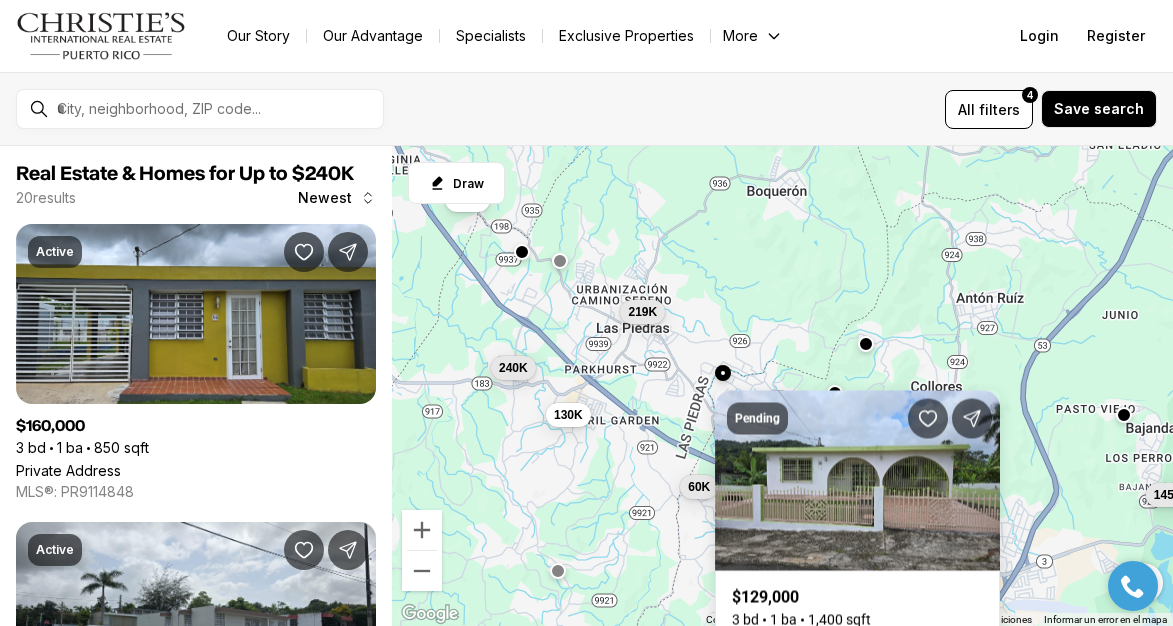 click at bounding box center (723, 373) 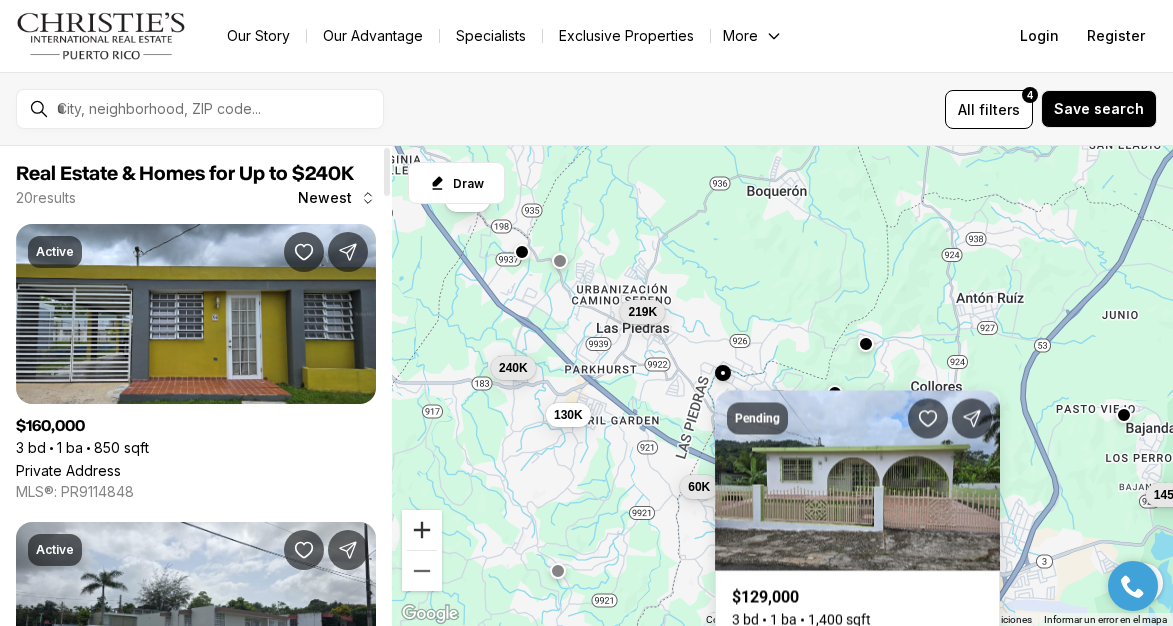 click at bounding box center [422, 530] 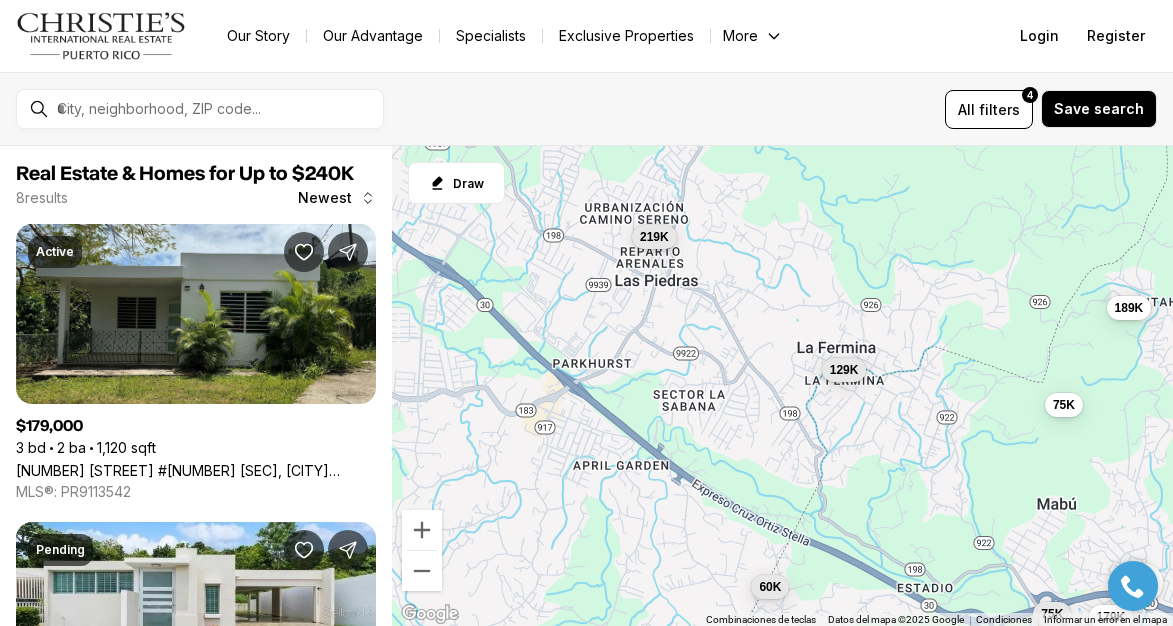 drag, startPoint x: 702, startPoint y: 276, endPoint x: 880, endPoint y: 281, distance: 178.0702 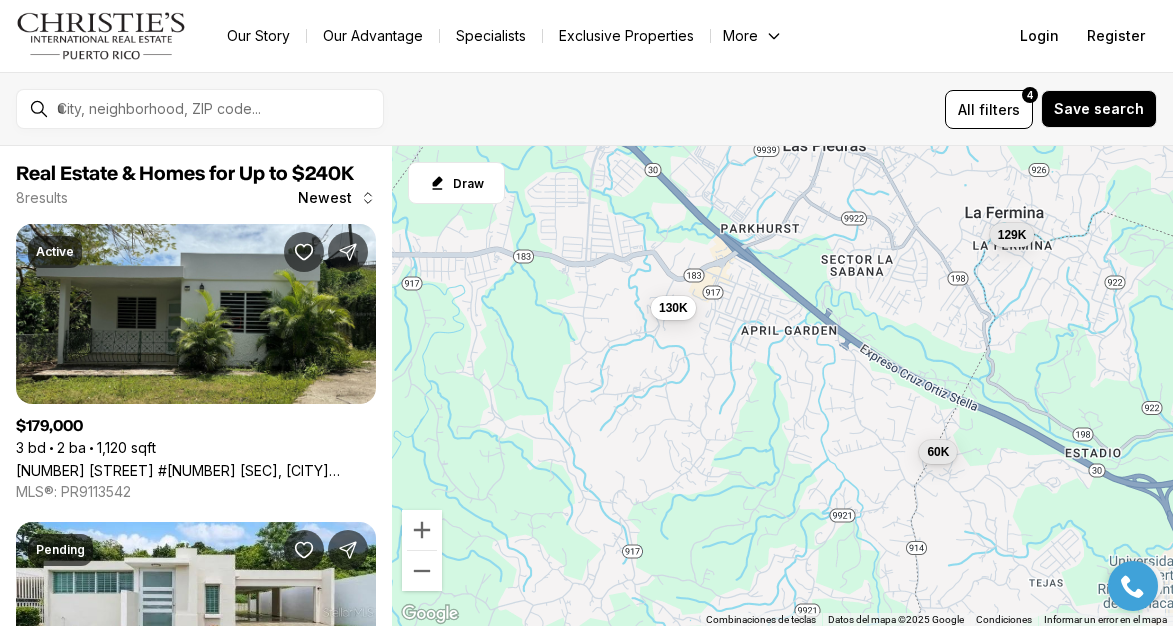 drag, startPoint x: 816, startPoint y: 273, endPoint x: 985, endPoint y: 143, distance: 213.21585 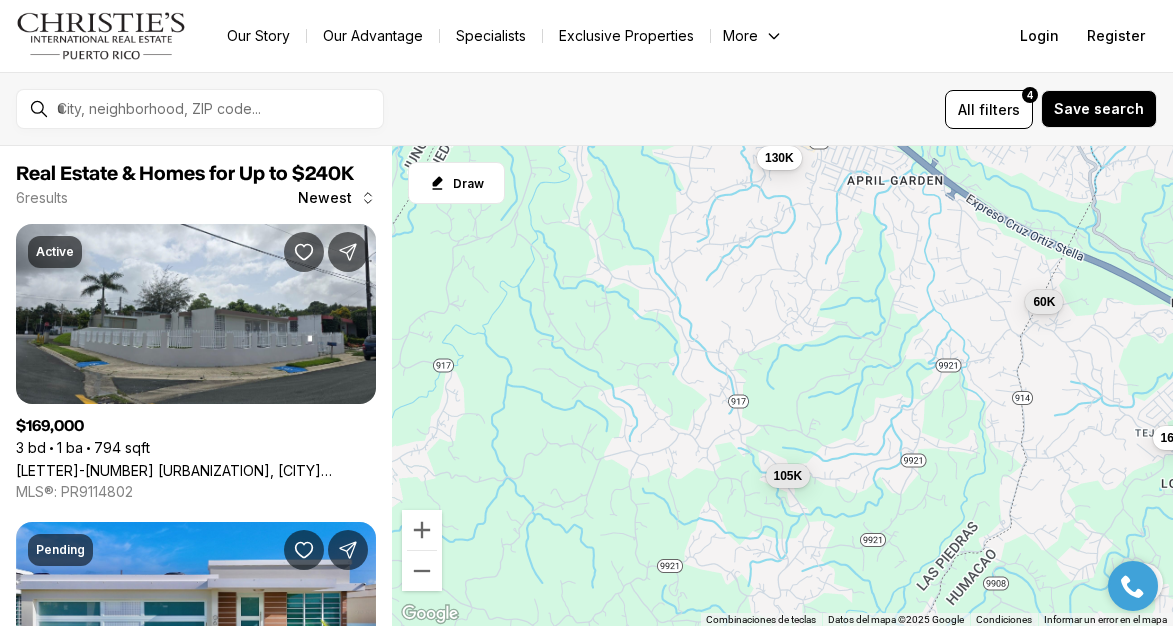 drag, startPoint x: 785, startPoint y: 418, endPoint x: 892, endPoint y: 266, distance: 185.88437 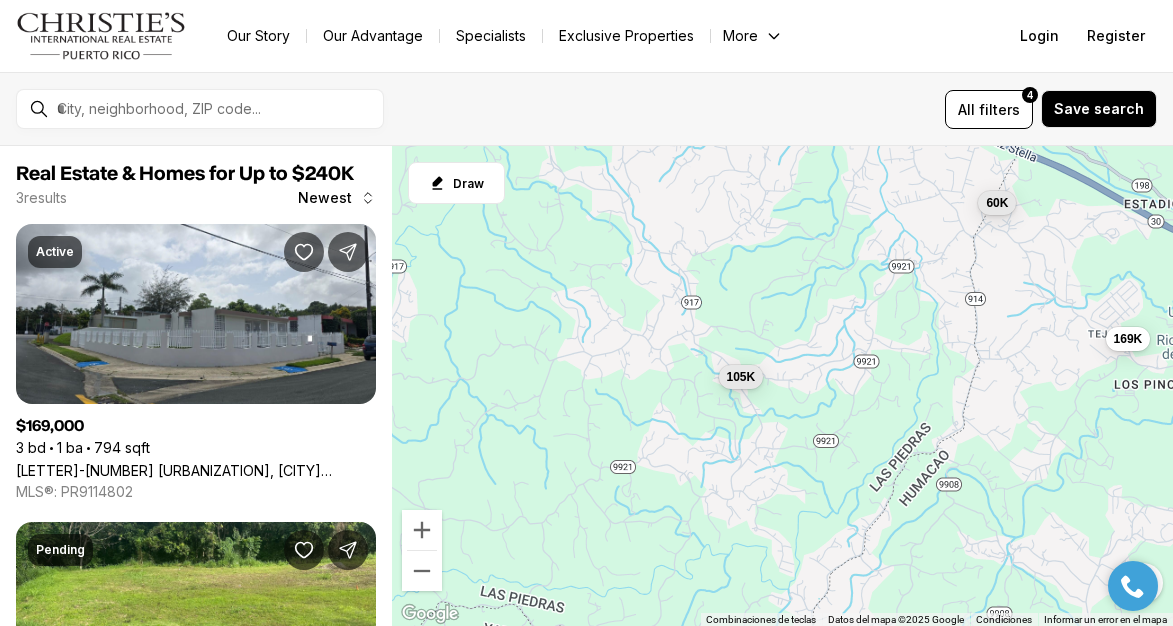drag, startPoint x: 870, startPoint y: 435, endPoint x: 821, endPoint y: 331, distance: 114.96521 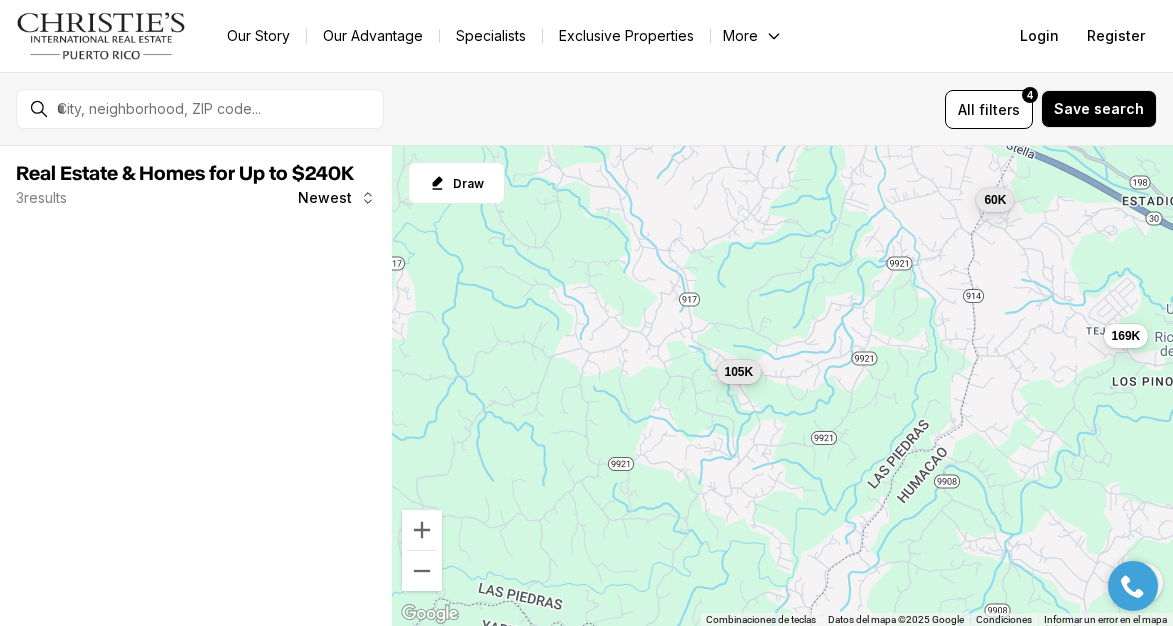 click on "105K" at bounding box center (738, 372) 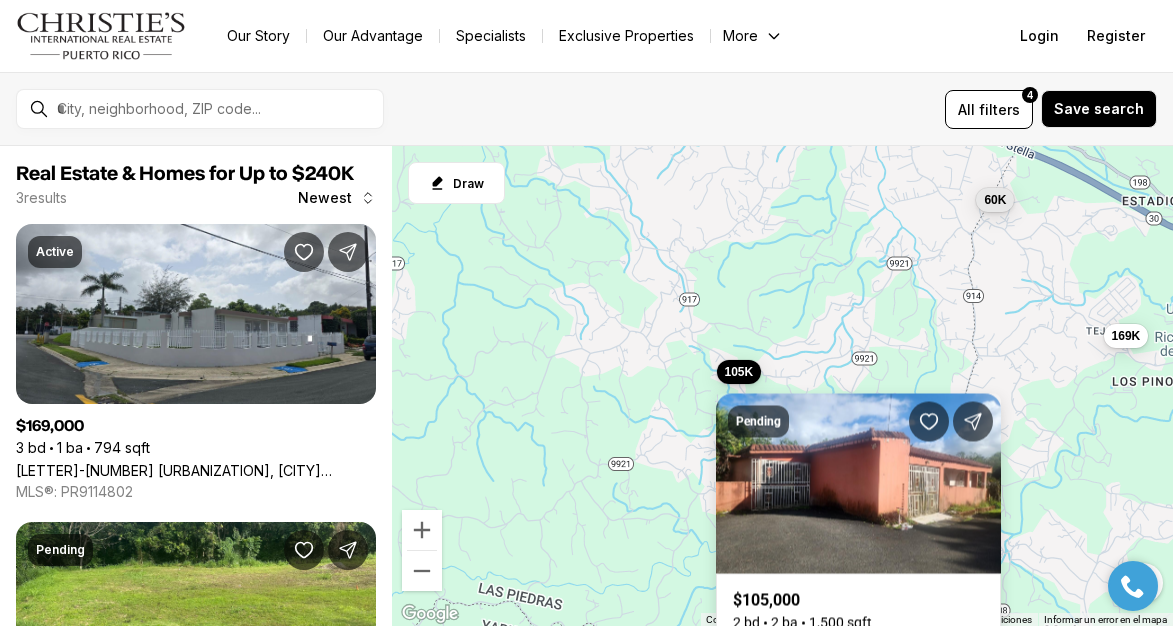 click on "[STREET] [NUMBER], [CITY], [STATE] [POSTAL_CODE]" at bounding box center [858, 645] 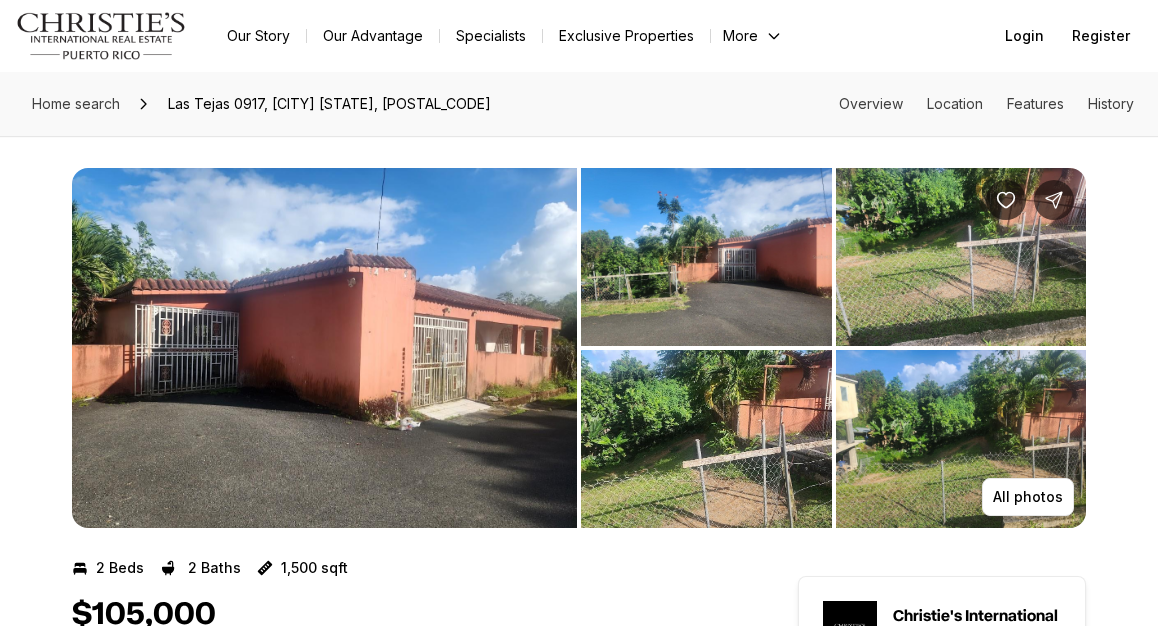 scroll, scrollTop: 0, scrollLeft: 0, axis: both 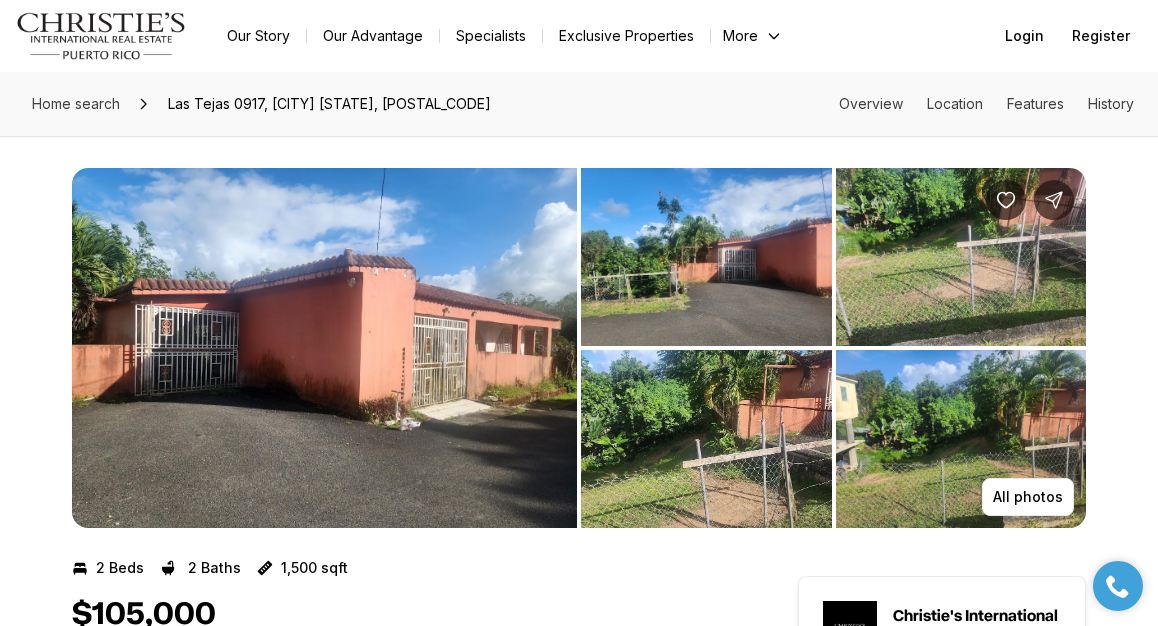 click at bounding box center [706, 257] 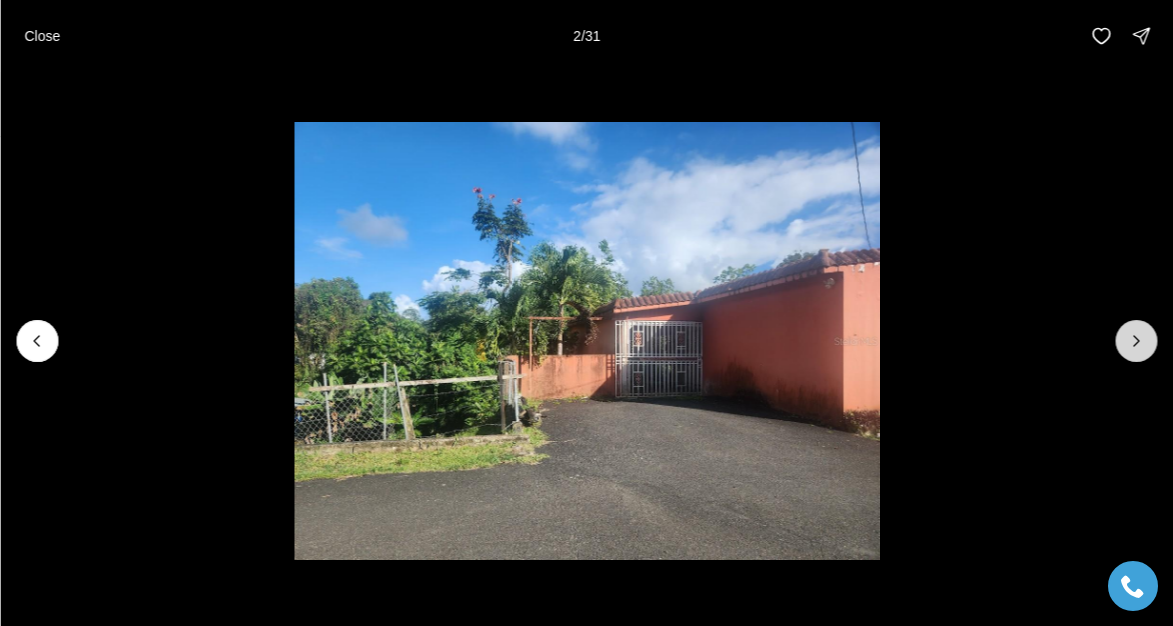 click 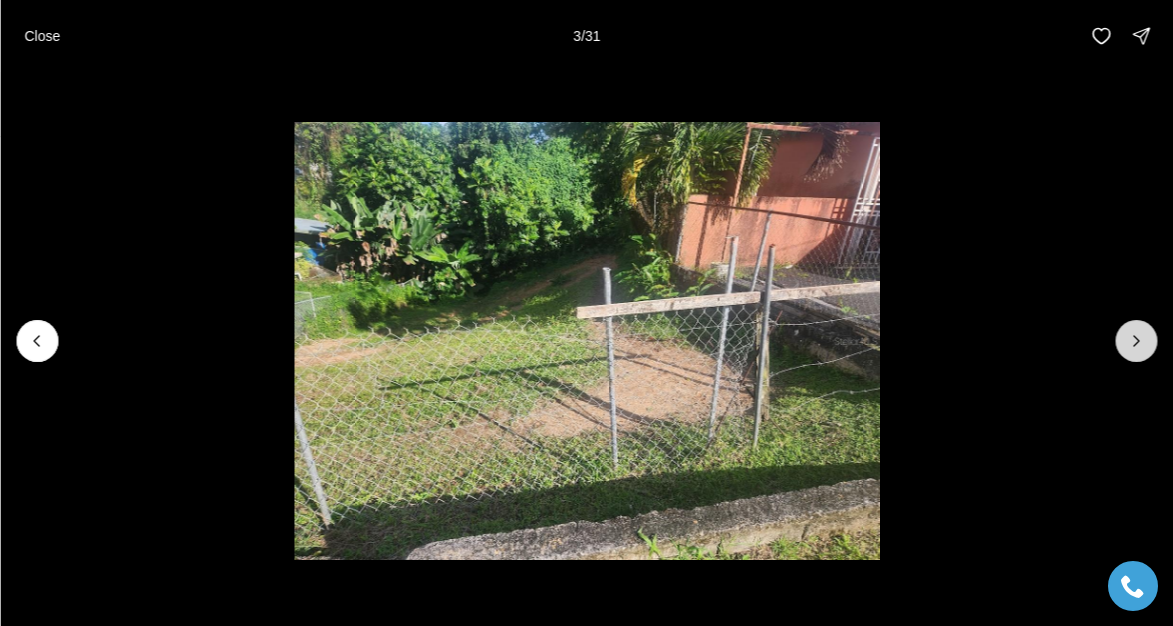 click 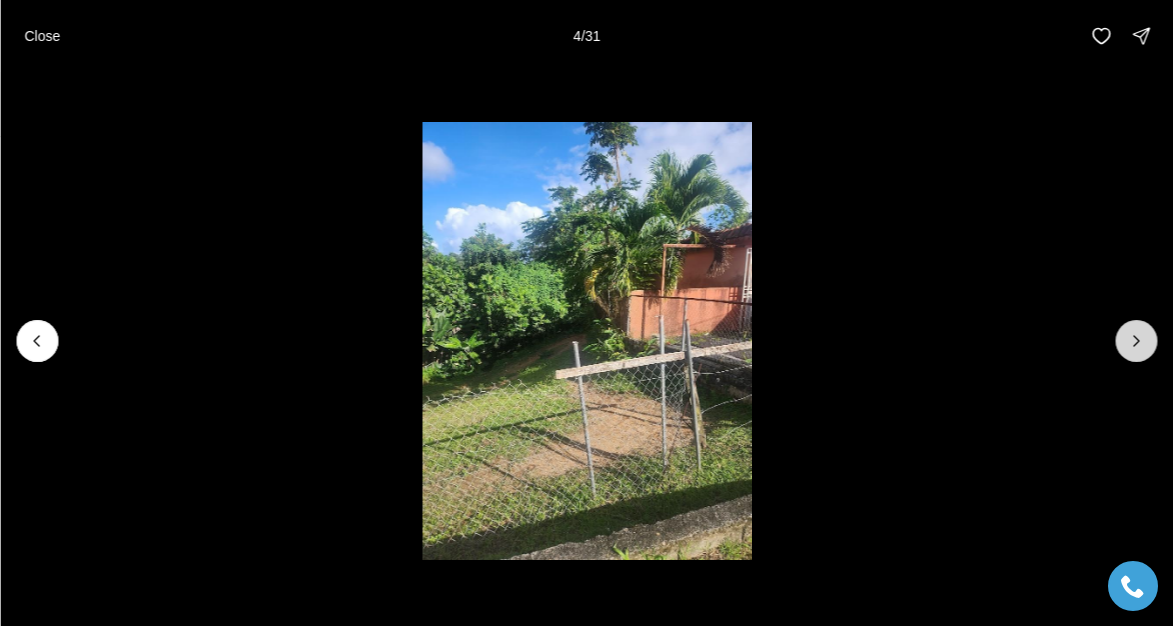 click 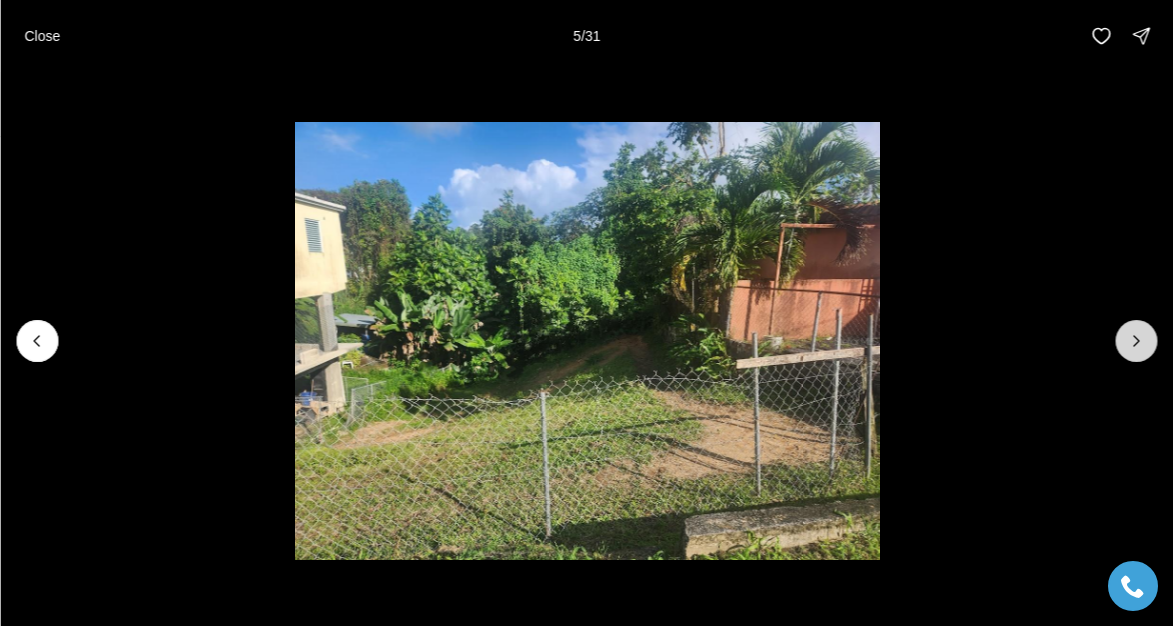 click 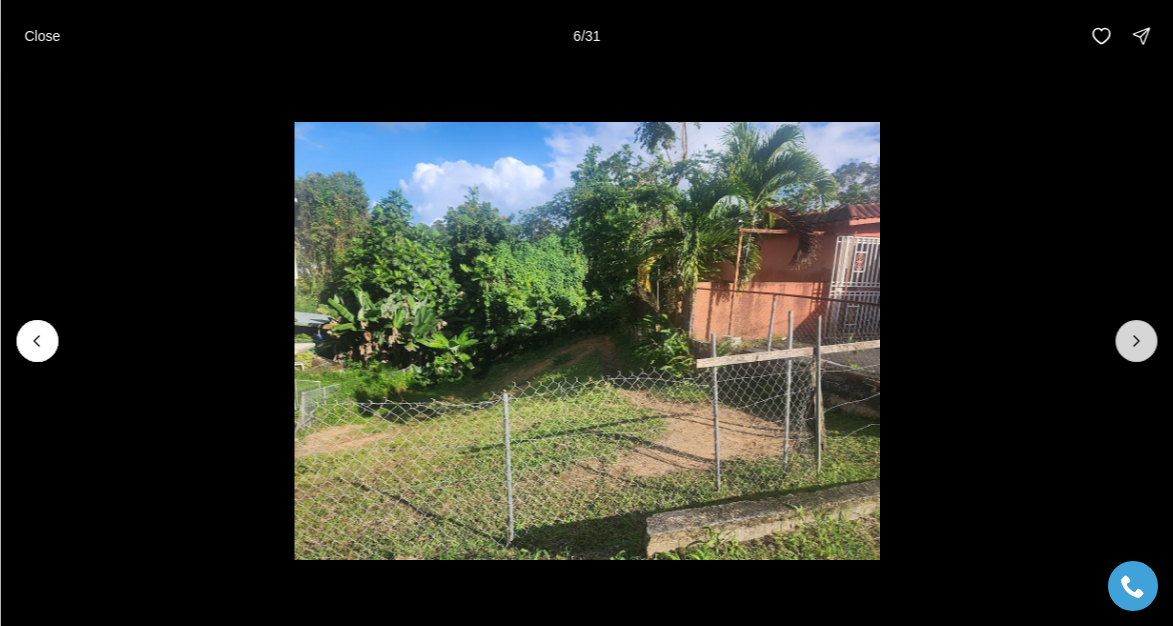 click 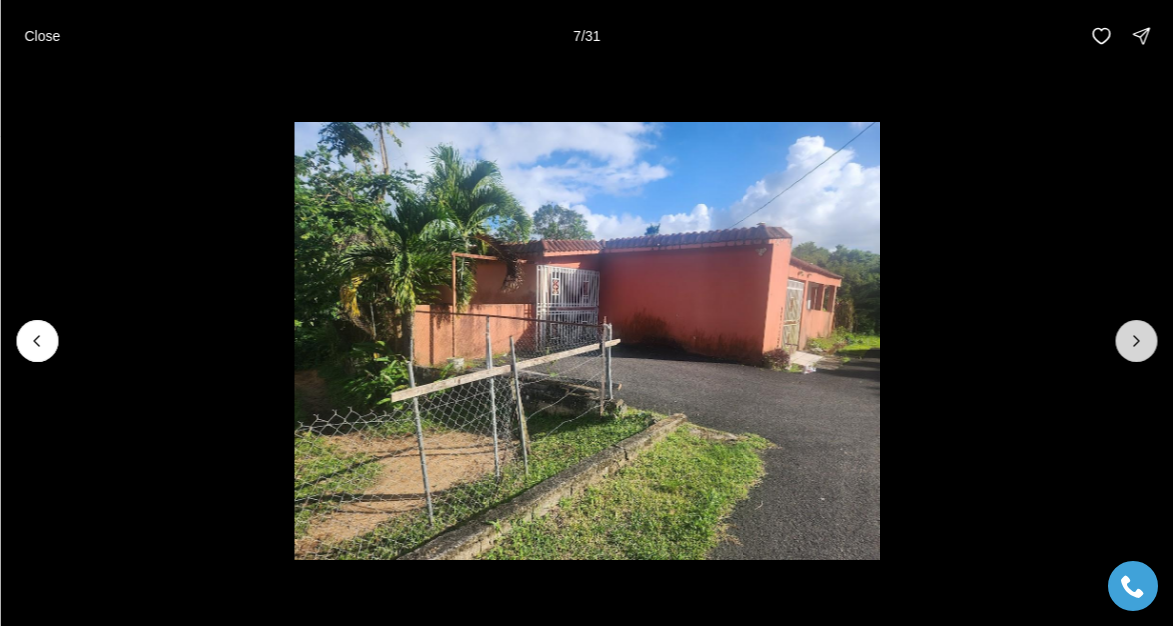 click 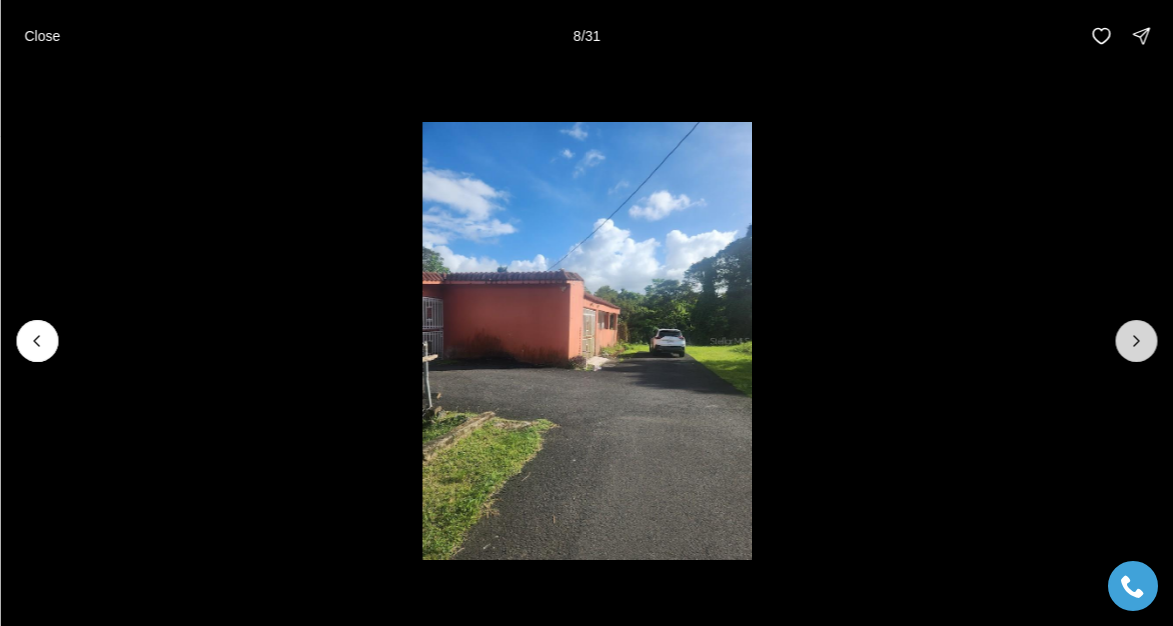 click 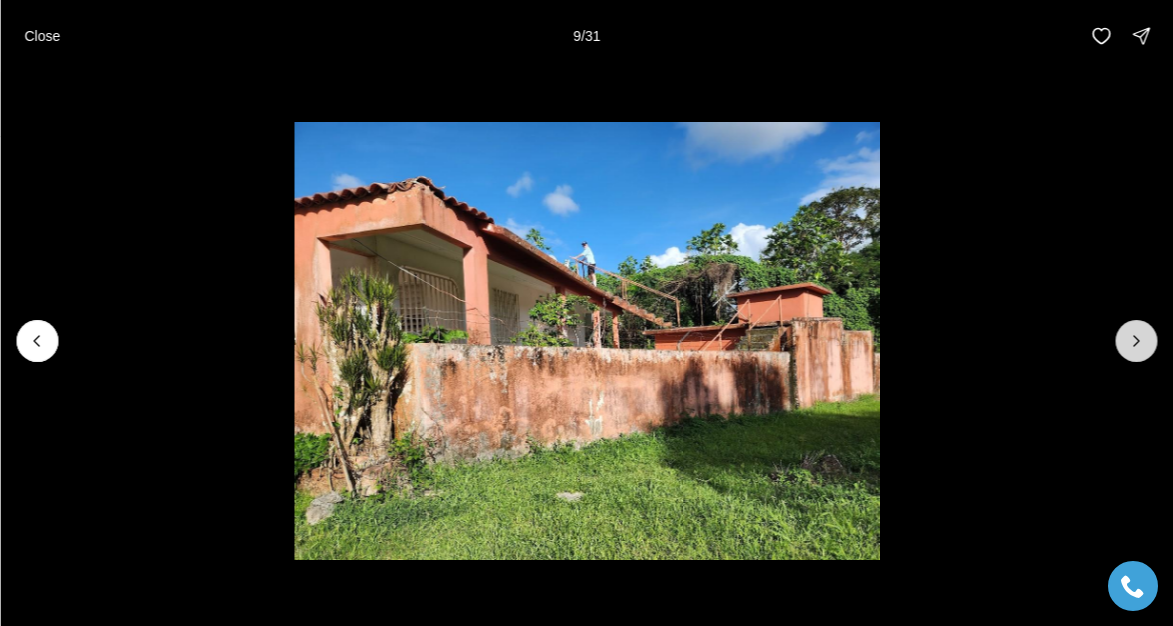 click 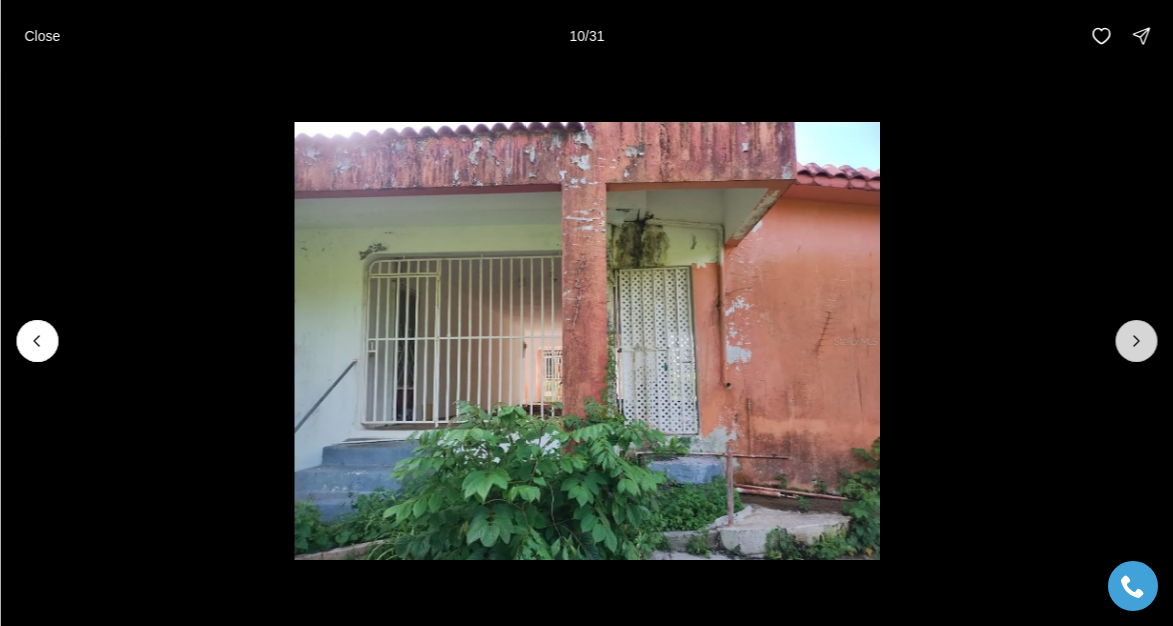 click 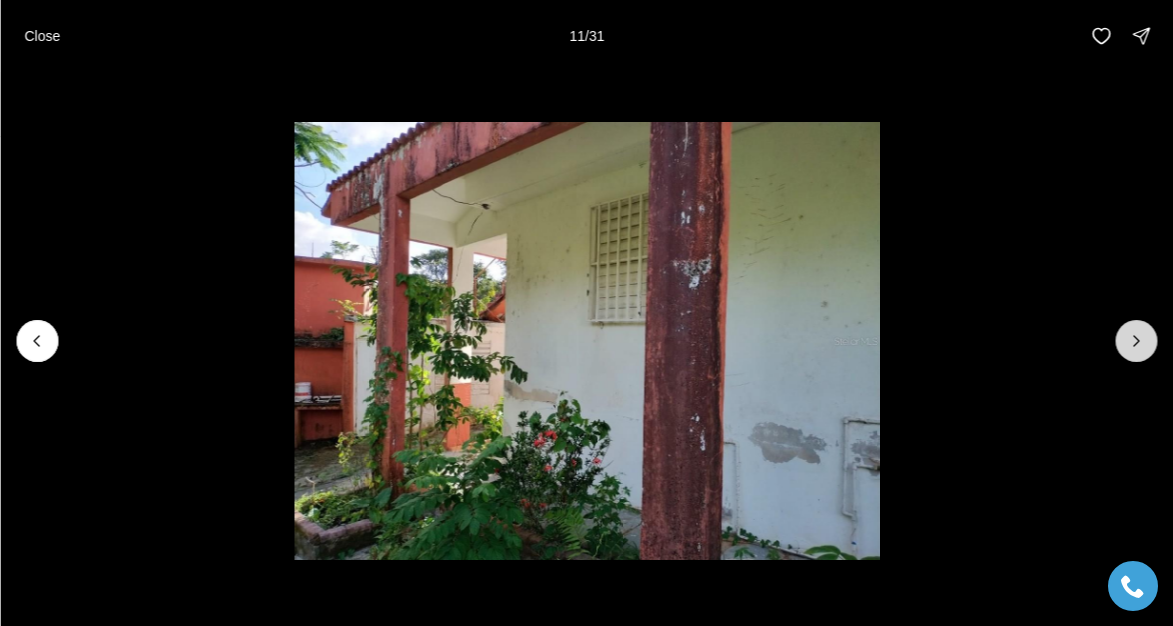 click 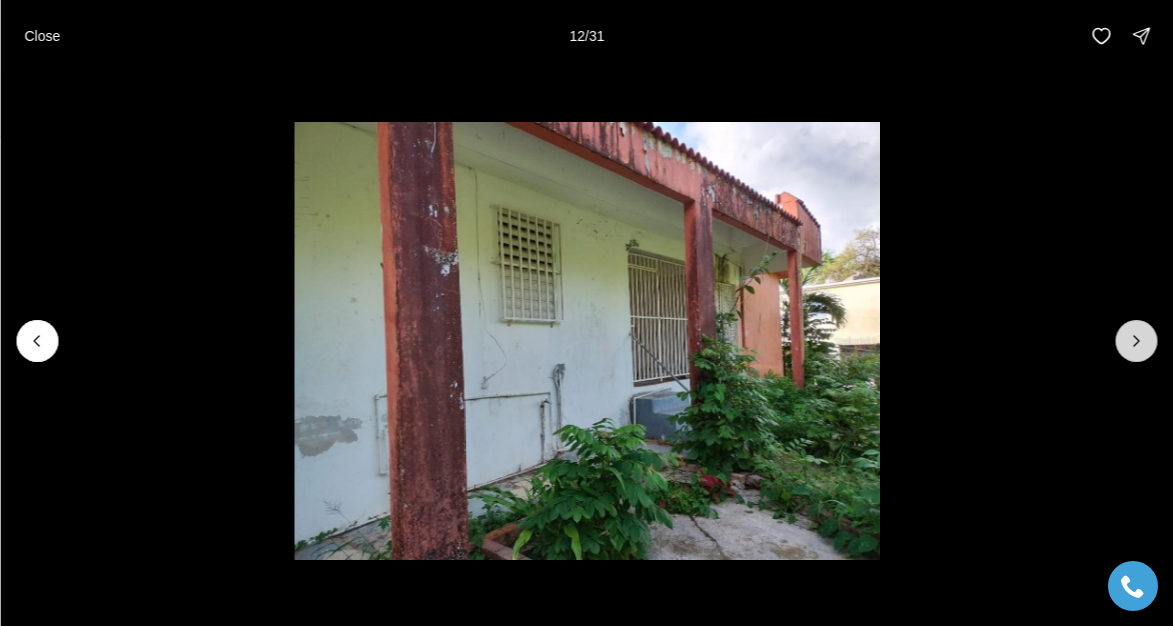 click 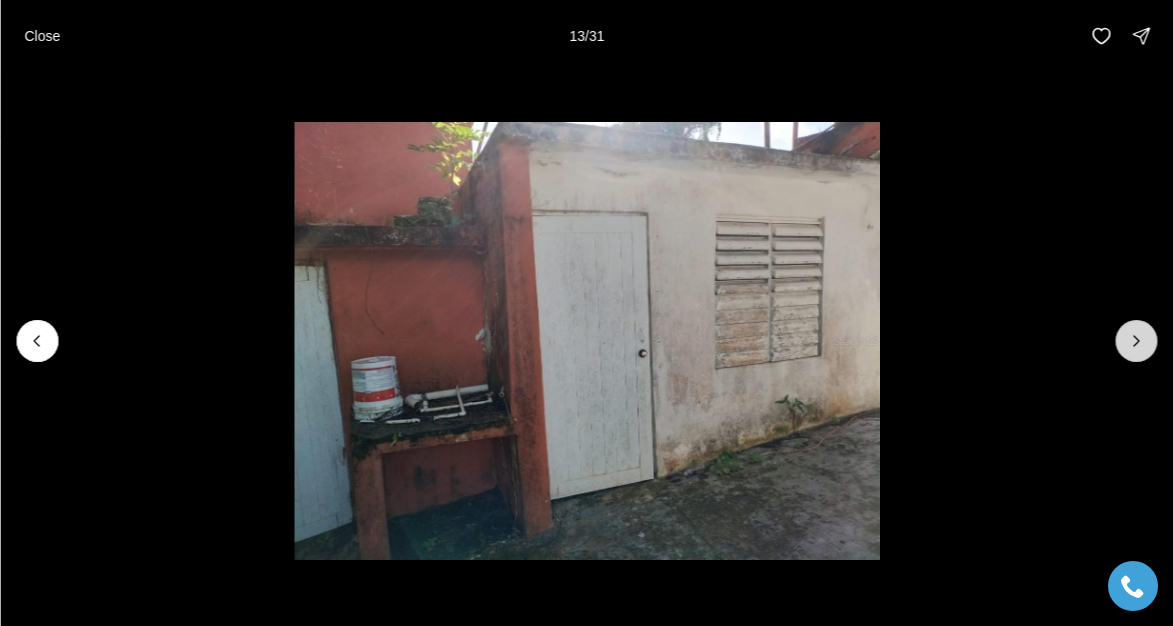 click 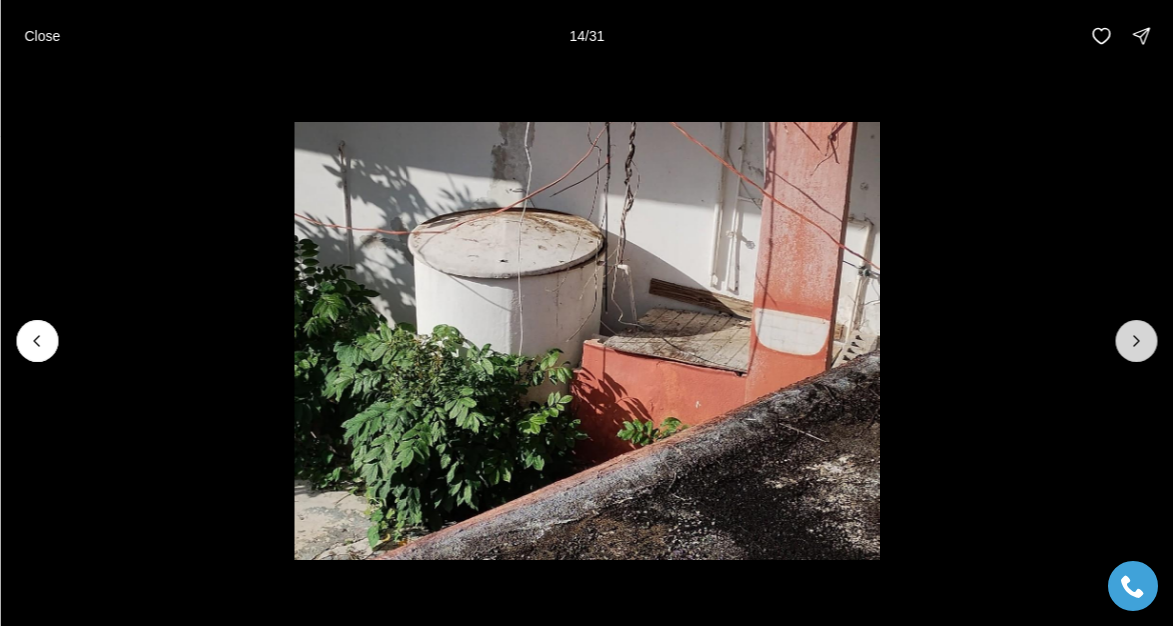 click 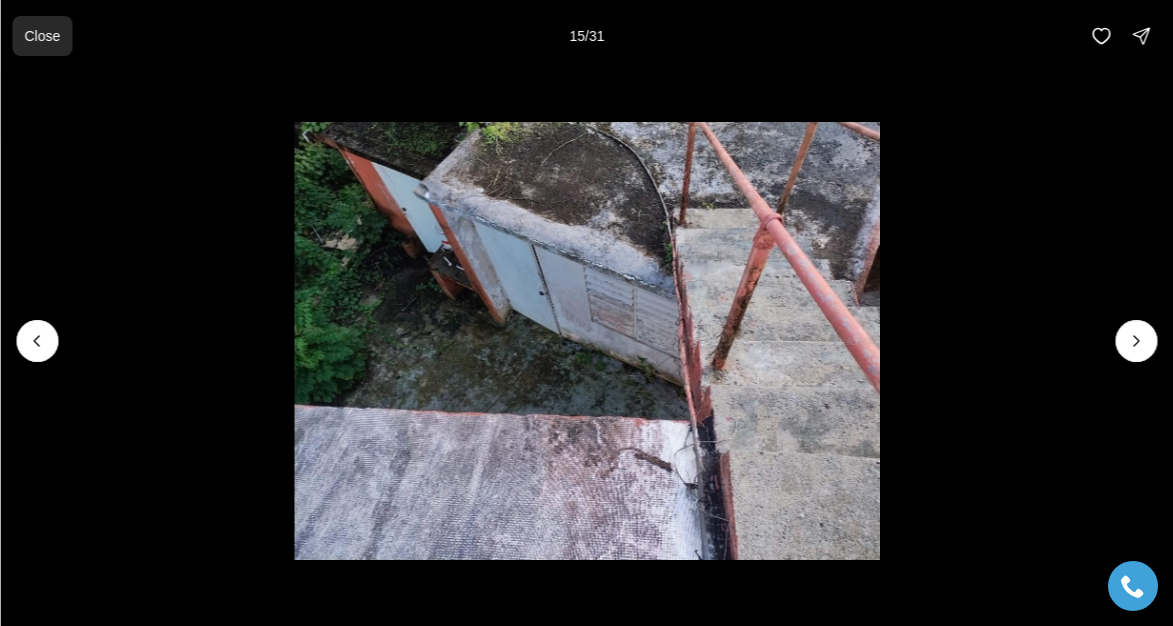 click on "Close" at bounding box center [42, 36] 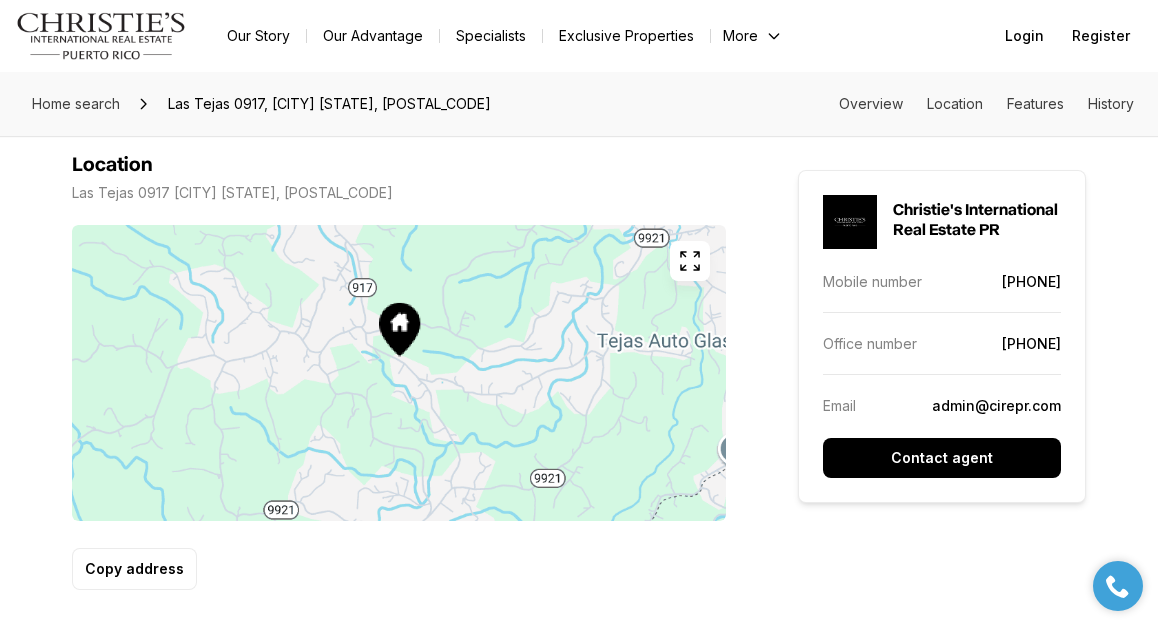 scroll, scrollTop: 1173, scrollLeft: 0, axis: vertical 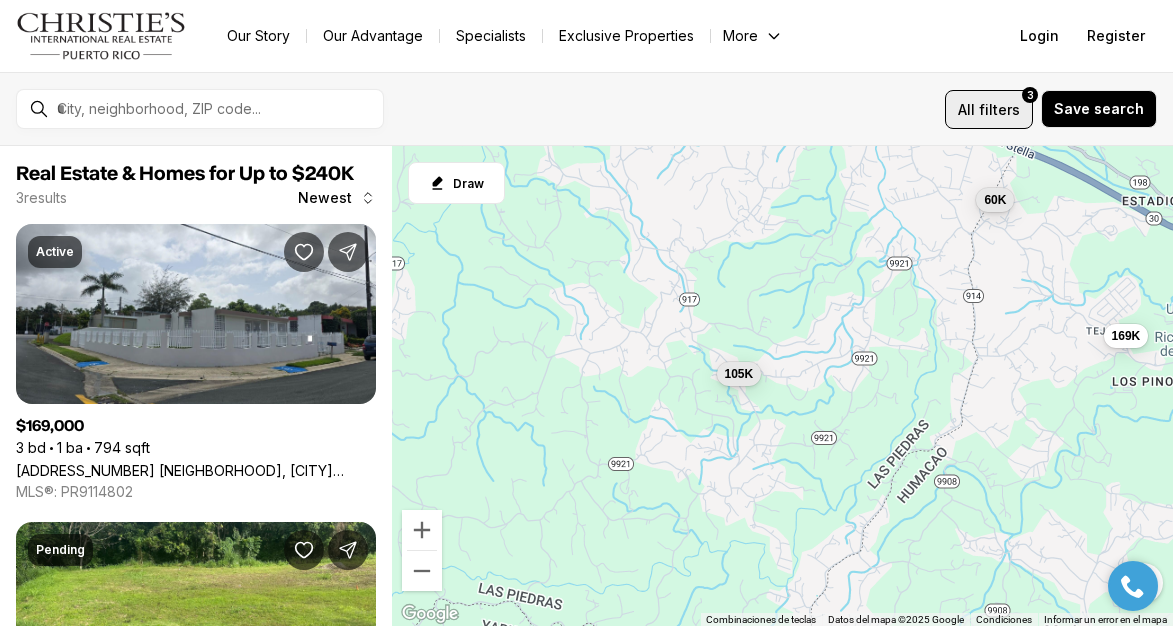 click on "All" at bounding box center [966, 109] 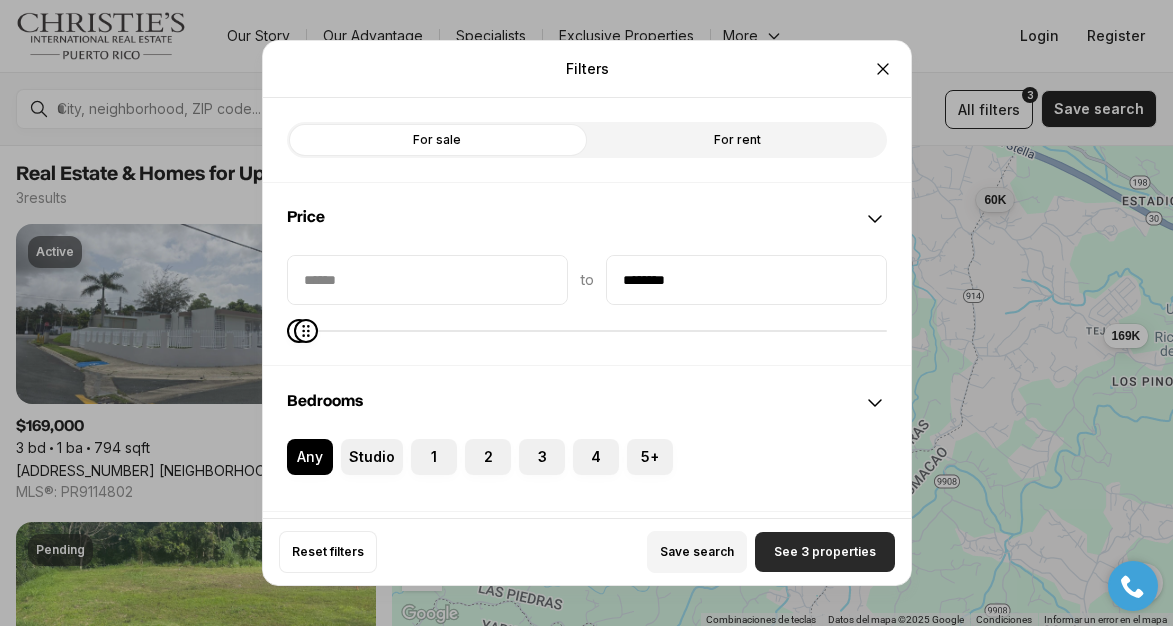 click on "See 3 properties" at bounding box center (825, 552) 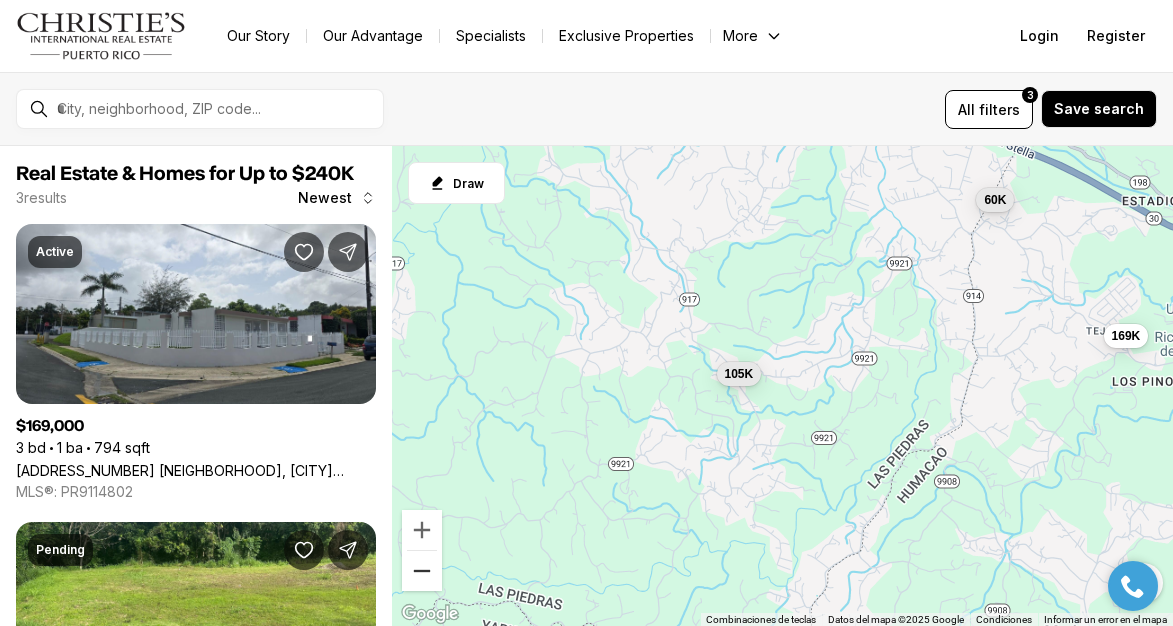 click at bounding box center [422, 571] 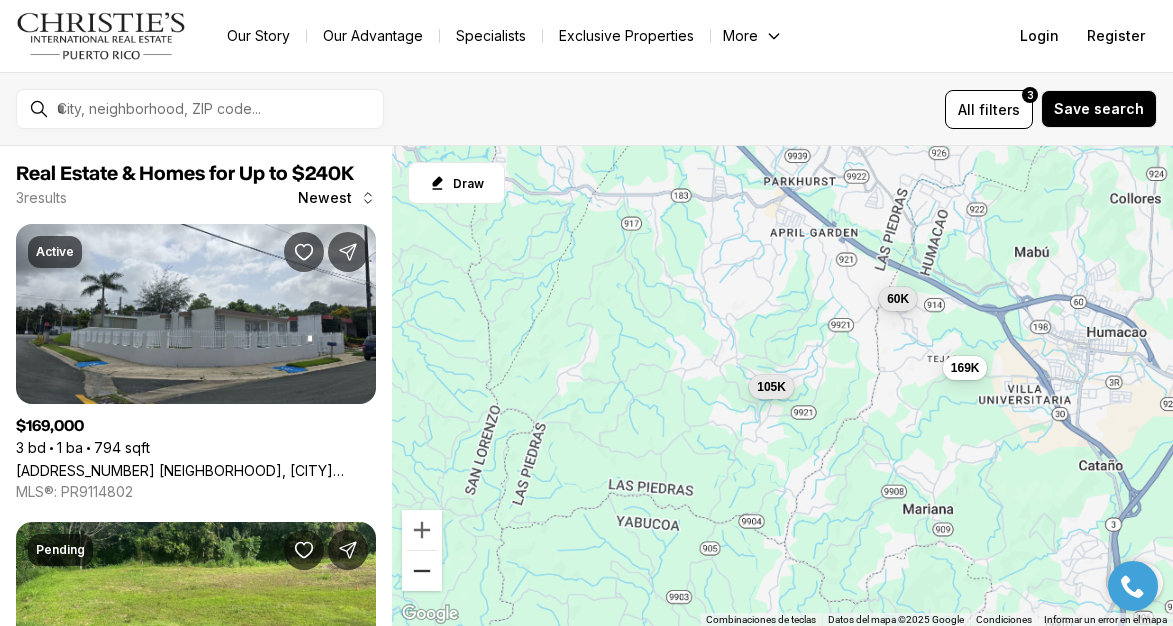 click at bounding box center [422, 571] 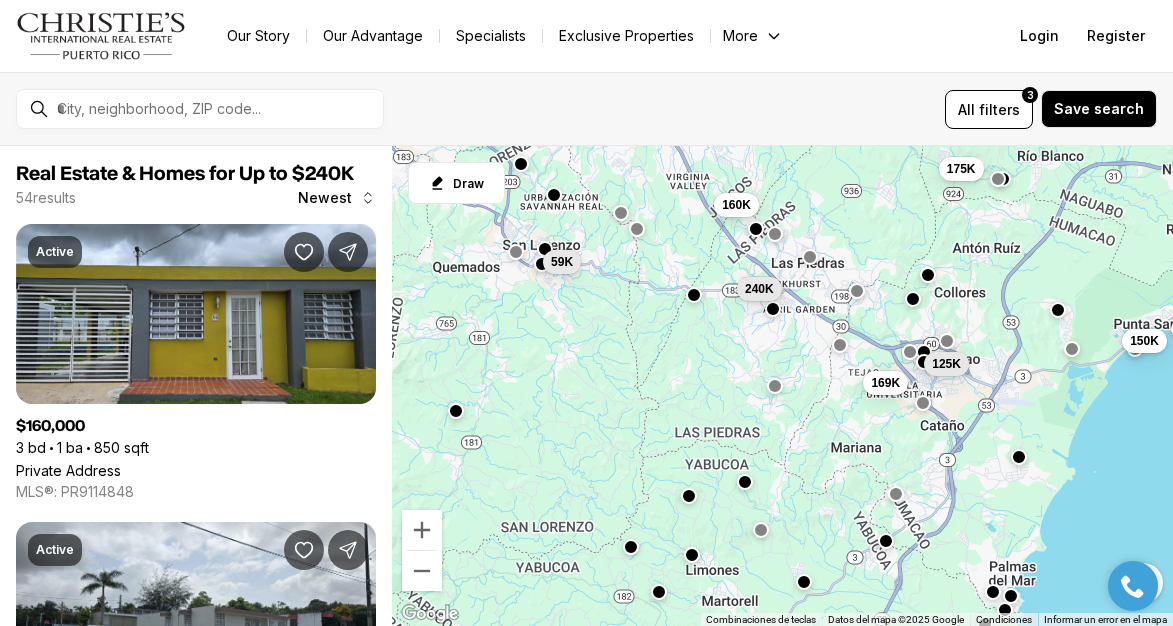 click at bounding box center [774, 386] 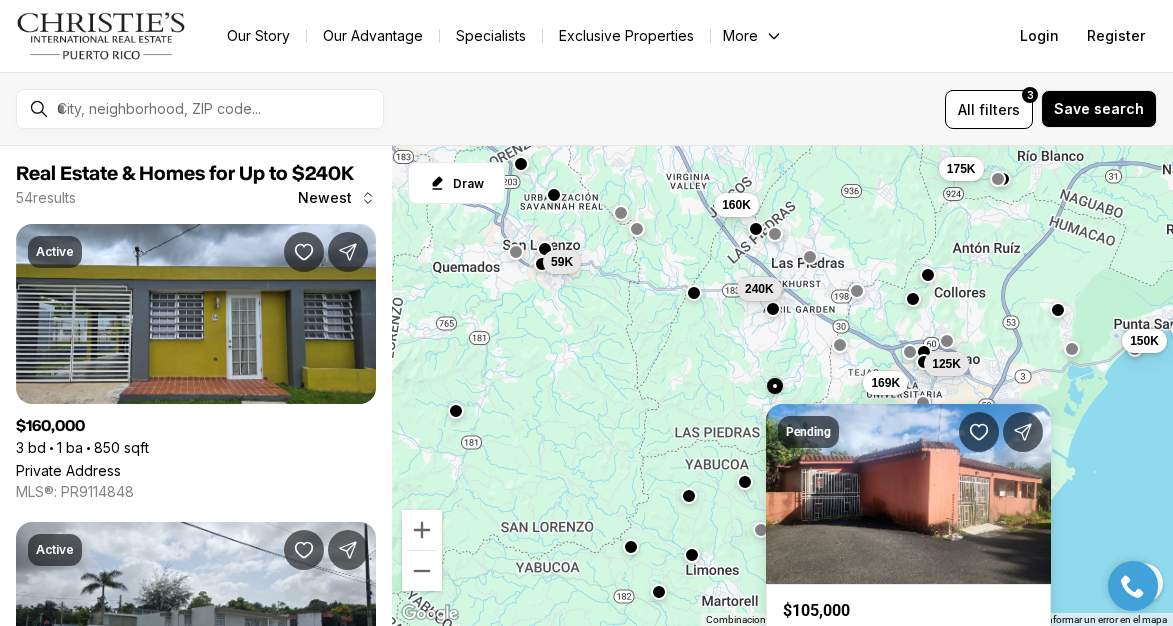 click at bounding box center (693, 293) 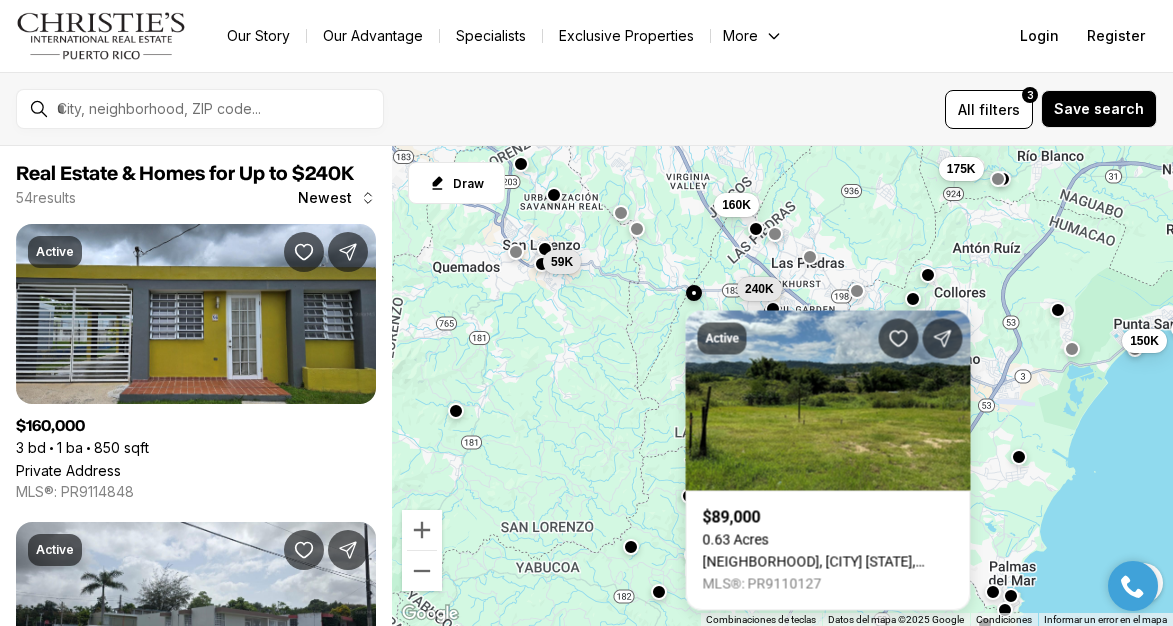 click on "169K 240K 125K 160K 59K 150K 175K" at bounding box center (782, 386) 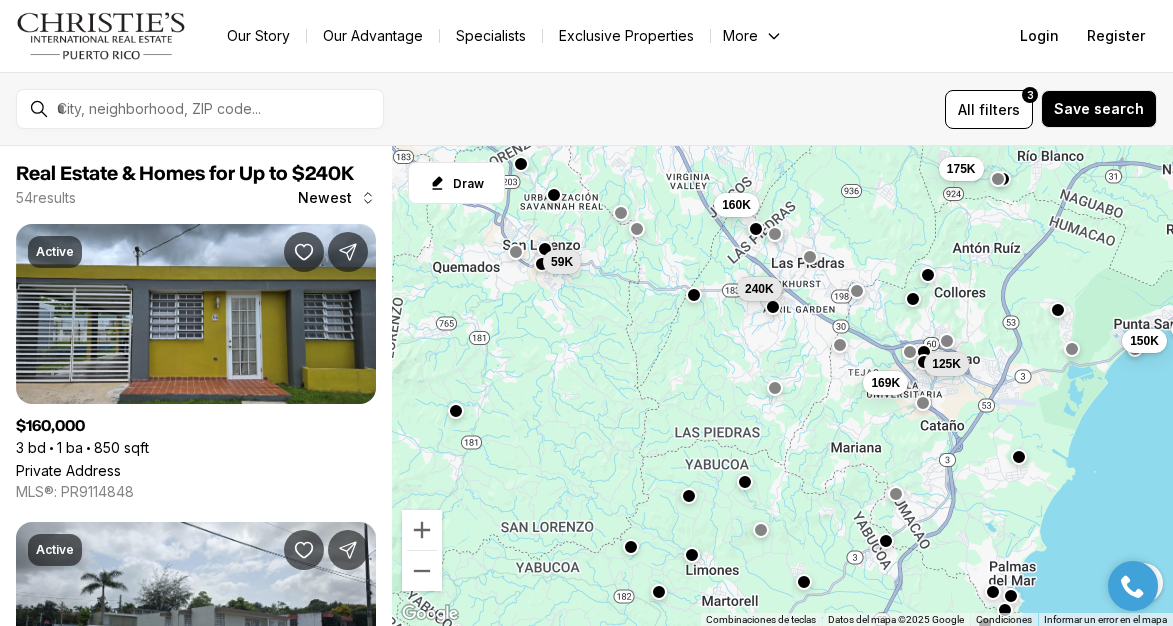 click at bounding box center (772, 306) 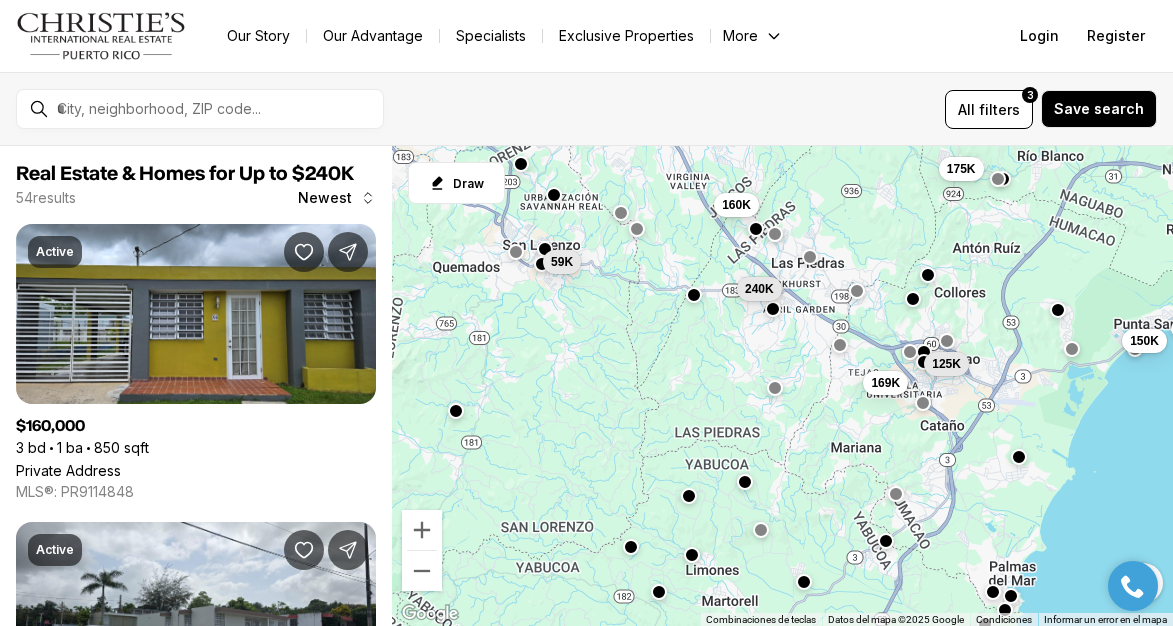 click on "169K 240K 125K 160K 59K 150K 175K" at bounding box center [782, 386] 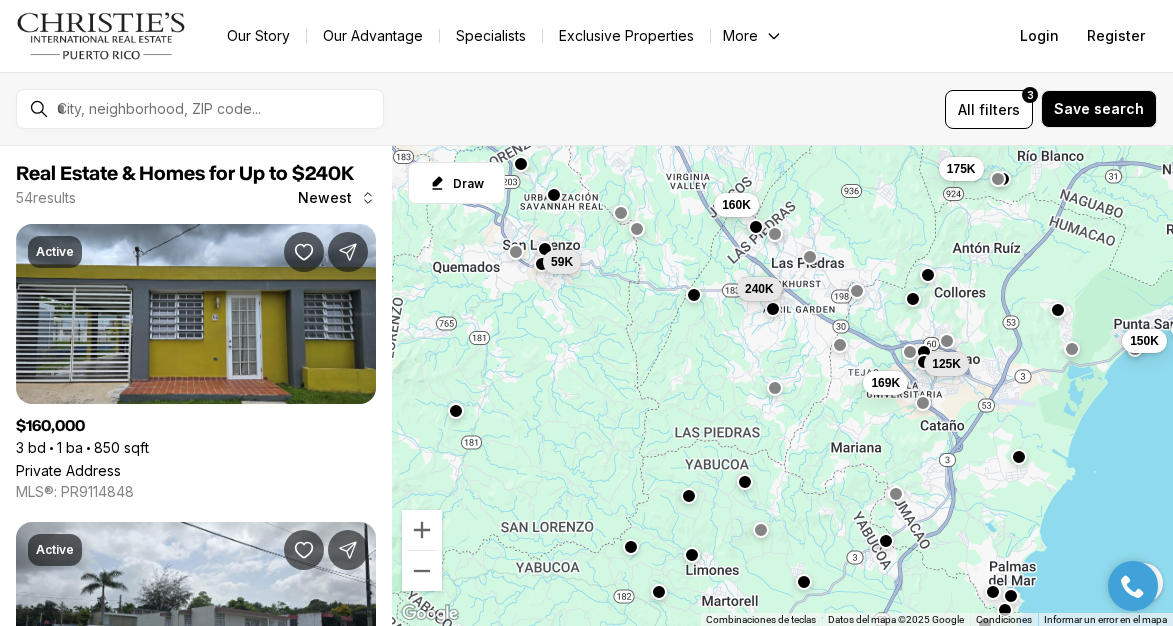 click at bounding box center (756, 227) 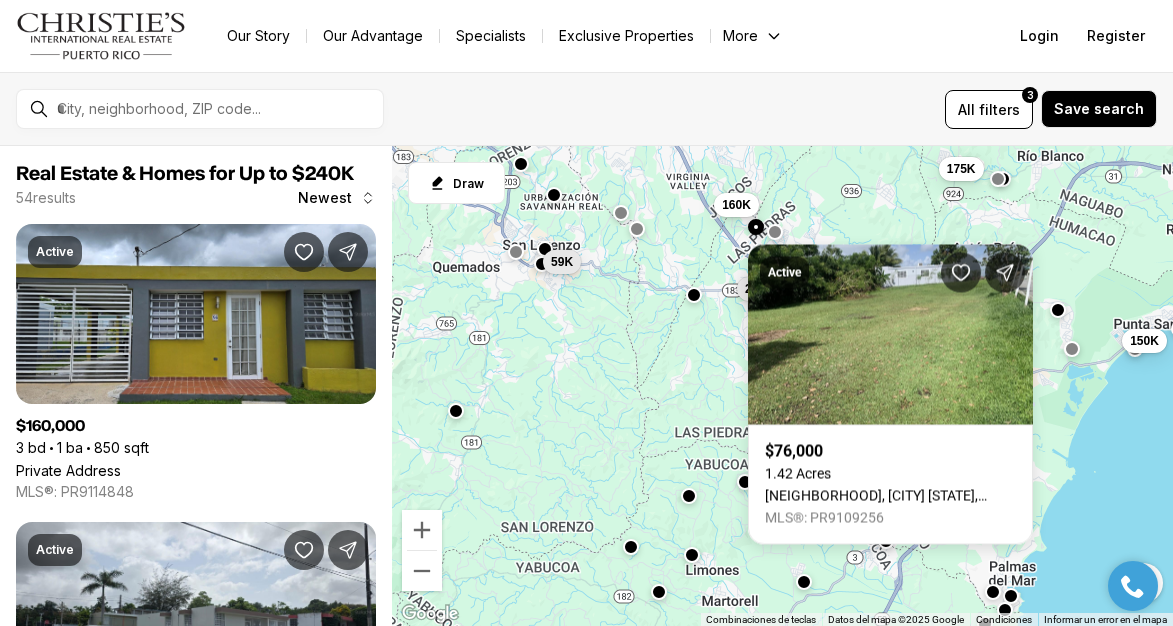 click at bounding box center (775, 231) 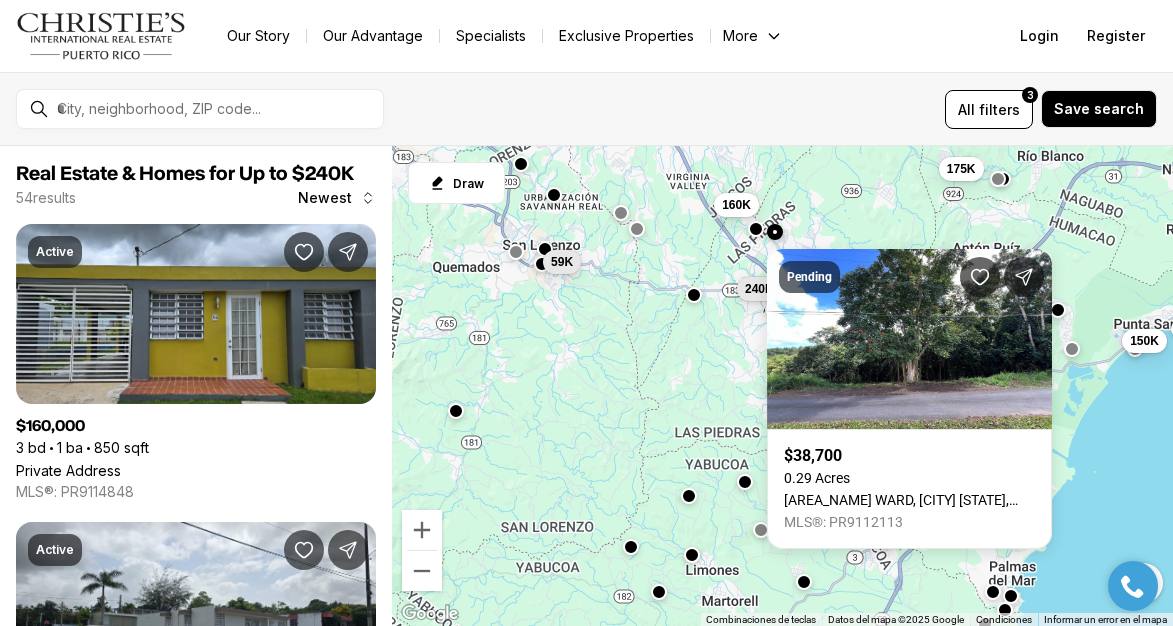 click on "169K 240K 125K 160K 59K 150K 175K" at bounding box center [782, 386] 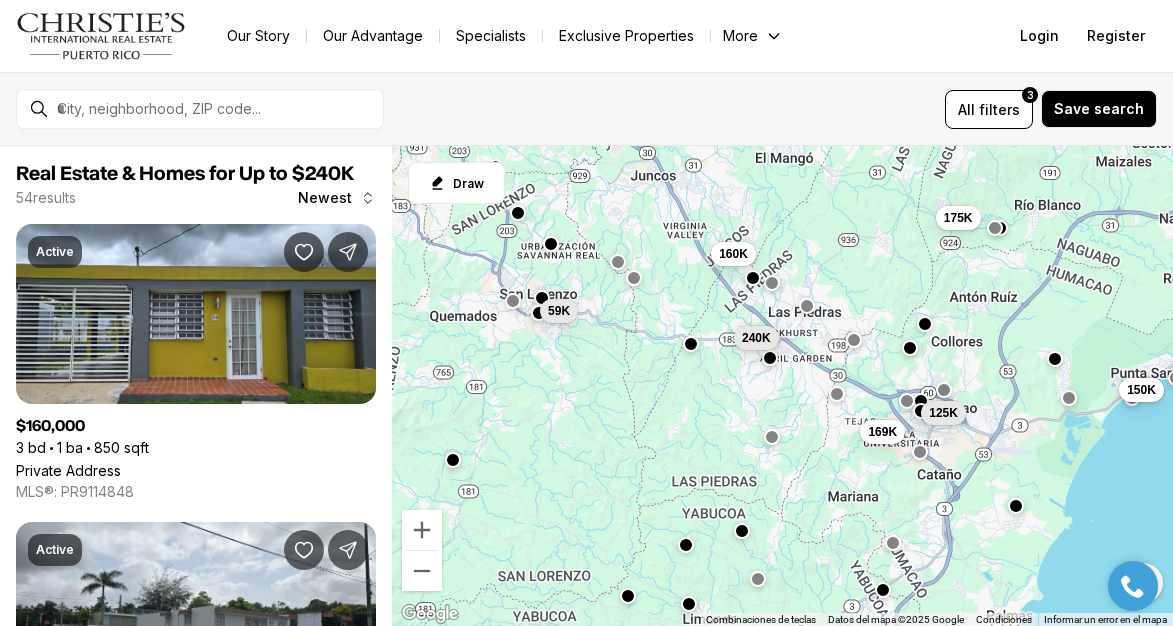drag, startPoint x: 704, startPoint y: 319, endPoint x: 700, endPoint y: 372, distance: 53.15073 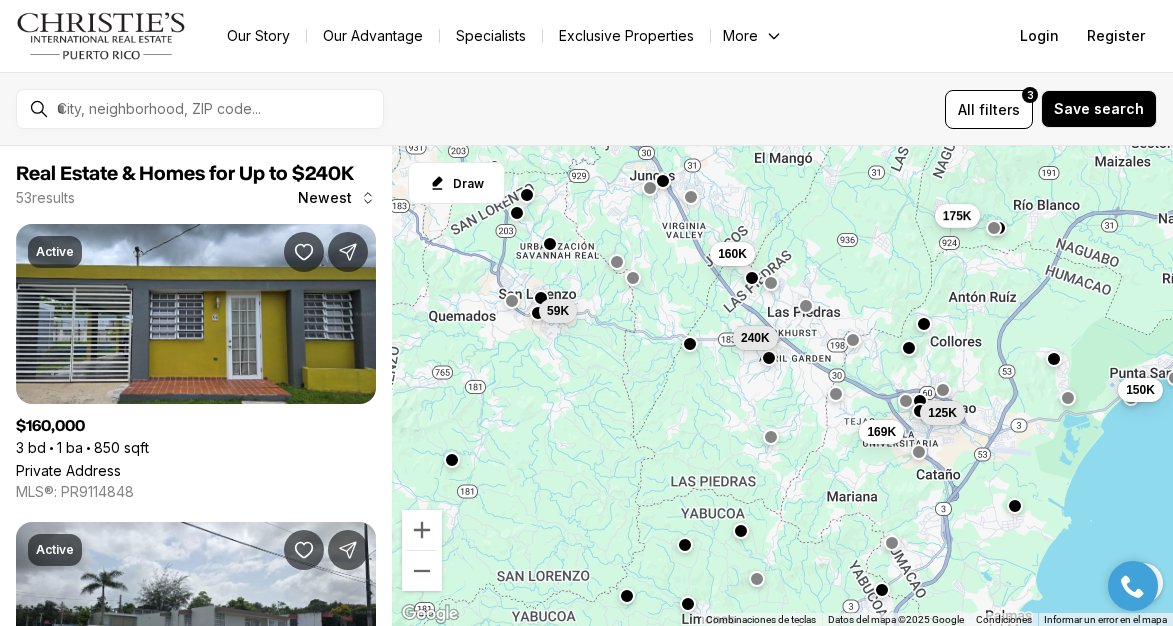 click on "175K" at bounding box center (956, 215) 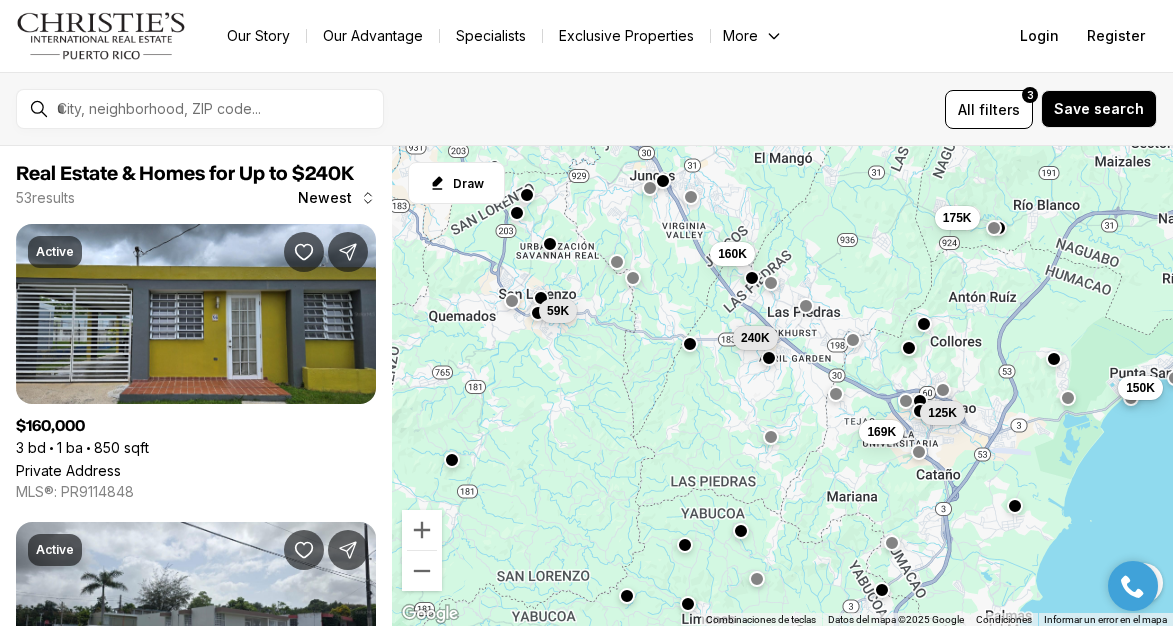 click on "150K" at bounding box center [1140, 387] 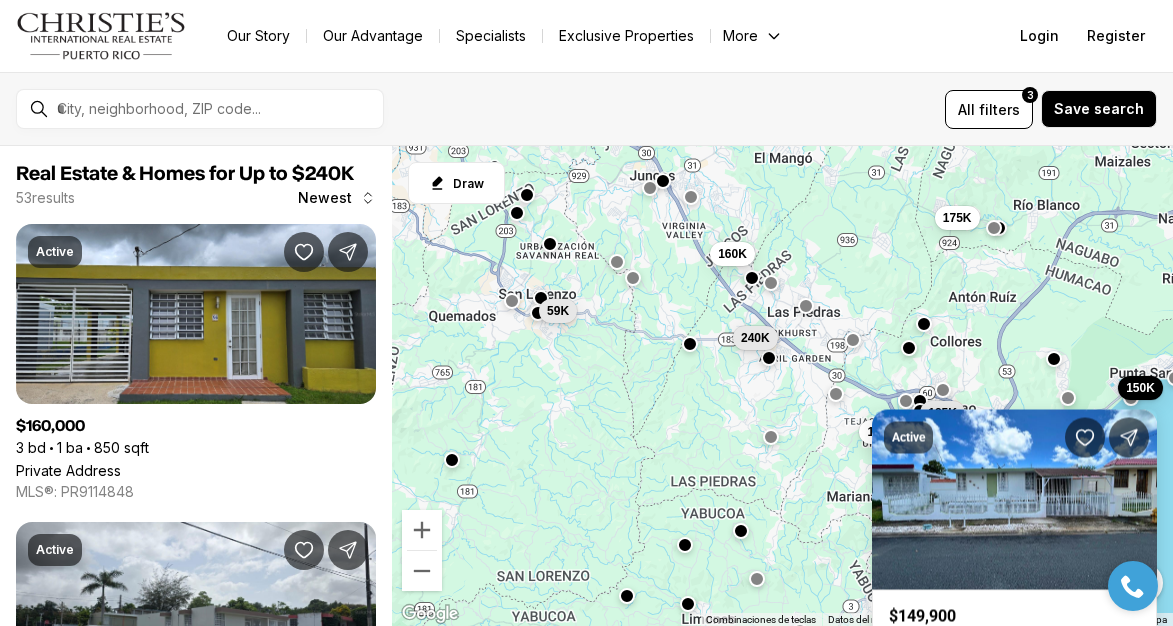 click on "169K 240K 125K 160K 59K 150K 175K" at bounding box center (782, 386) 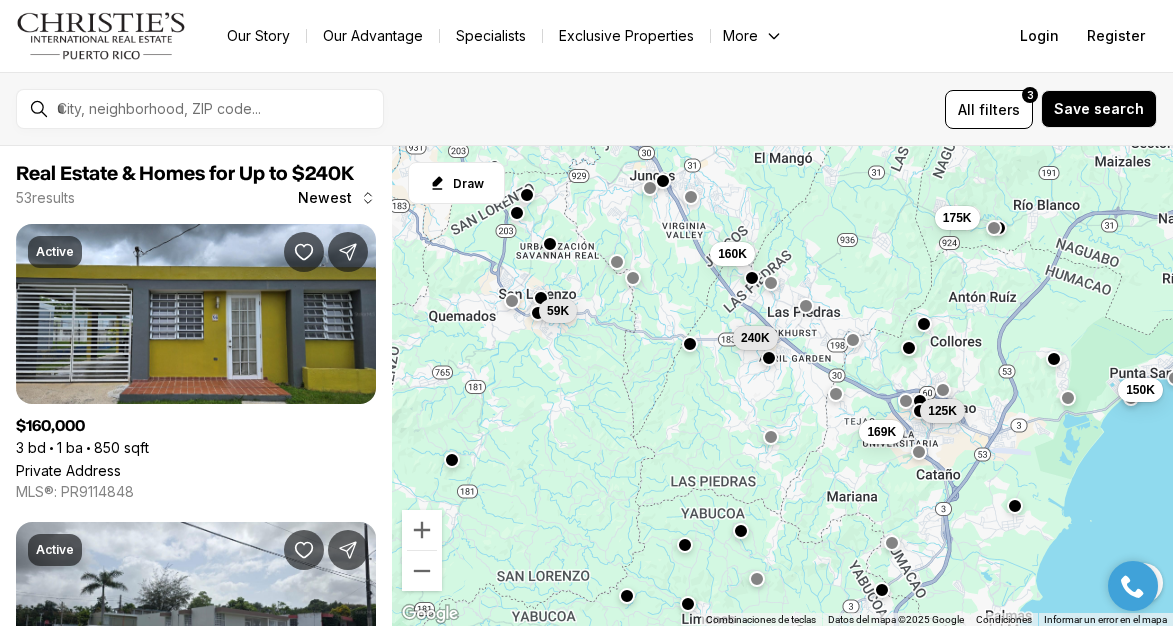 click on "125K" at bounding box center [942, 411] 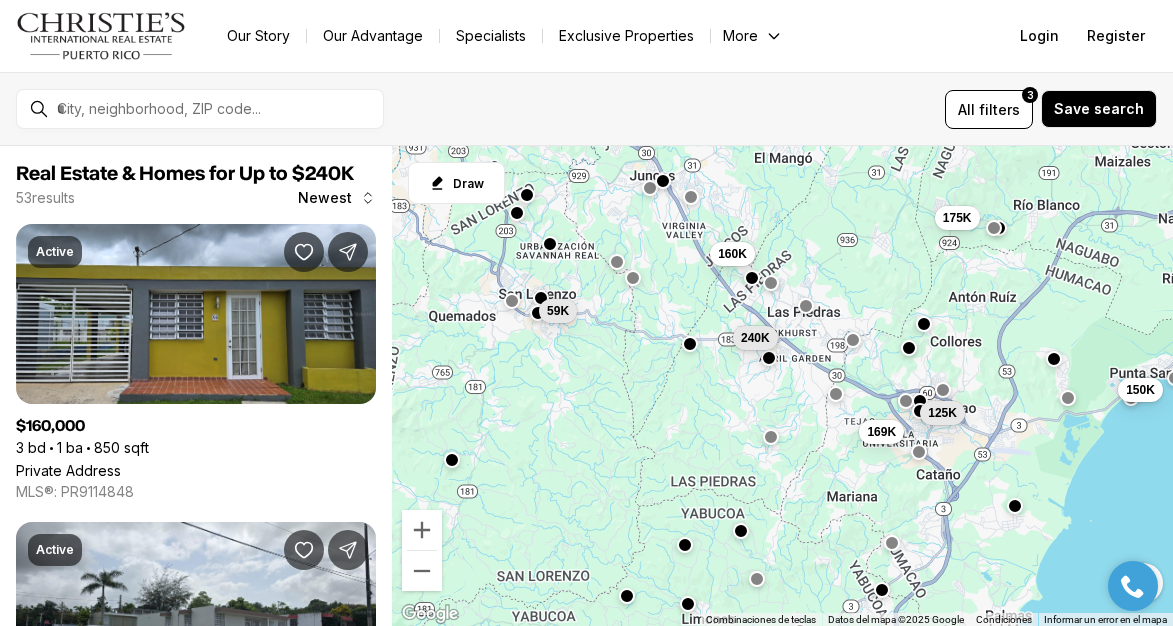 click on "169K 240K 125K 160K 59K 150K 175K" at bounding box center [782, 386] 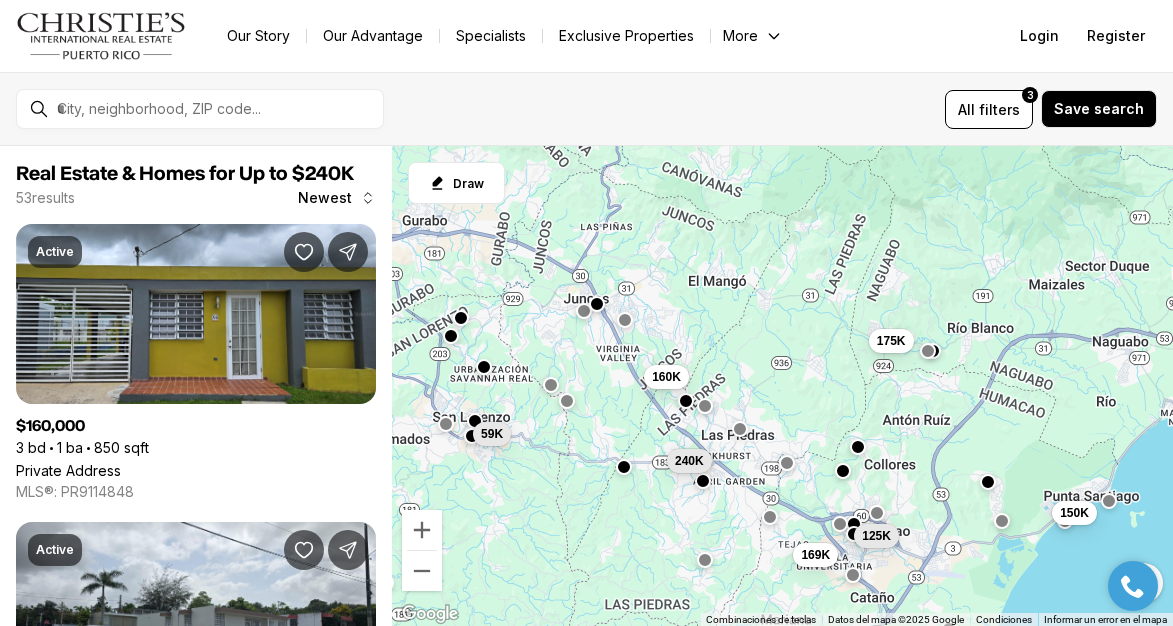 drag, startPoint x: 830, startPoint y: 280, endPoint x: 762, endPoint y: 404, distance: 141.42136 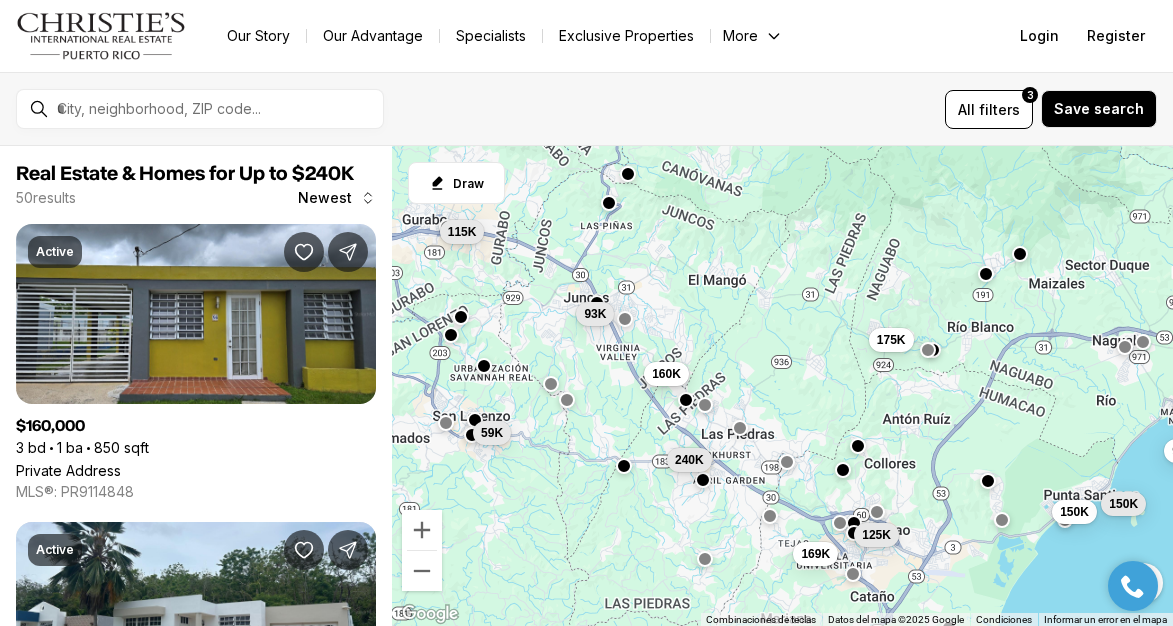 click on "160K" at bounding box center (666, 374) 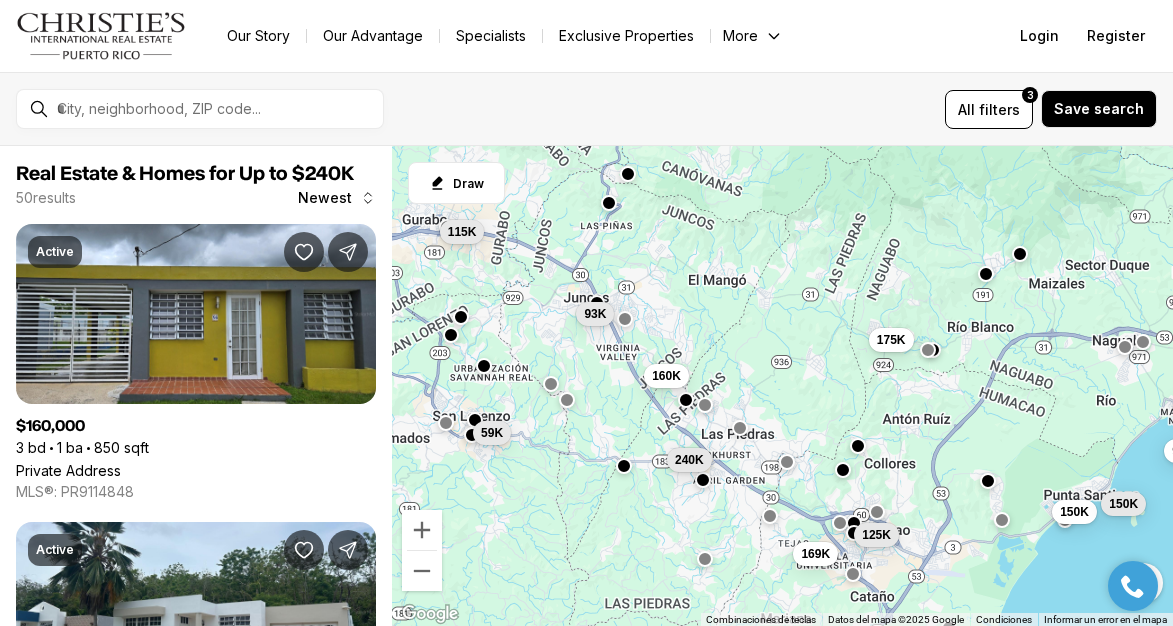 click on "169K 240K 125K 160K 59K 150K 175K 150K 93K 239K 115K 90K" at bounding box center [782, 386] 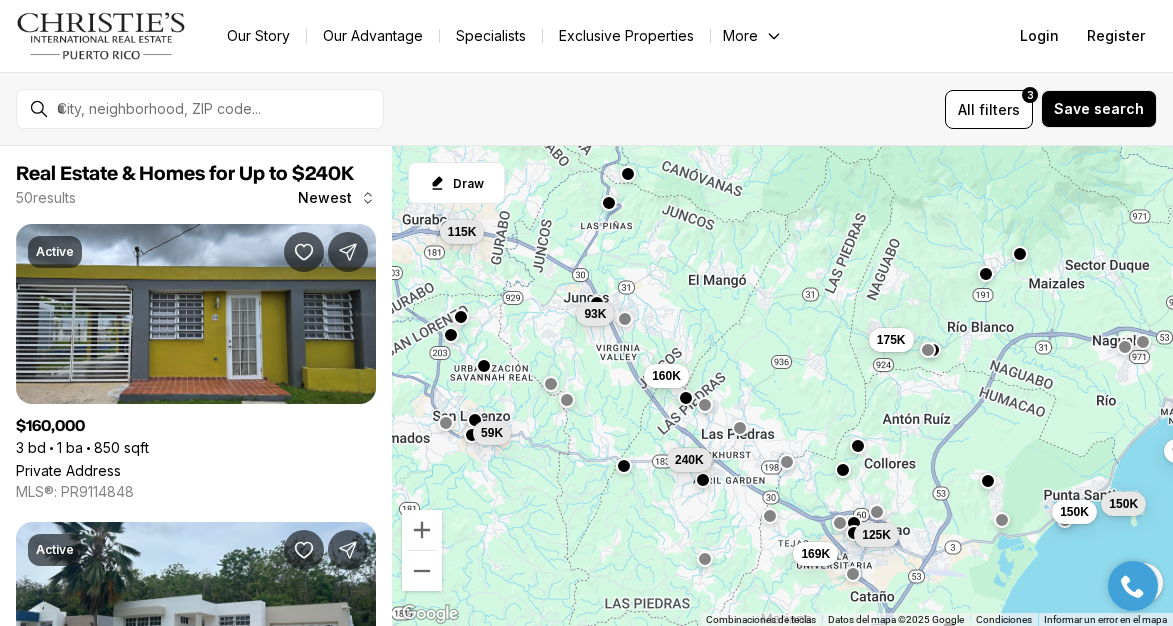 click at bounding box center [686, 398] 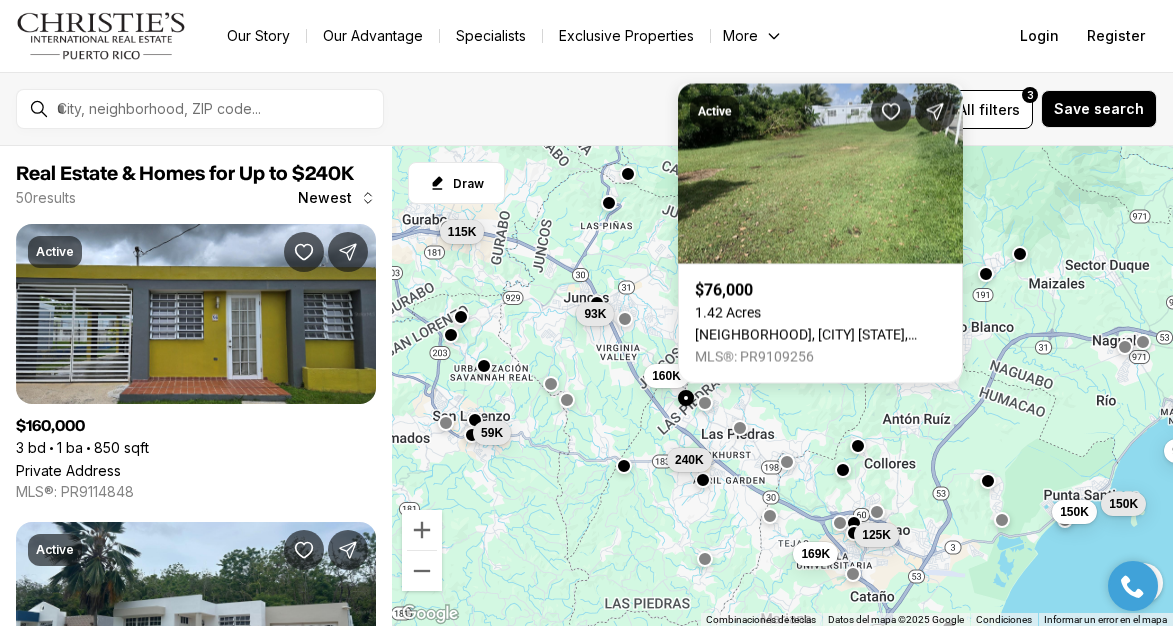 click at bounding box center [705, 402] 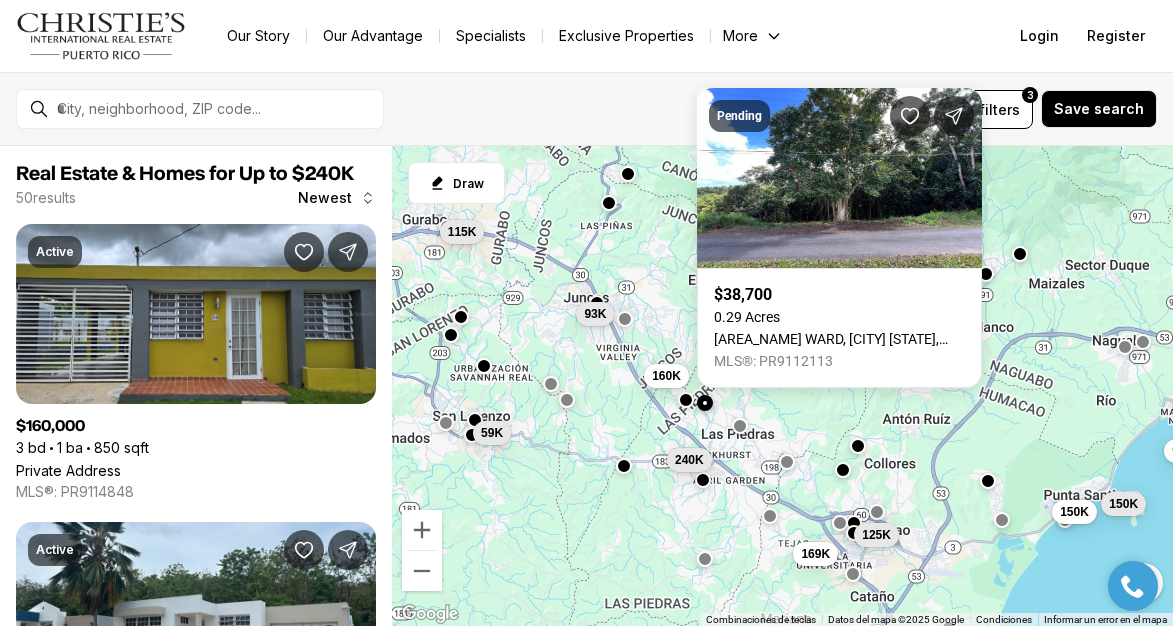 click at bounding box center (739, 426) 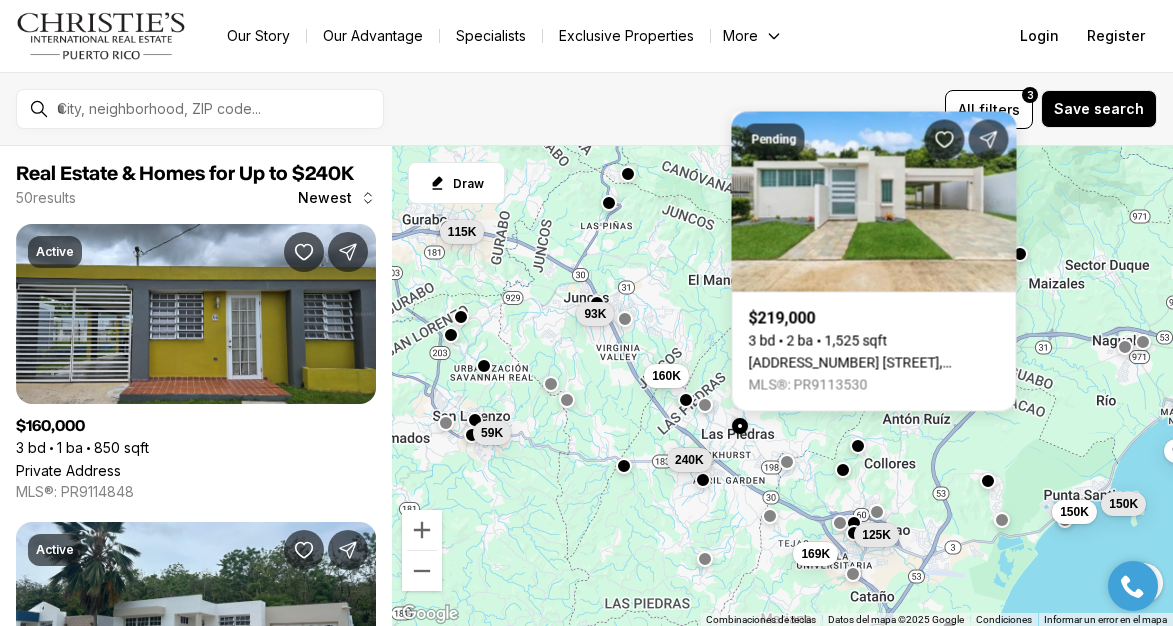 click on "169K 240K 125K 160K 59K 150K 175K 150K 93K 239K 115K 90K" at bounding box center [782, 386] 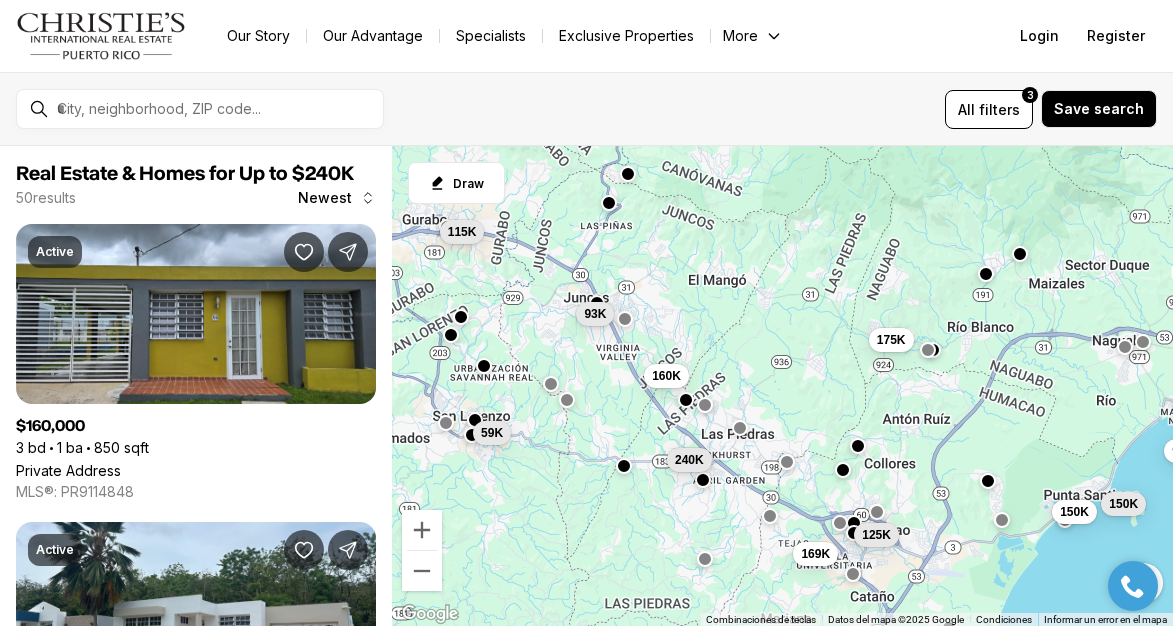 click at bounding box center [702, 479] 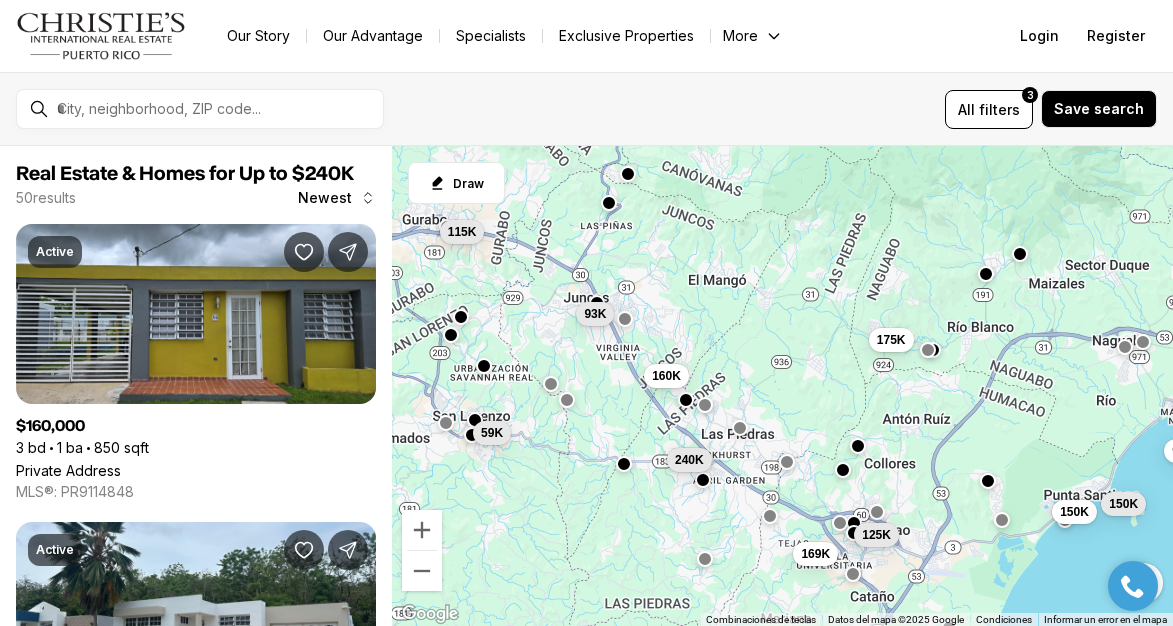 click at bounding box center (623, 464) 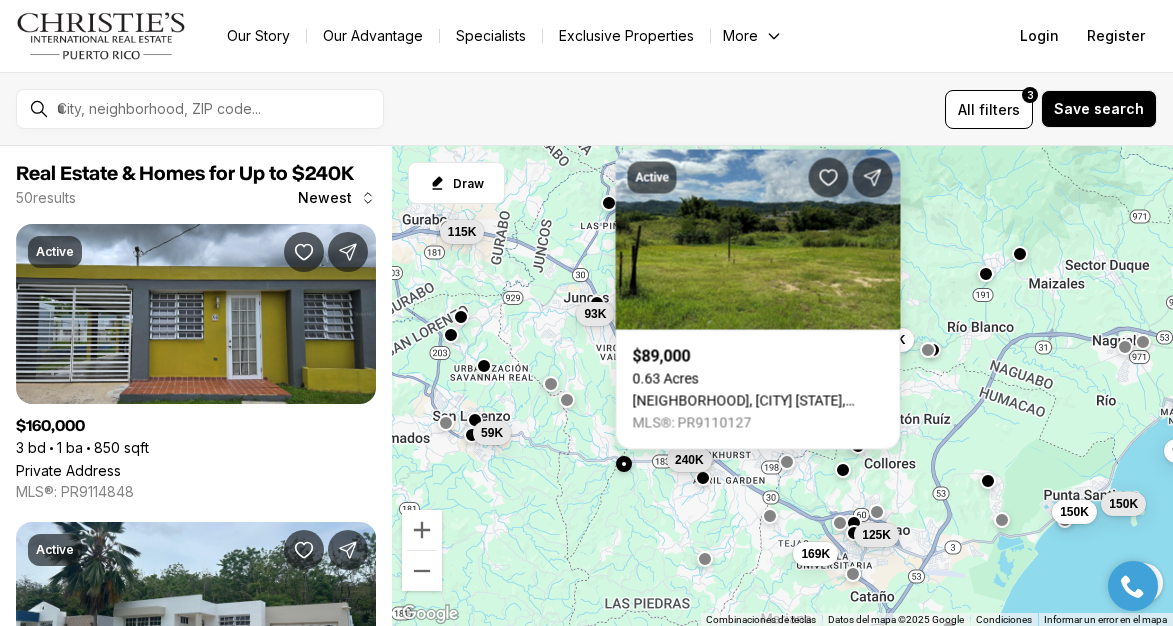 click at bounding box center [702, 477] 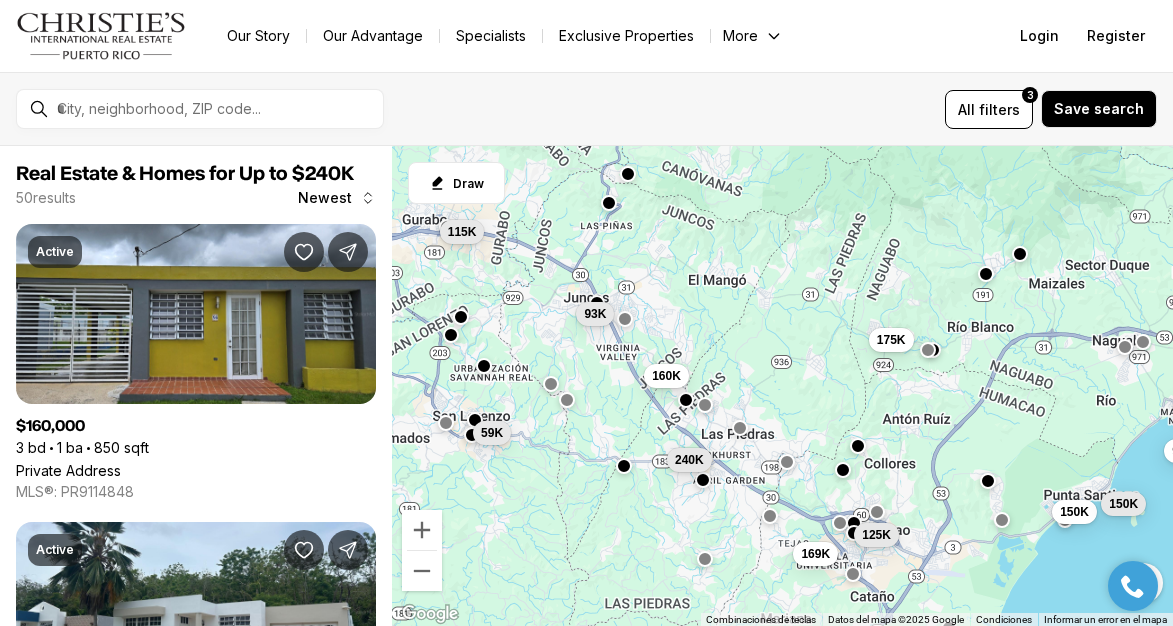 click on "169K 240K 125K 160K 59K 150K 175K 150K 93K 239K 115K 90K" at bounding box center [782, 386] 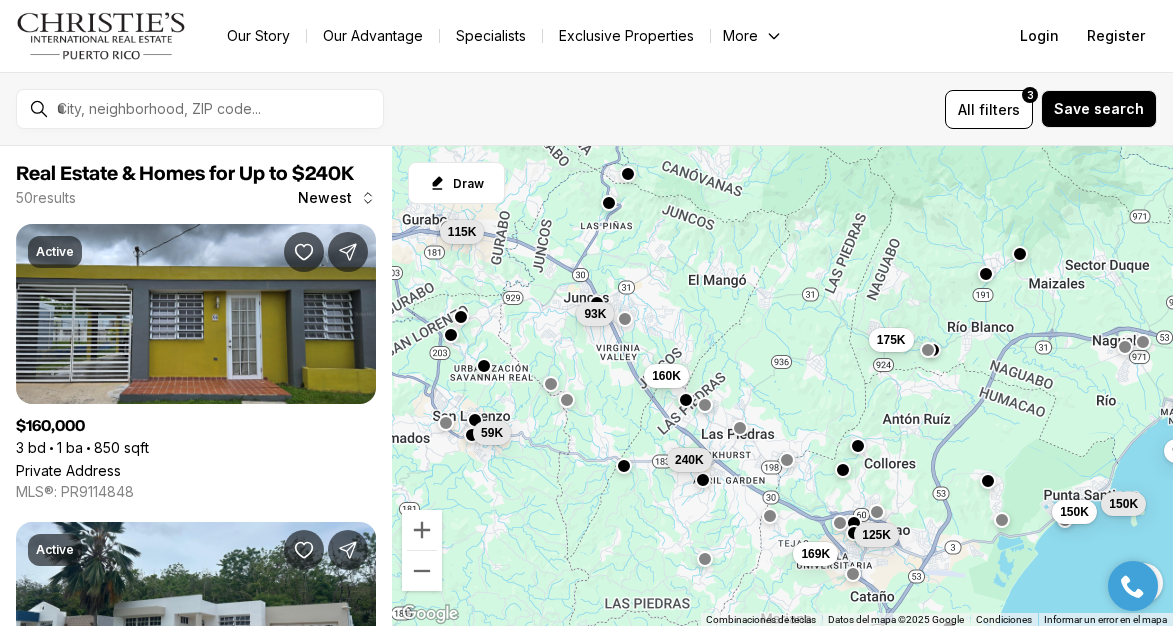 click at bounding box center (787, 459) 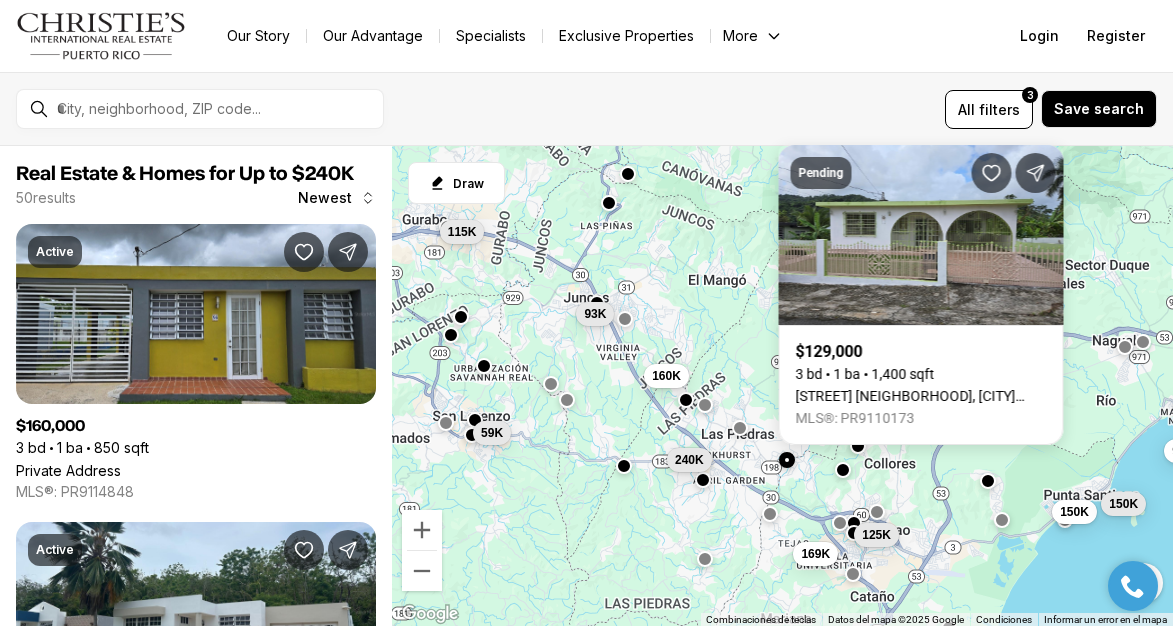 click at bounding box center [769, 513] 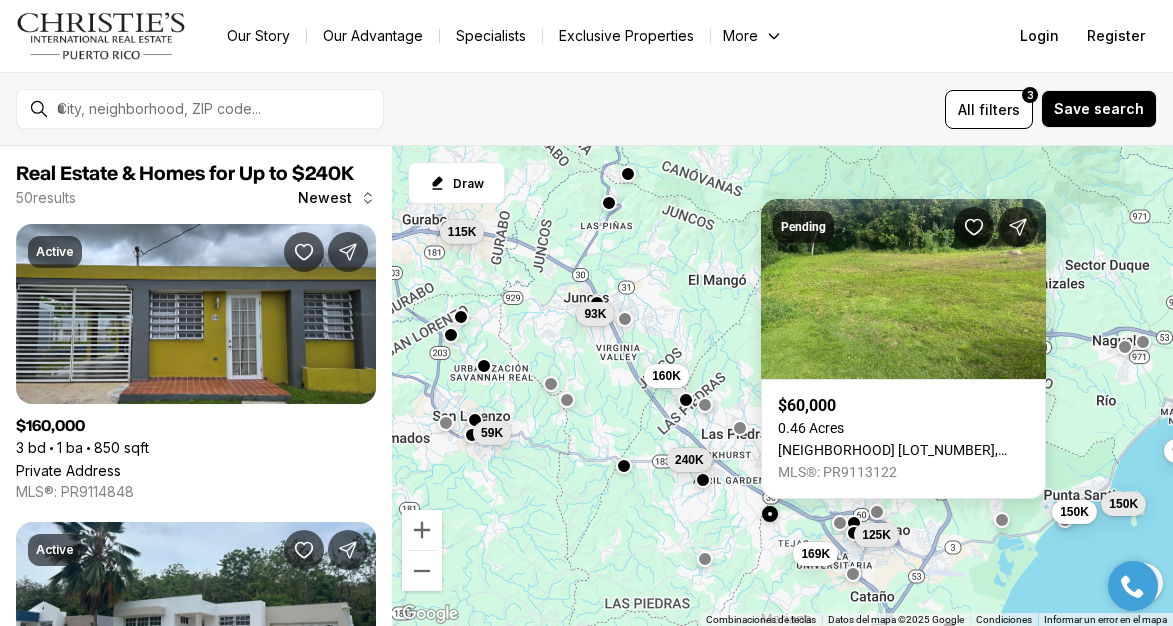 click at bounding box center (705, 404) 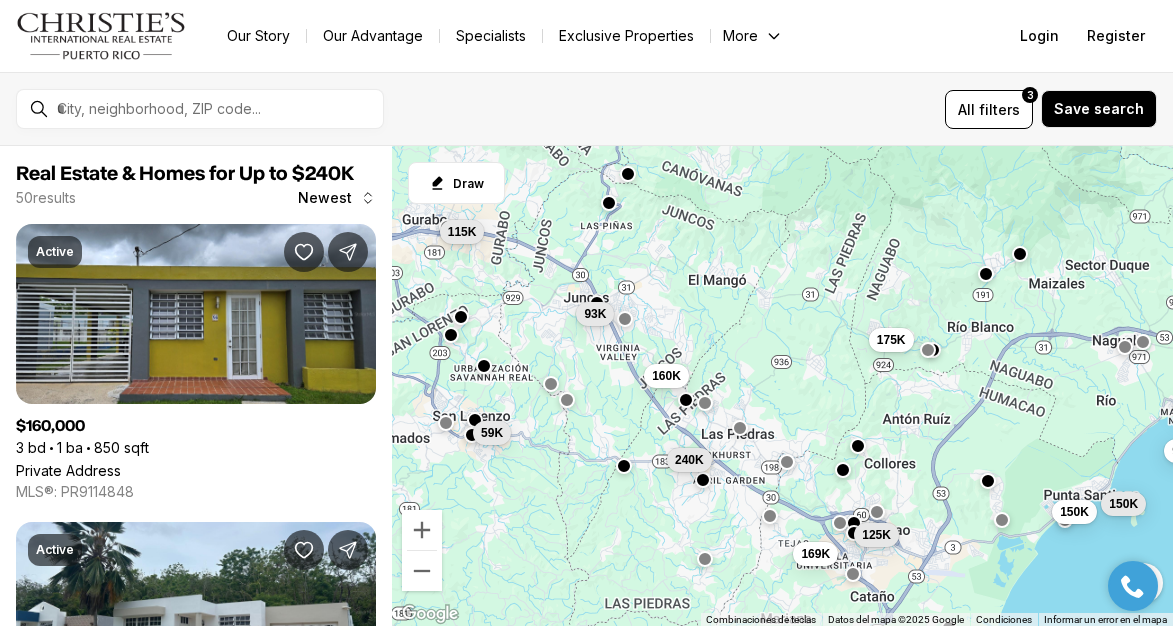 click at bounding box center (705, 402) 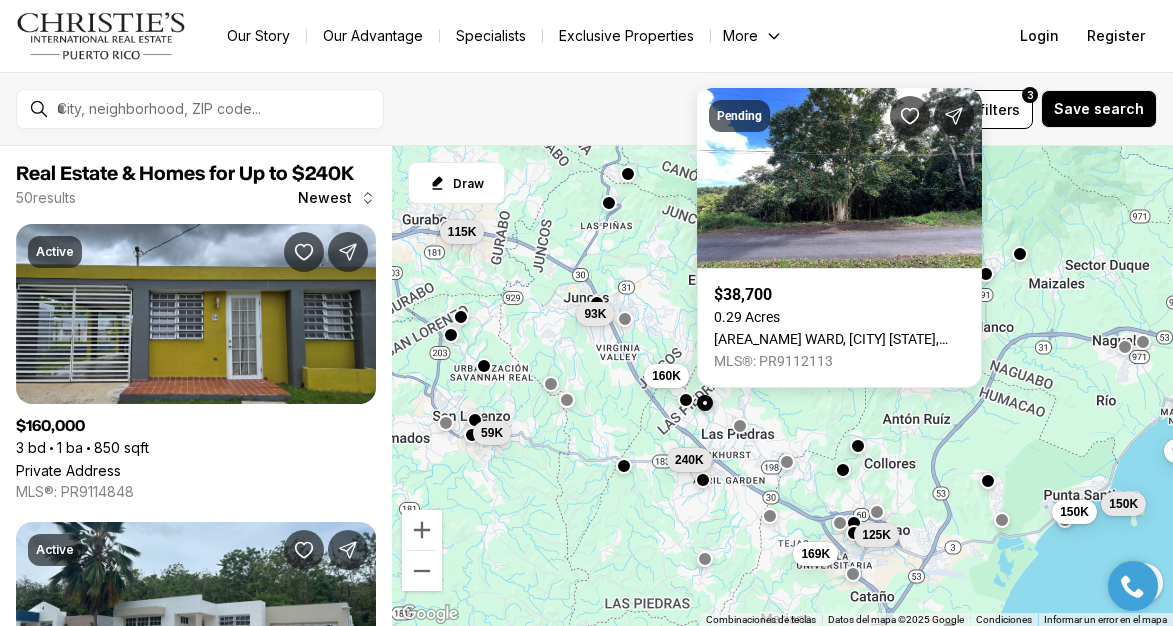 click at bounding box center (739, 426) 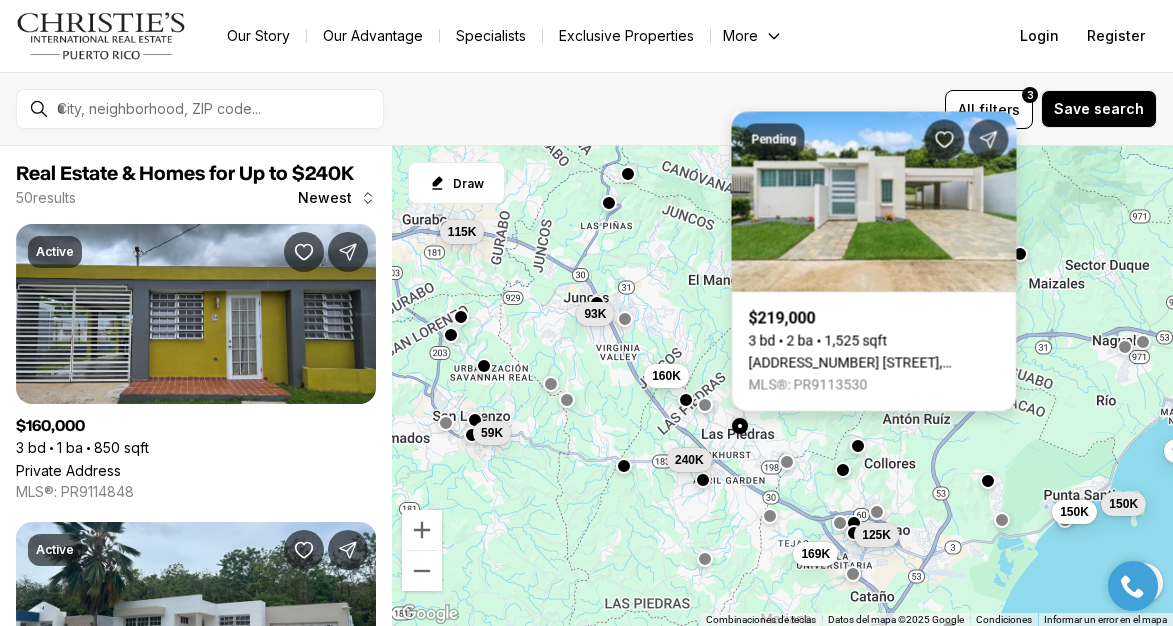 click on "[ALPHANUMERIC] [NUMBER] [STREET], [CITY], [STATE] [POSTAL_CODE]" at bounding box center [874, 363] 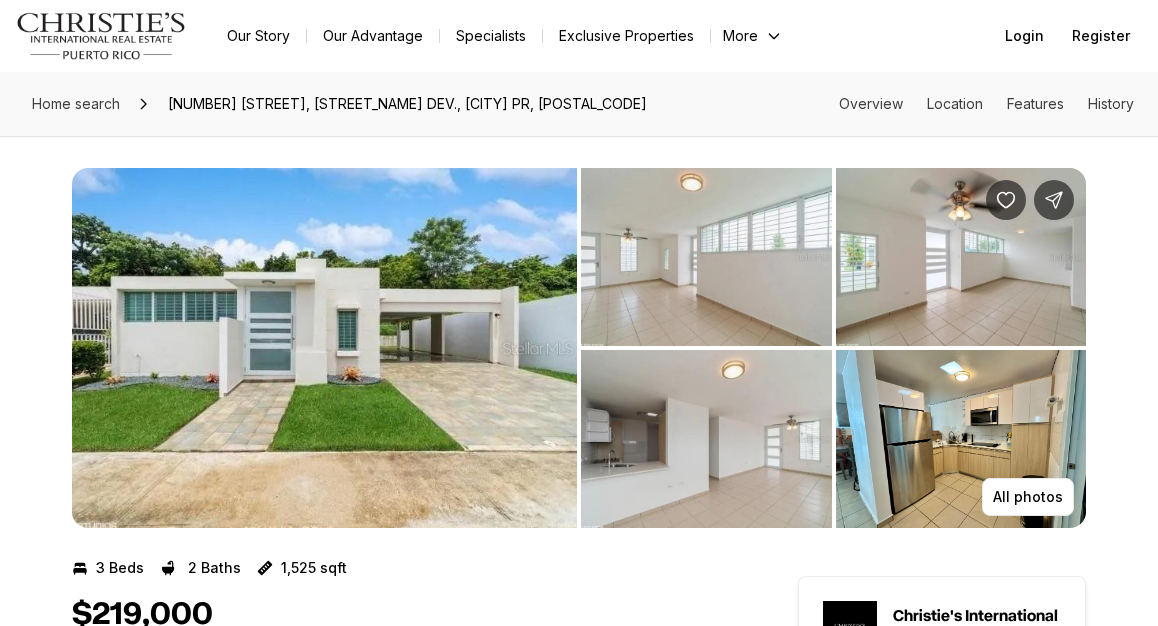 scroll, scrollTop: 0, scrollLeft: 0, axis: both 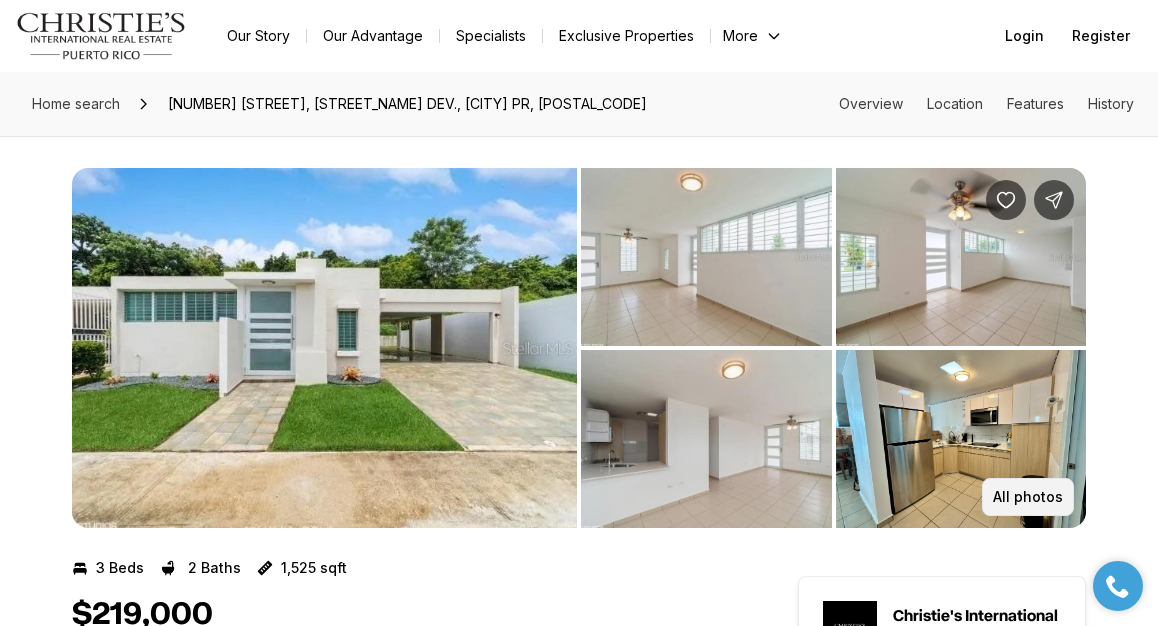 click on "All photos" at bounding box center (1028, 497) 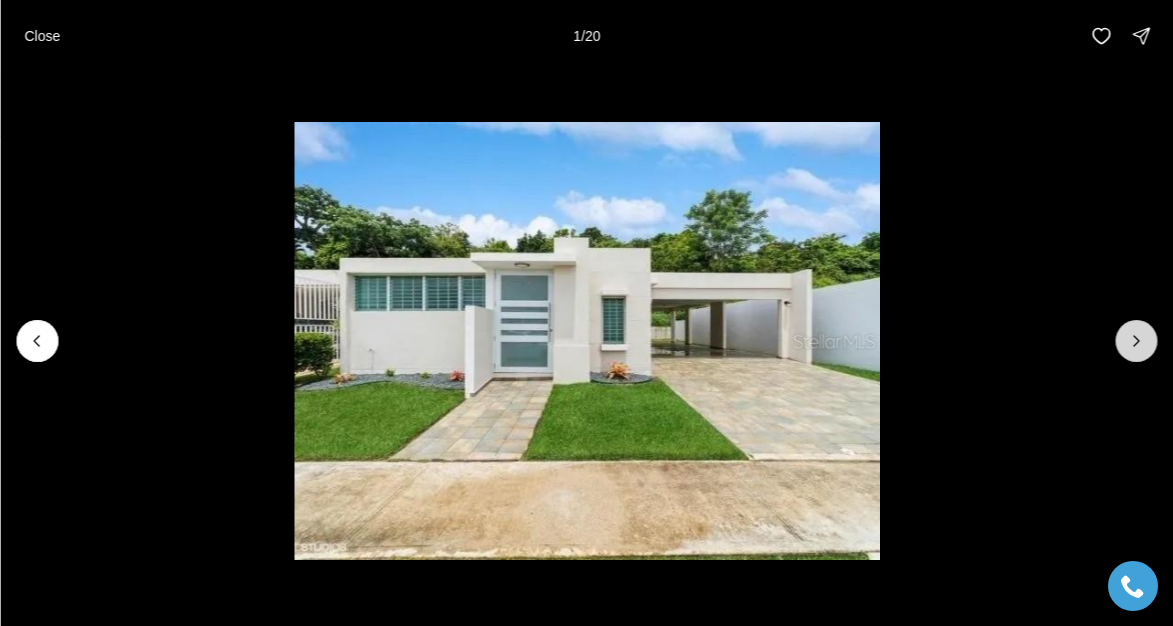 click 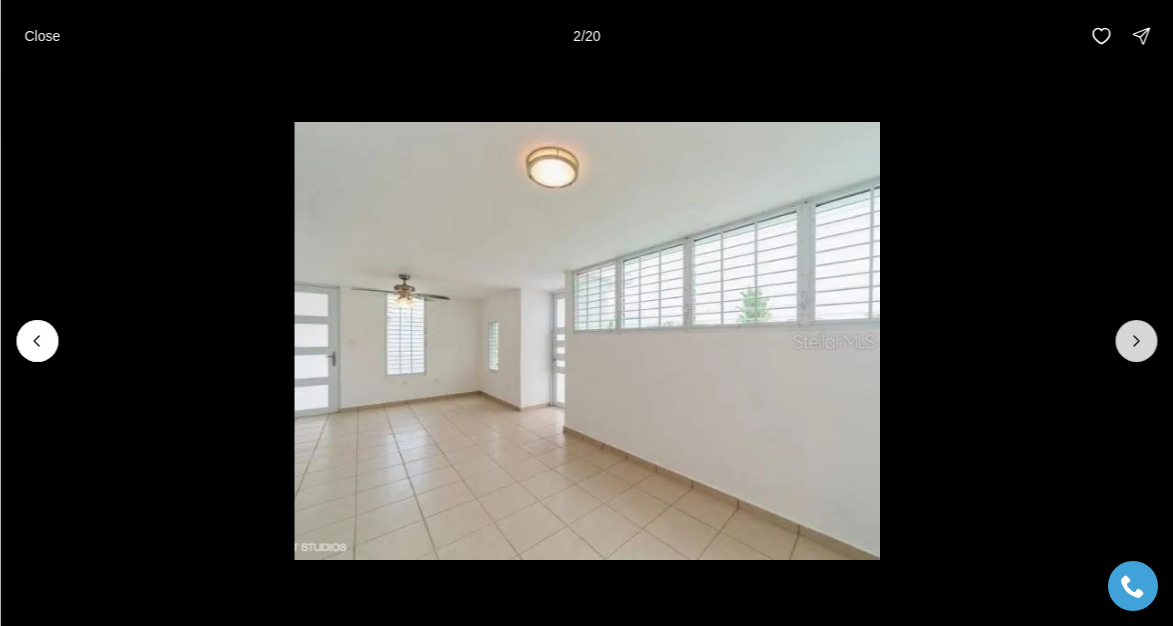click 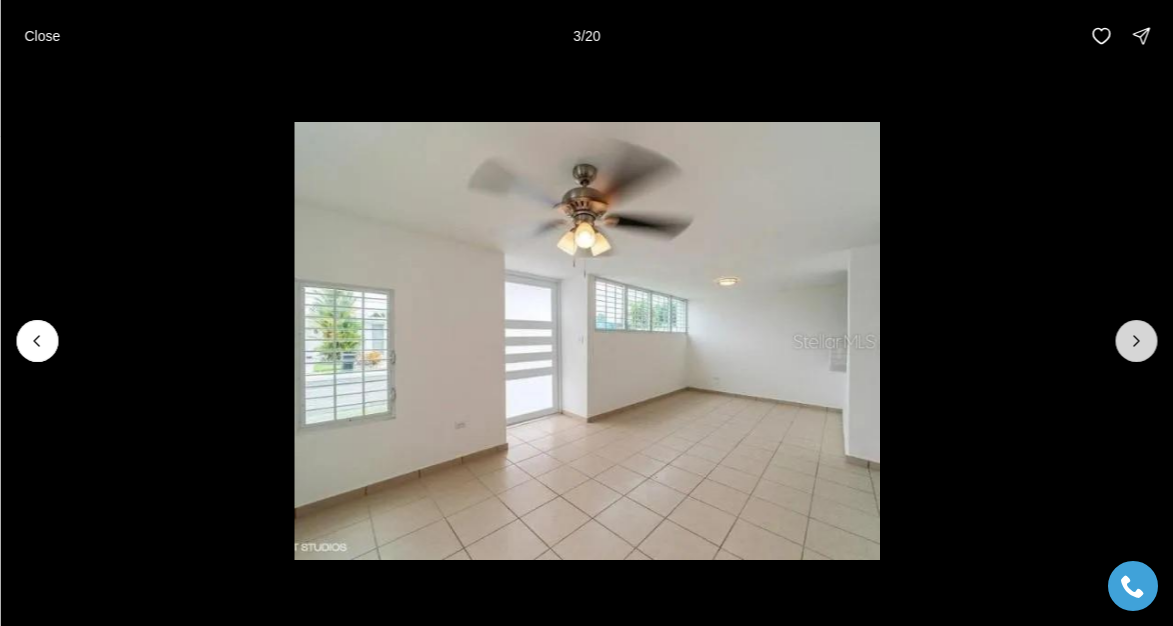 click 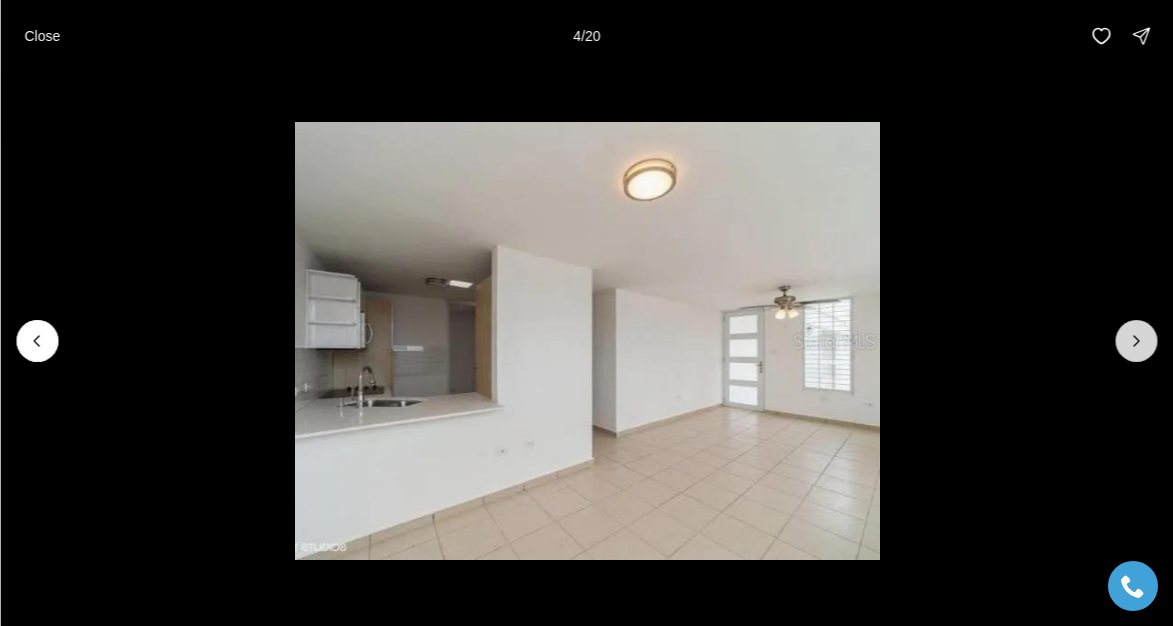 click 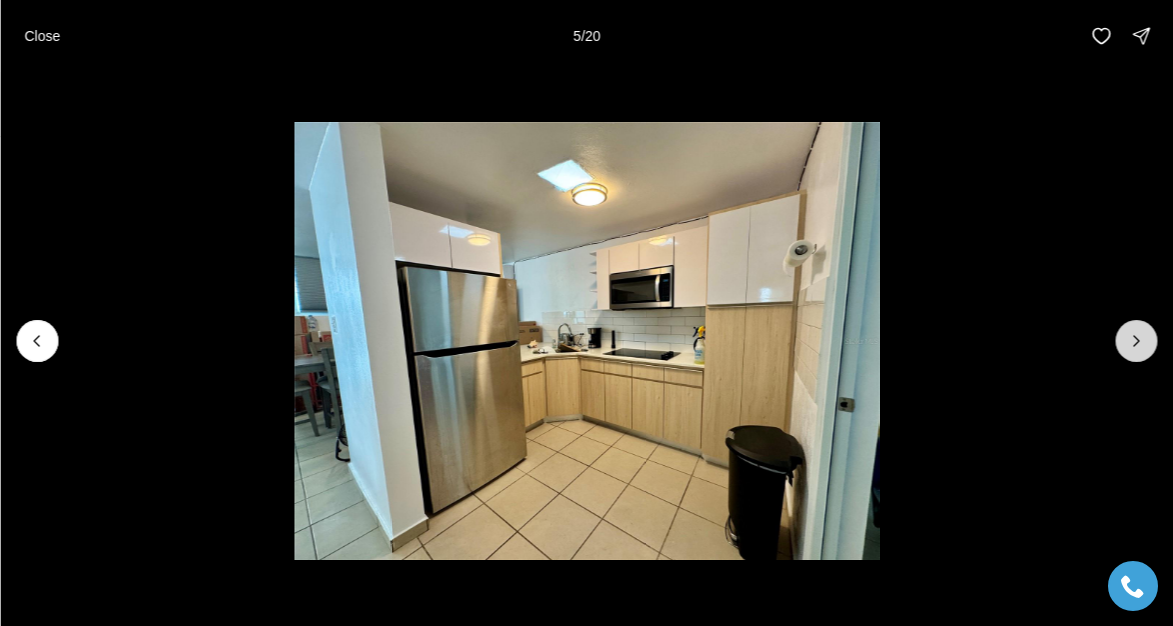 click 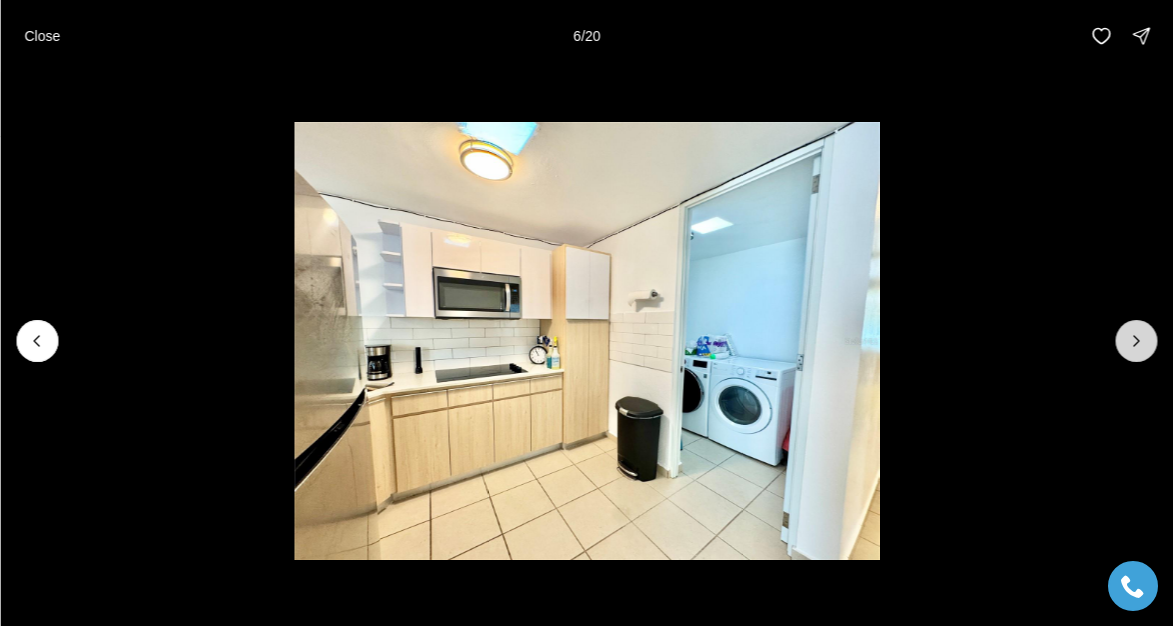 click 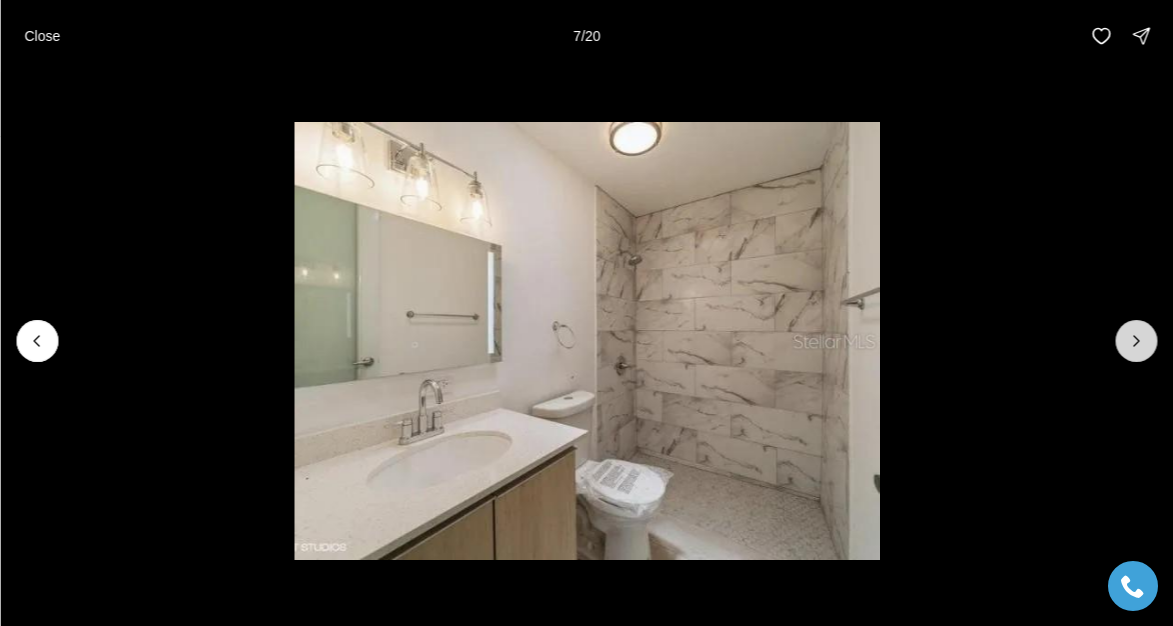click 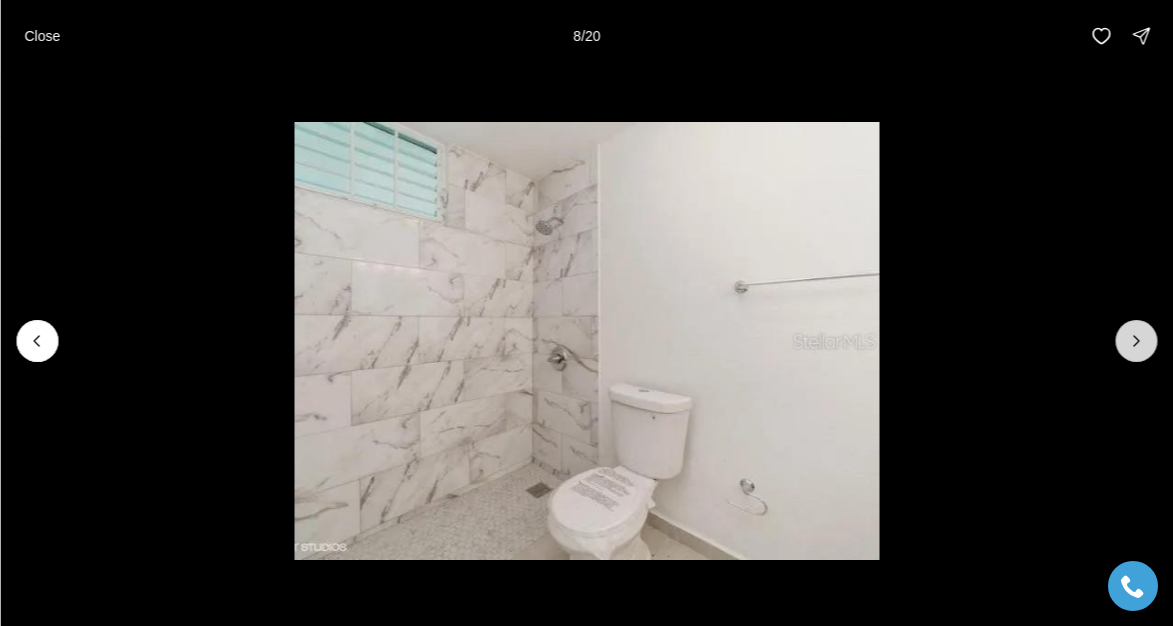 click 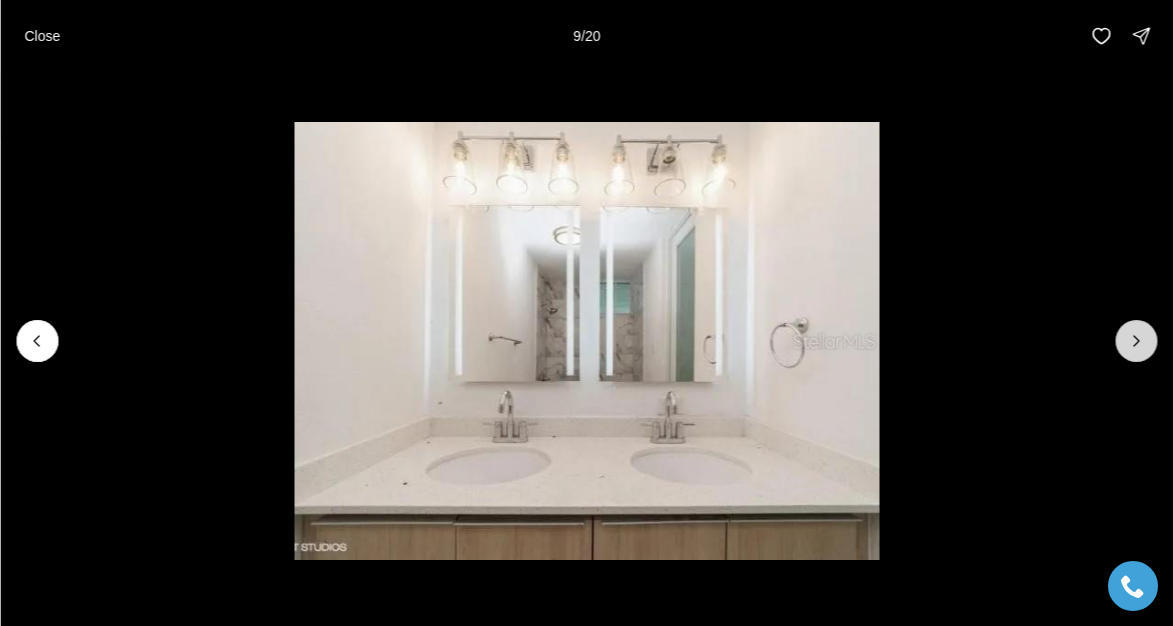 click 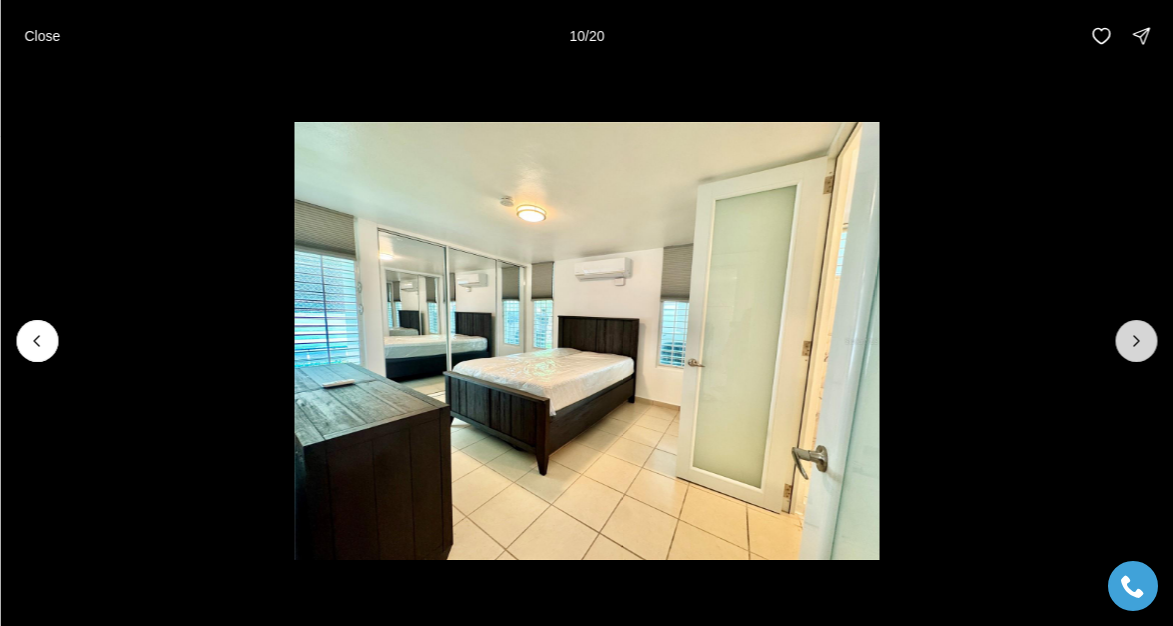 click 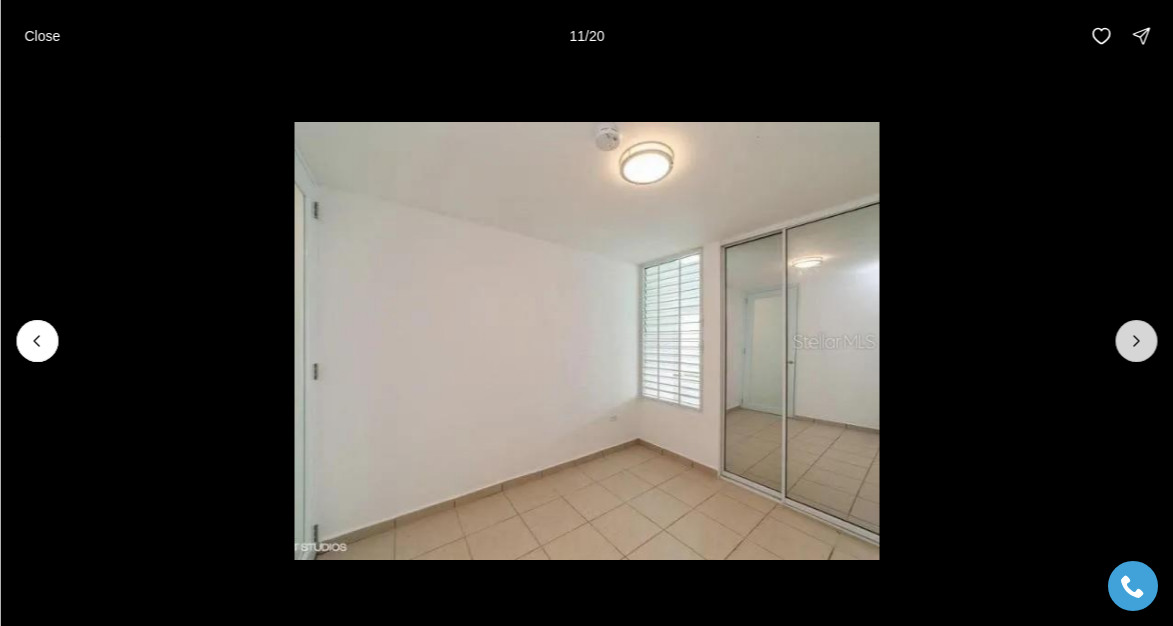 click 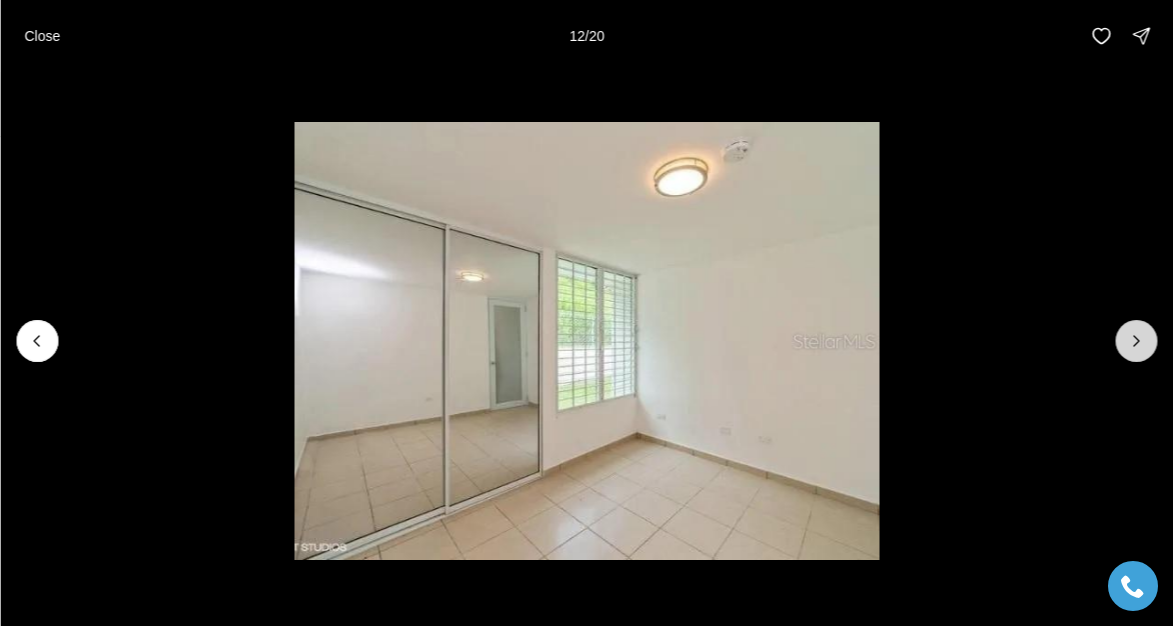 click 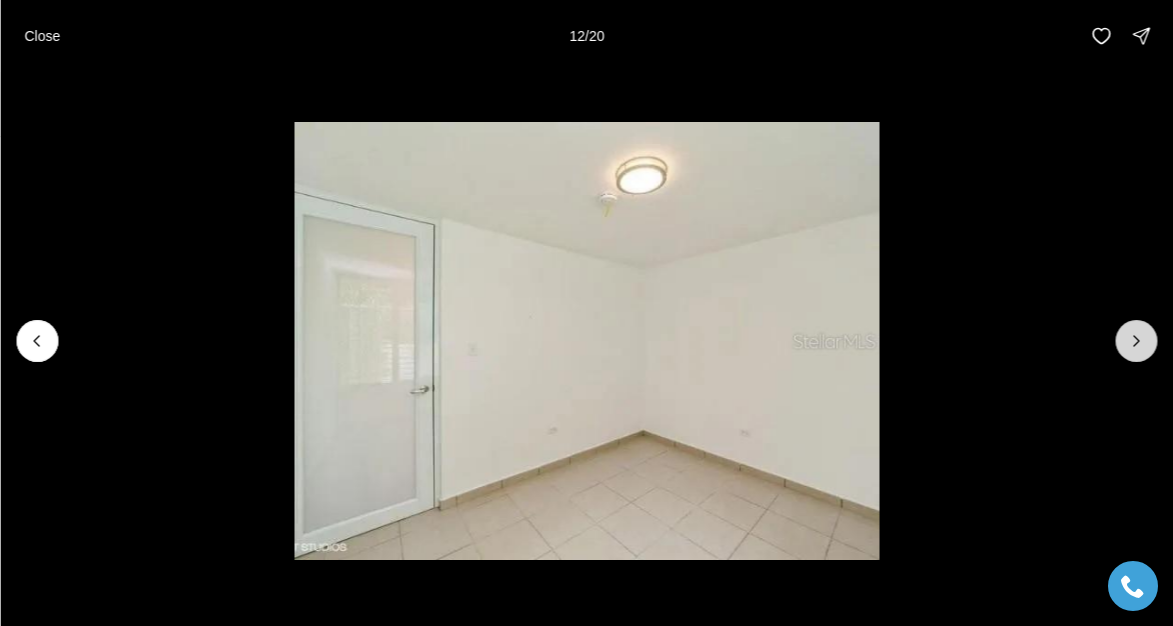 click 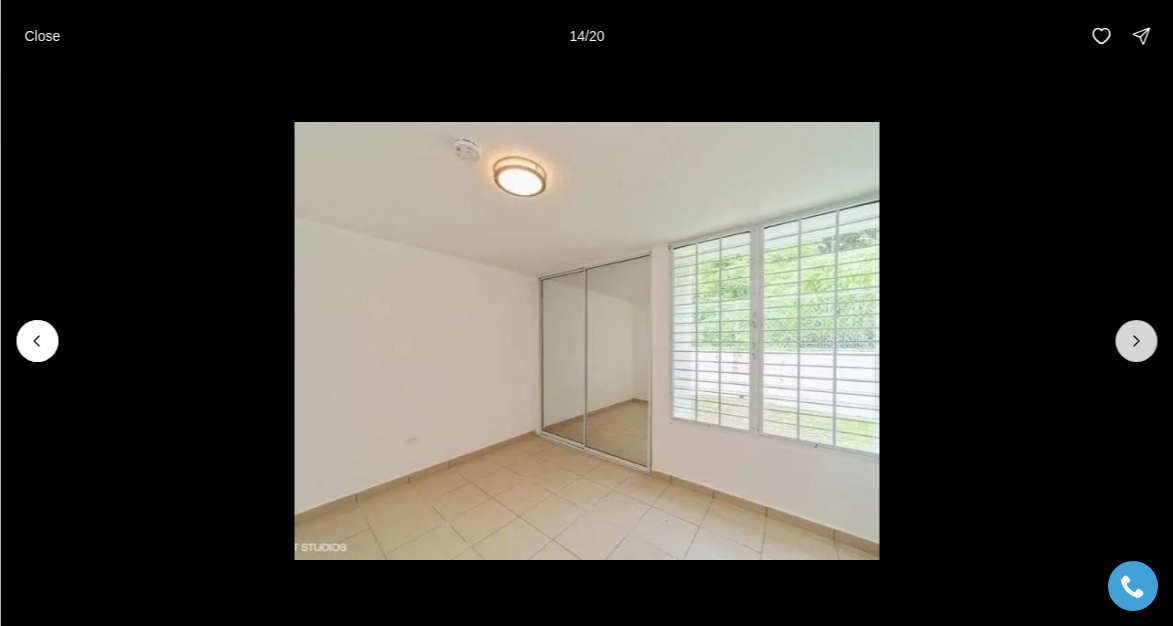 click 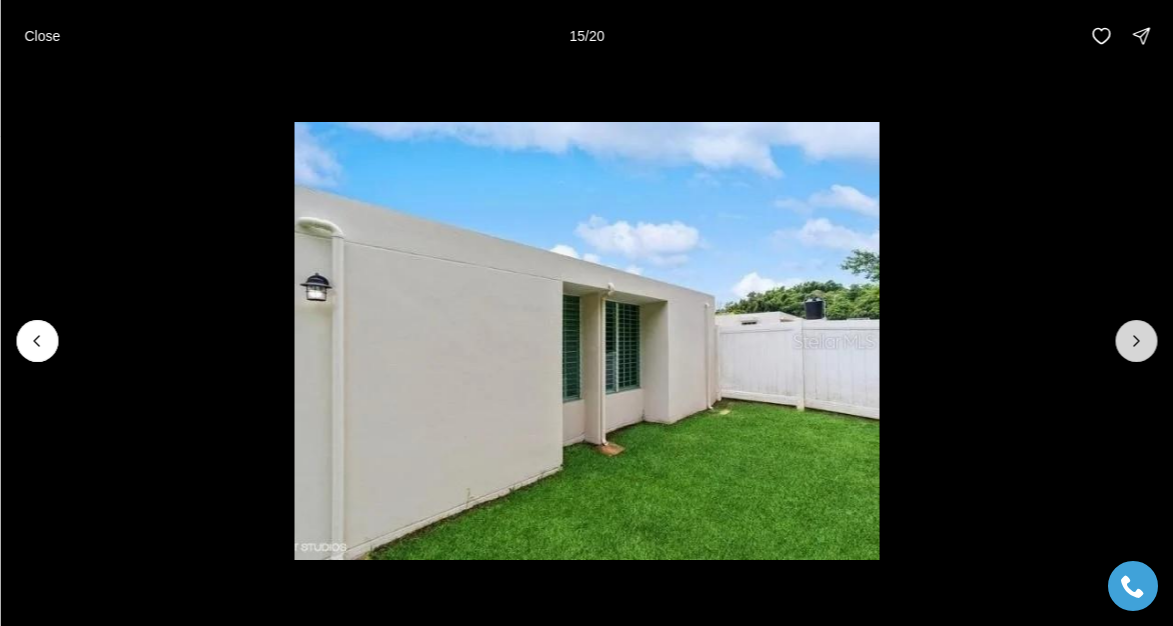 click 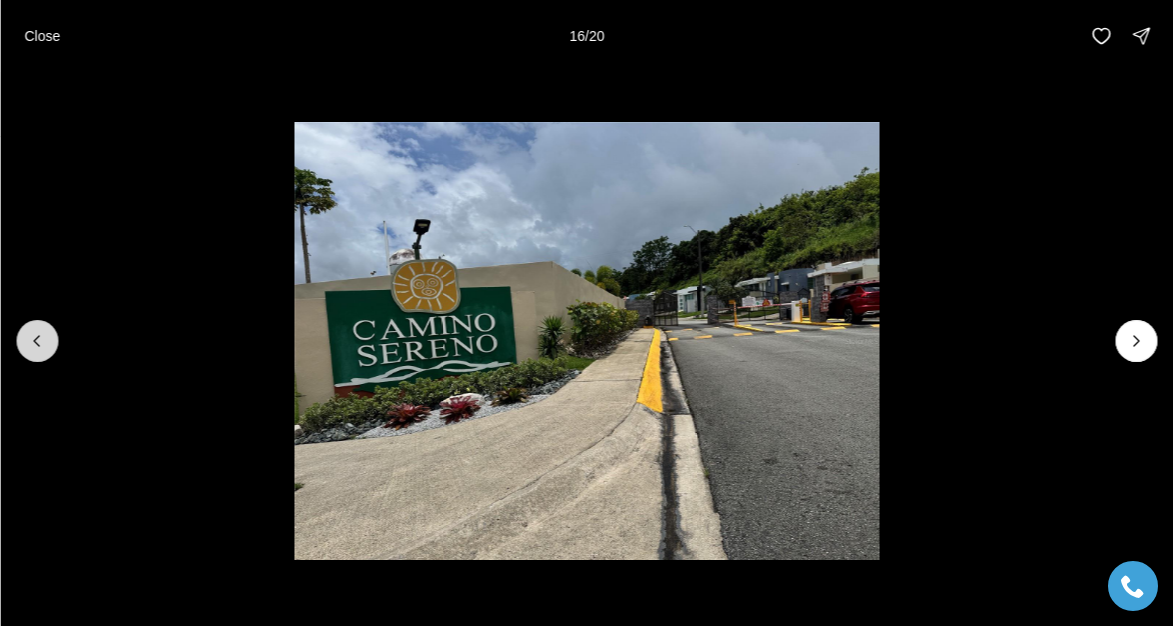 click 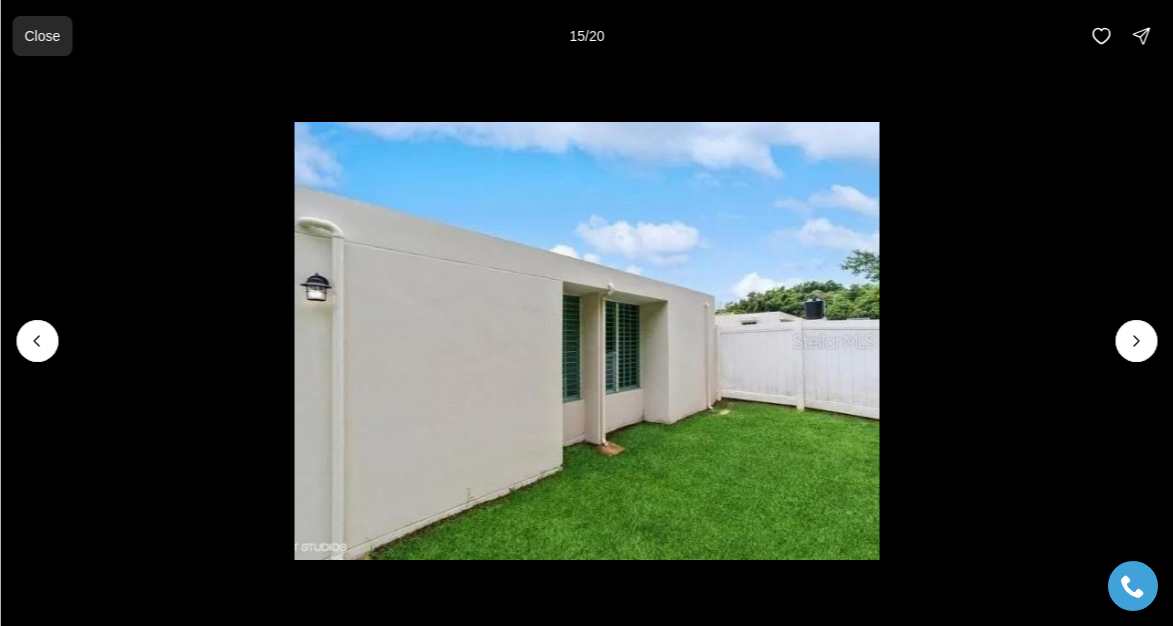 click on "Close" at bounding box center (42, 36) 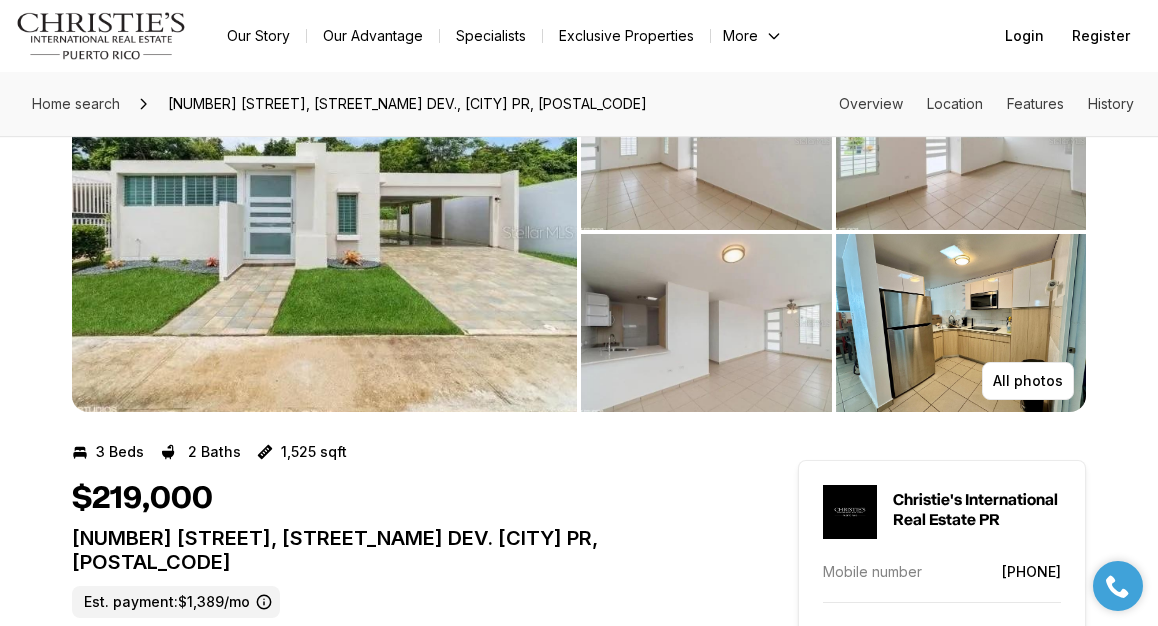 scroll, scrollTop: 0, scrollLeft: 0, axis: both 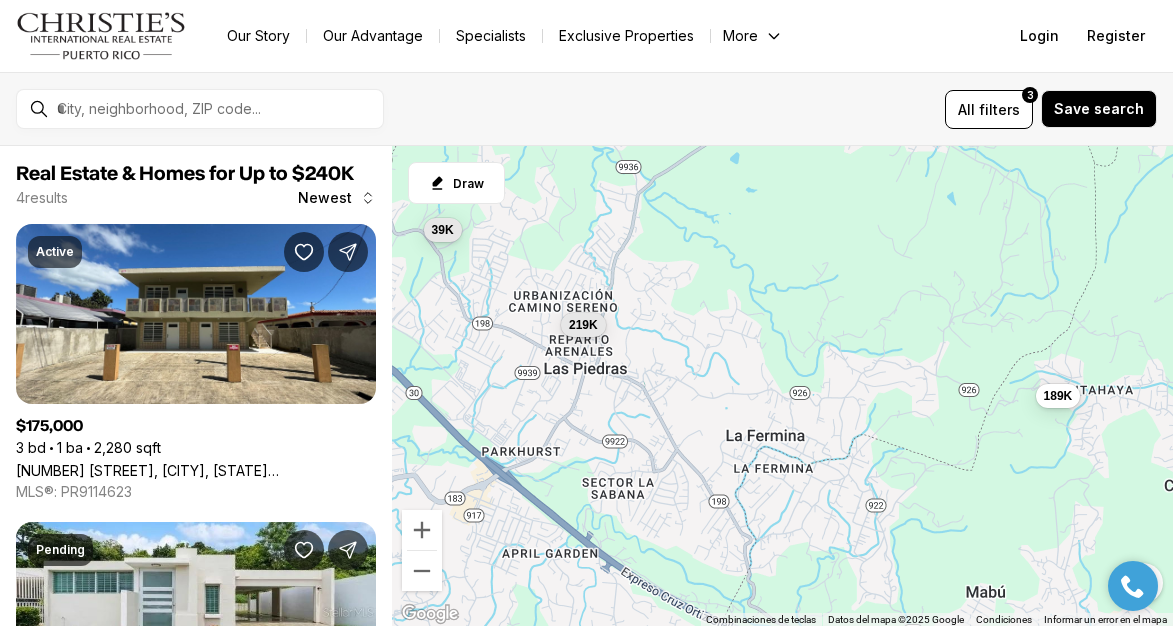 drag, startPoint x: 657, startPoint y: 454, endPoint x: 641, endPoint y: 243, distance: 211.60576 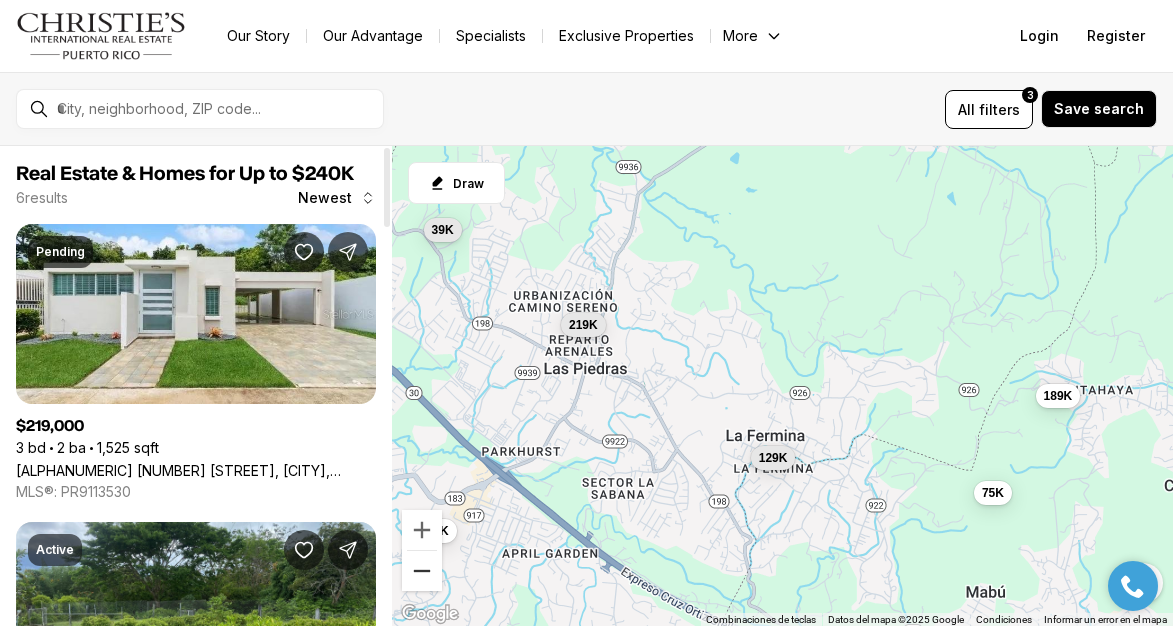 click at bounding box center (422, 571) 